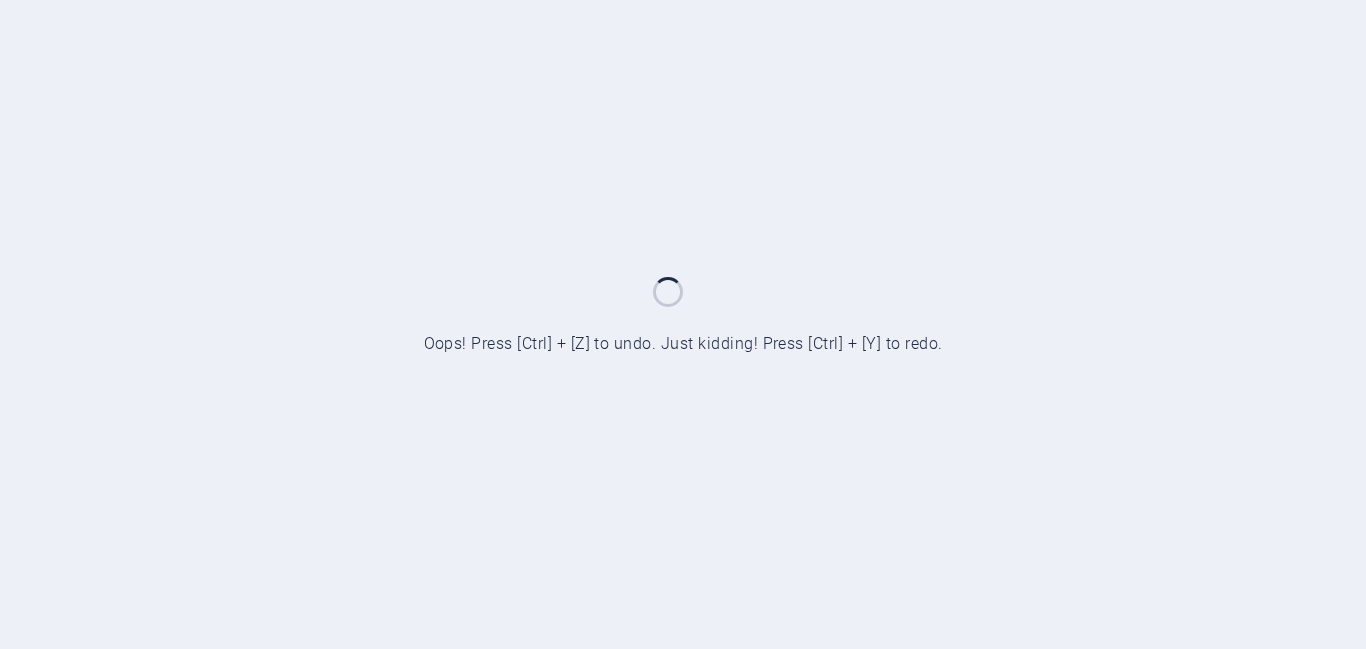 scroll, scrollTop: 0, scrollLeft: 0, axis: both 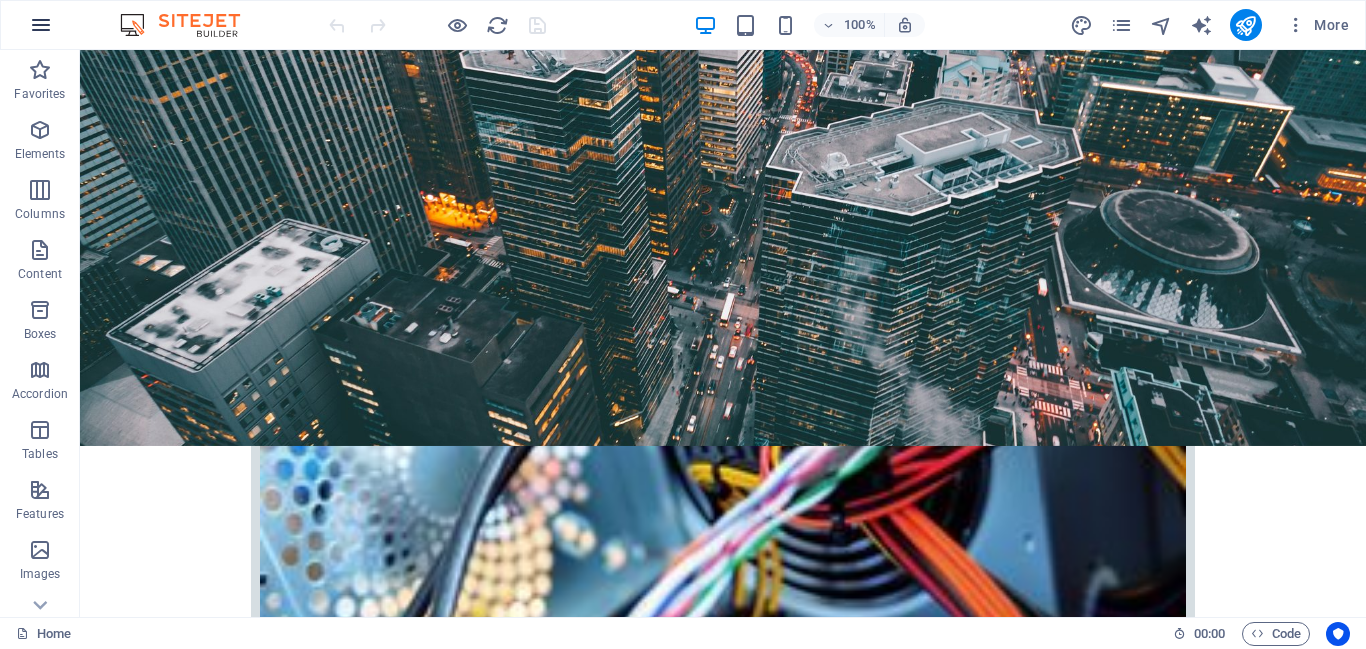 click at bounding box center (41, 25) 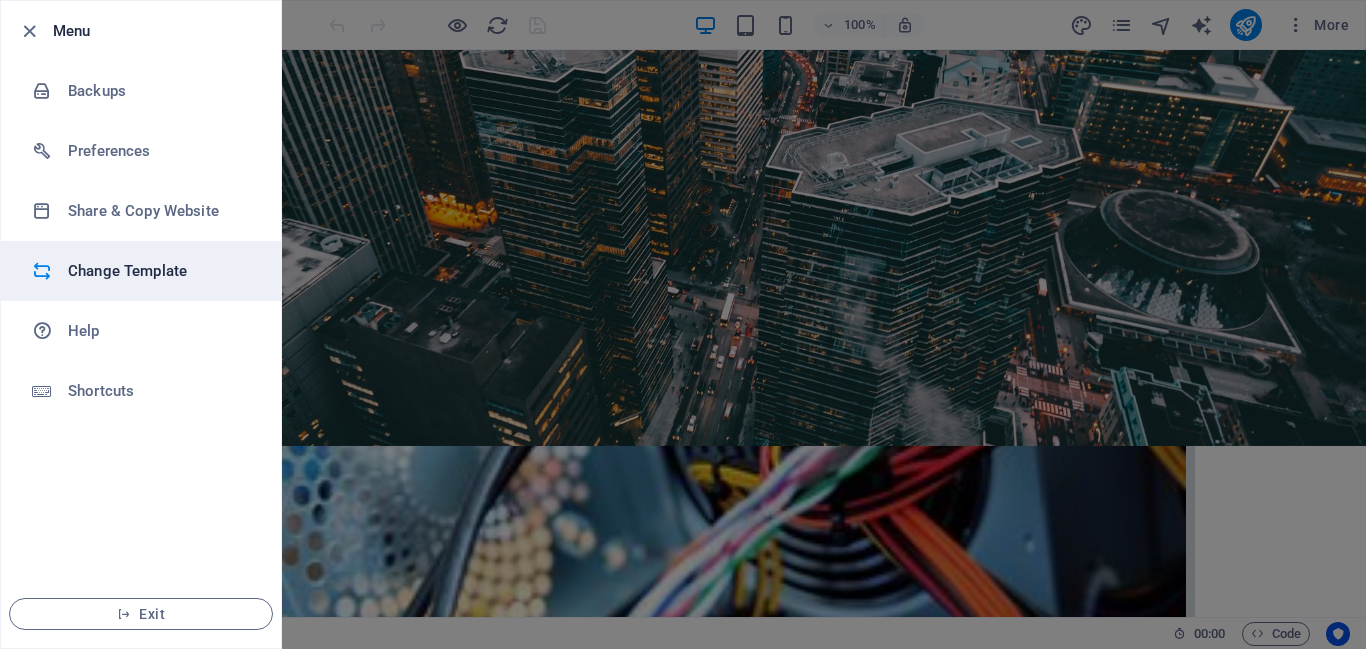 click on "Change Template" at bounding box center (141, 271) 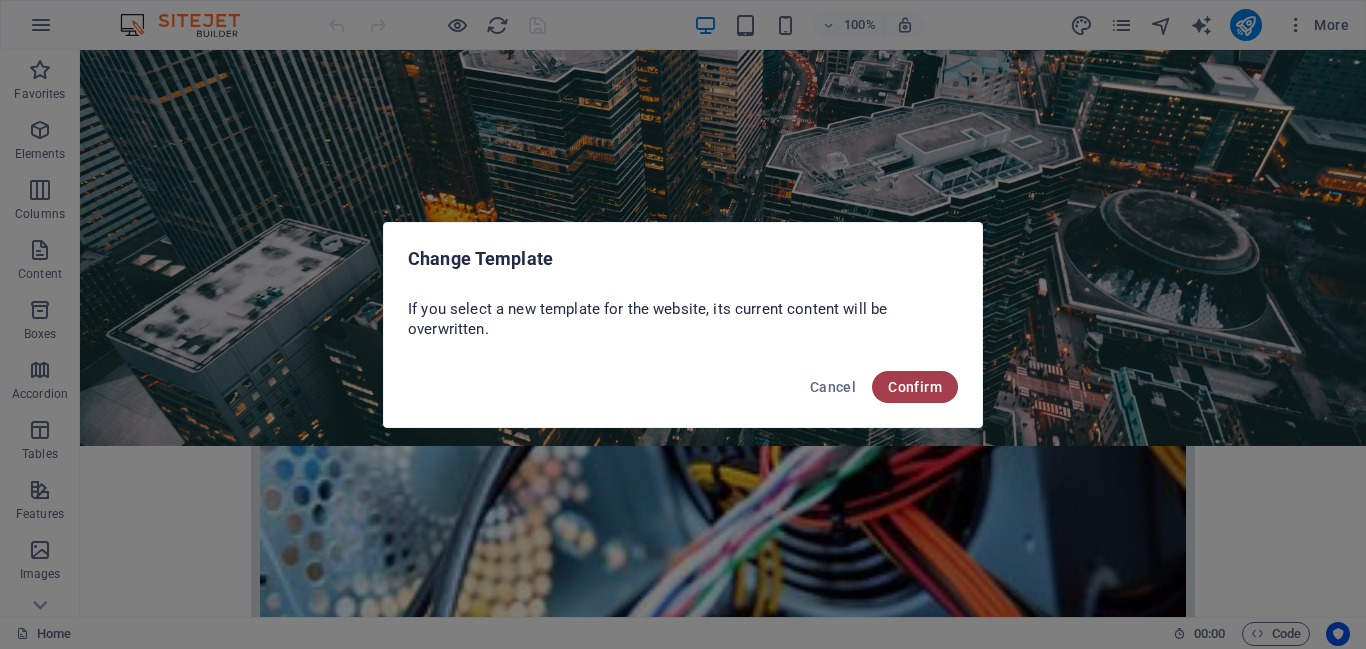 click on "Confirm" at bounding box center [915, 387] 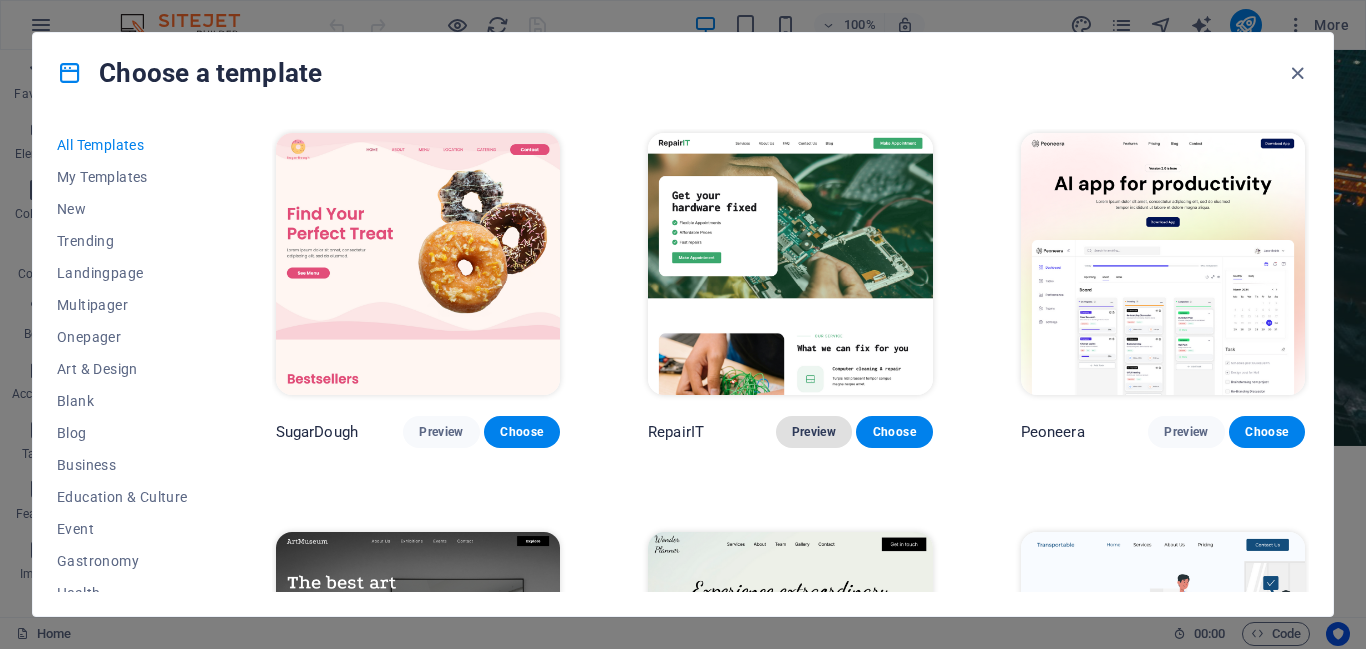 click on "Preview" at bounding box center [814, 432] 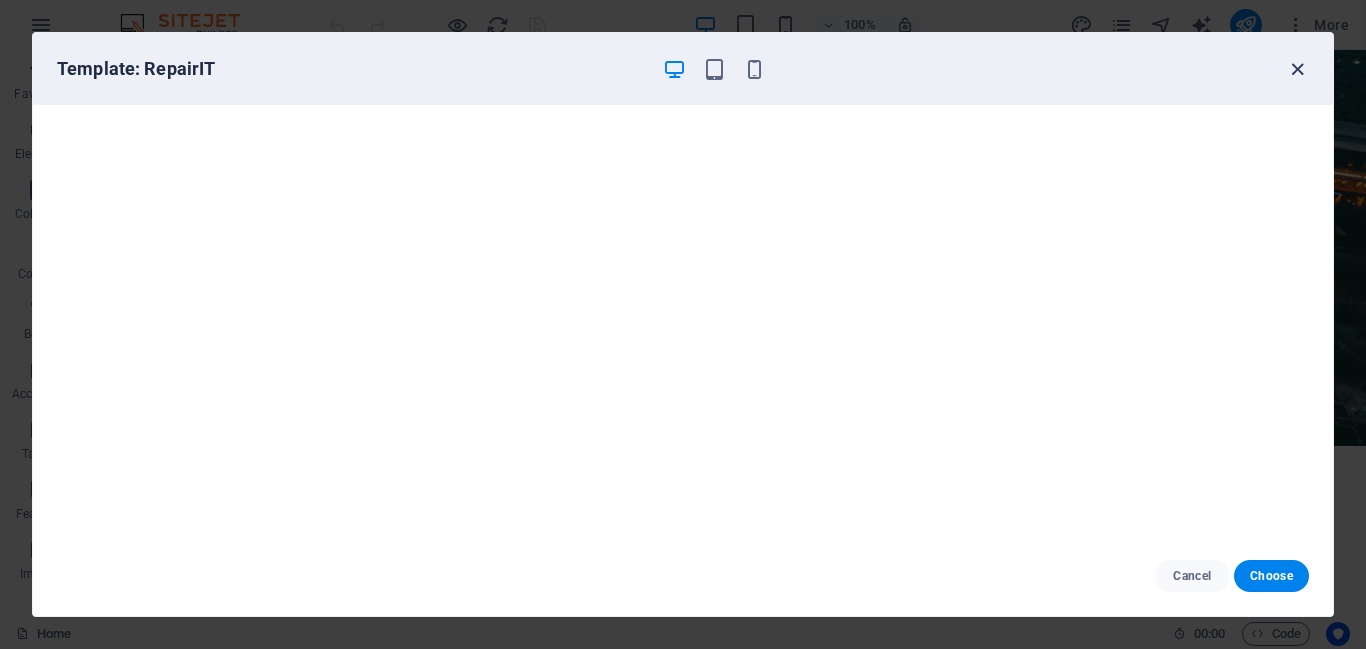 click at bounding box center (1297, 69) 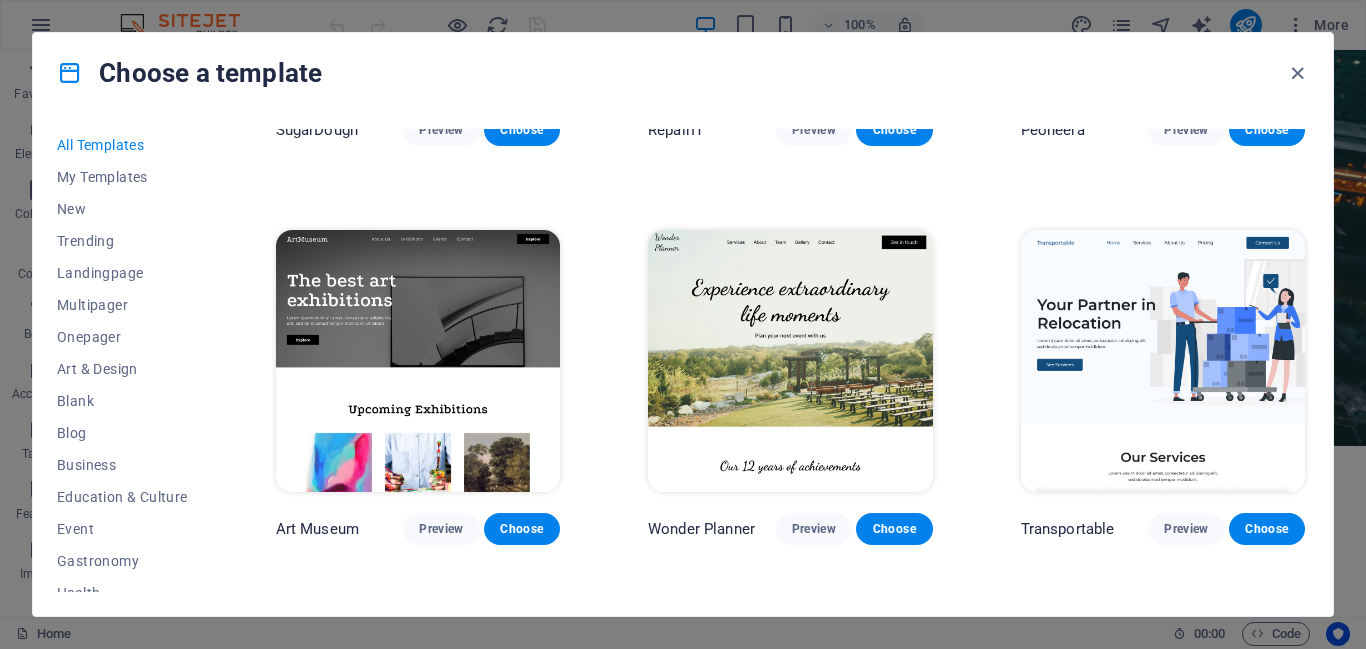 scroll, scrollTop: 311, scrollLeft: 0, axis: vertical 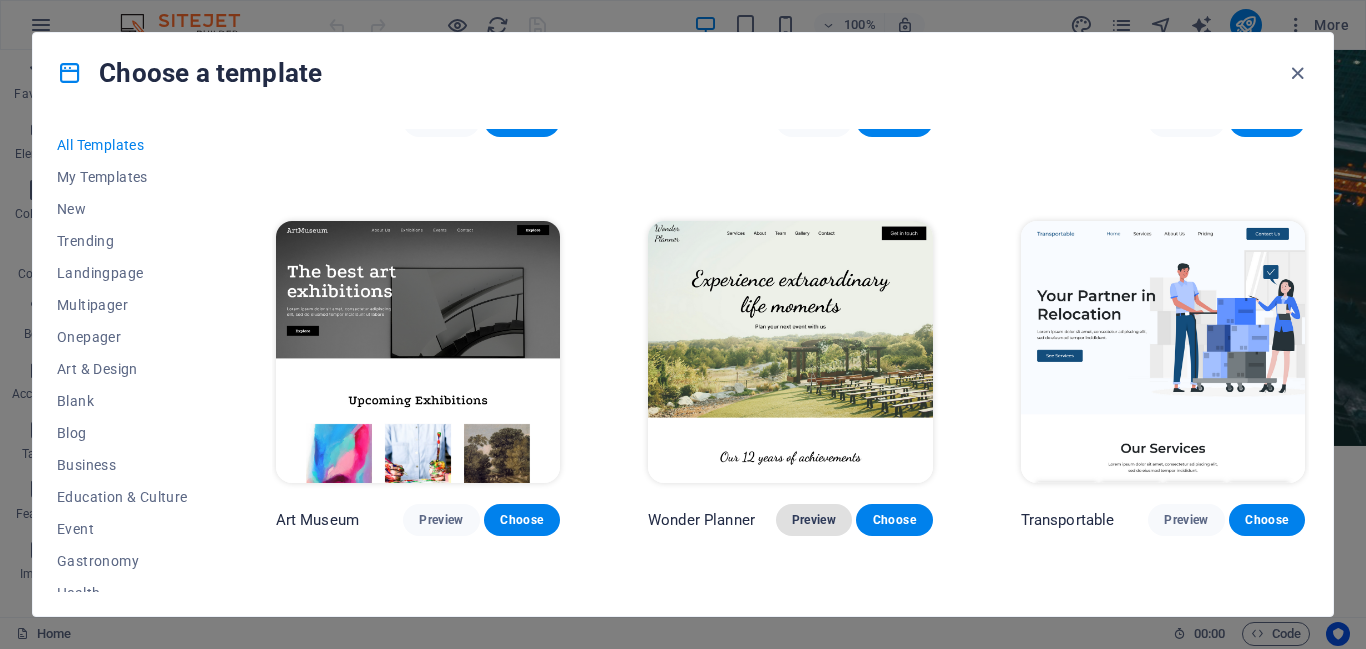 click on "Preview" at bounding box center (814, 520) 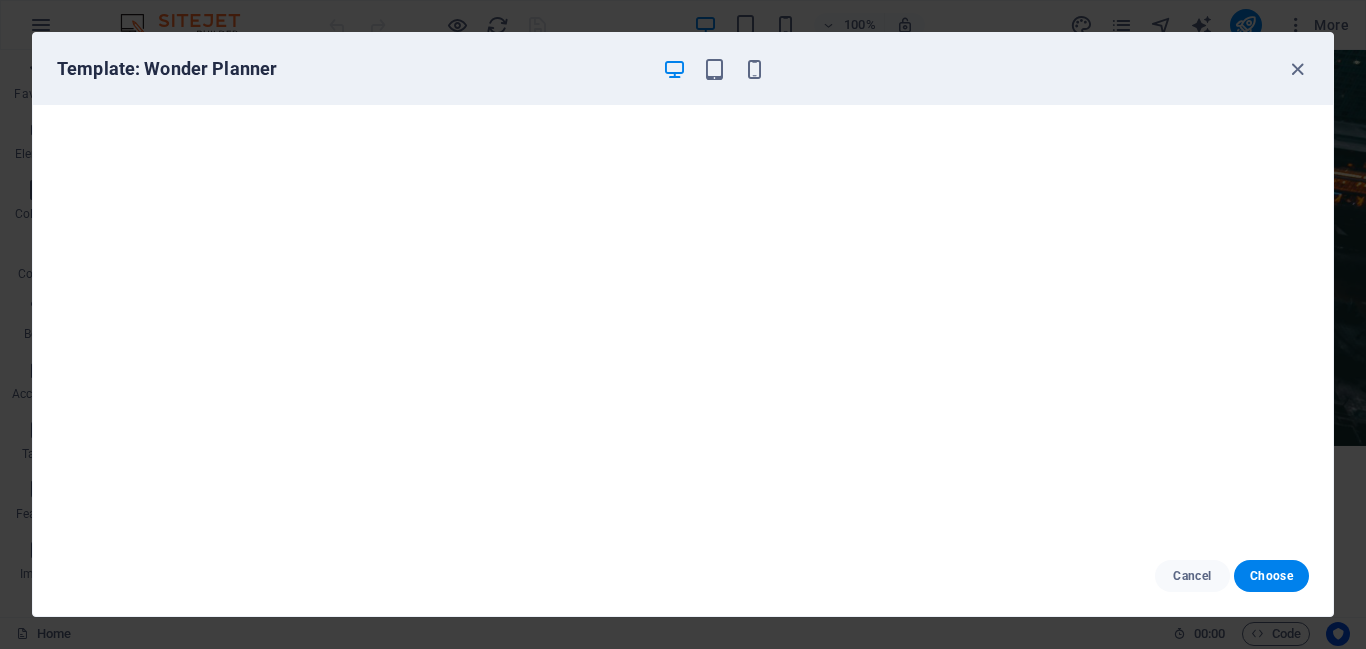 scroll, scrollTop: 0, scrollLeft: 0, axis: both 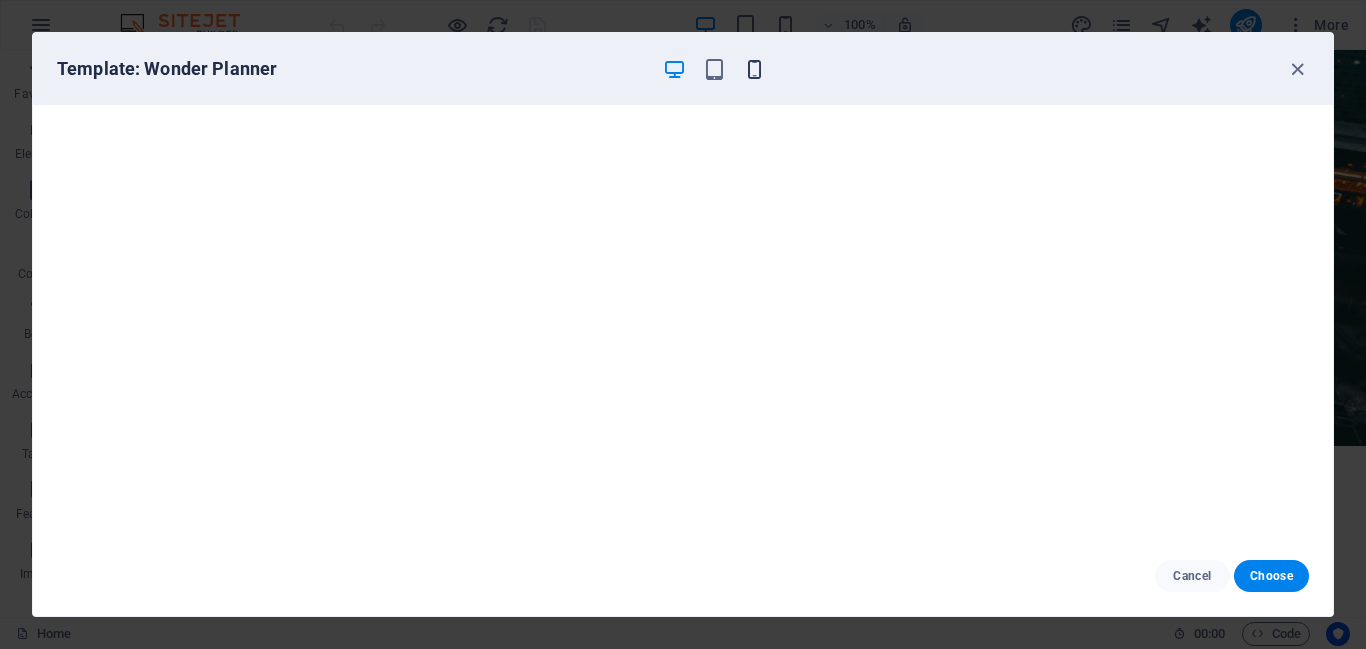 click at bounding box center (754, 69) 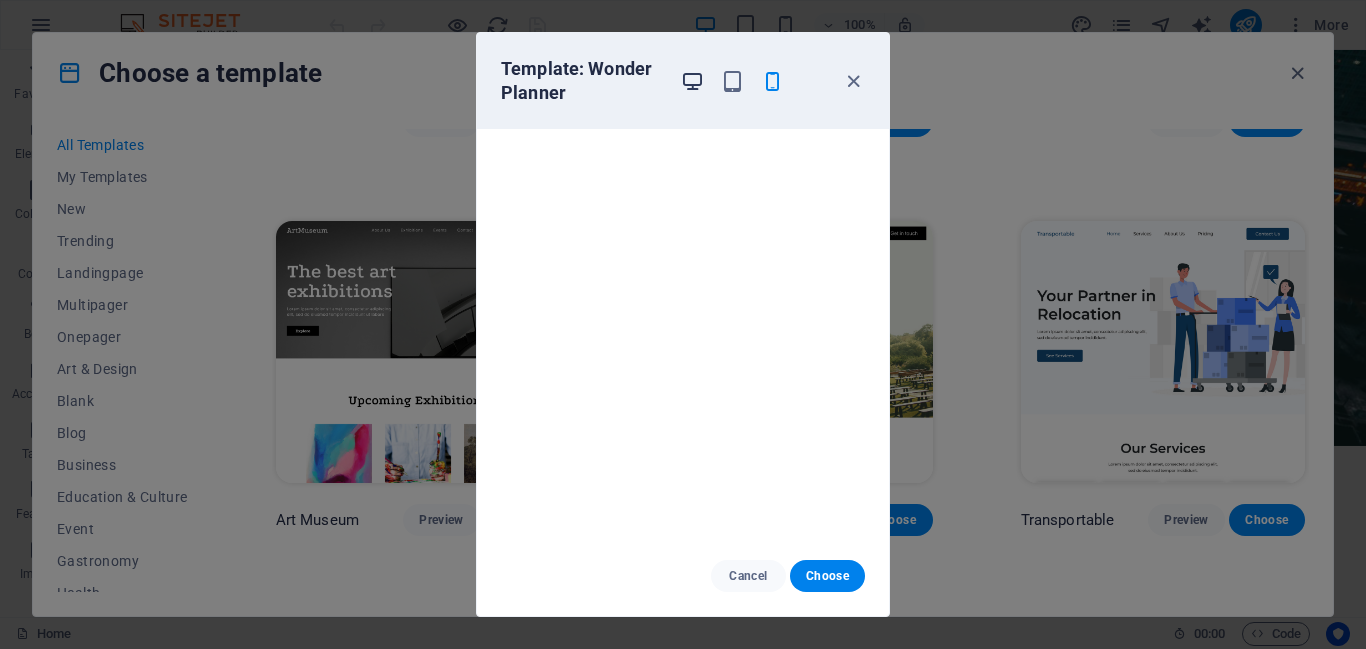 click at bounding box center [692, 81] 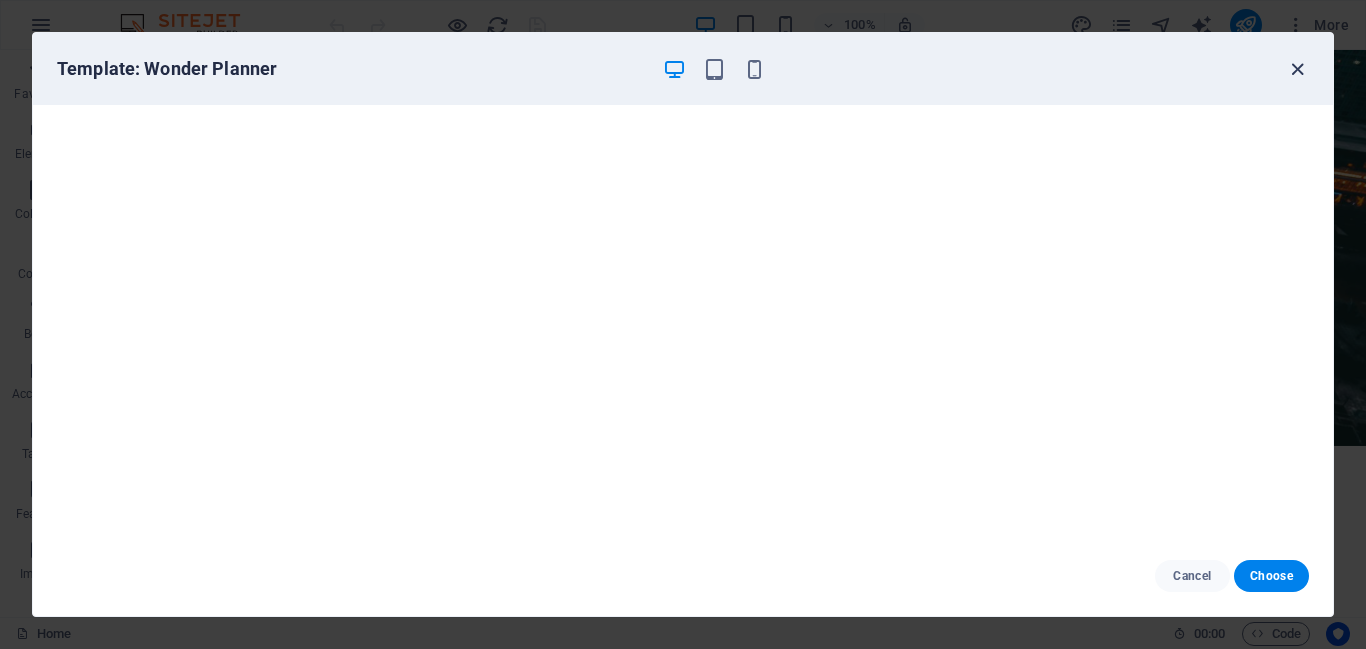 click at bounding box center (1297, 69) 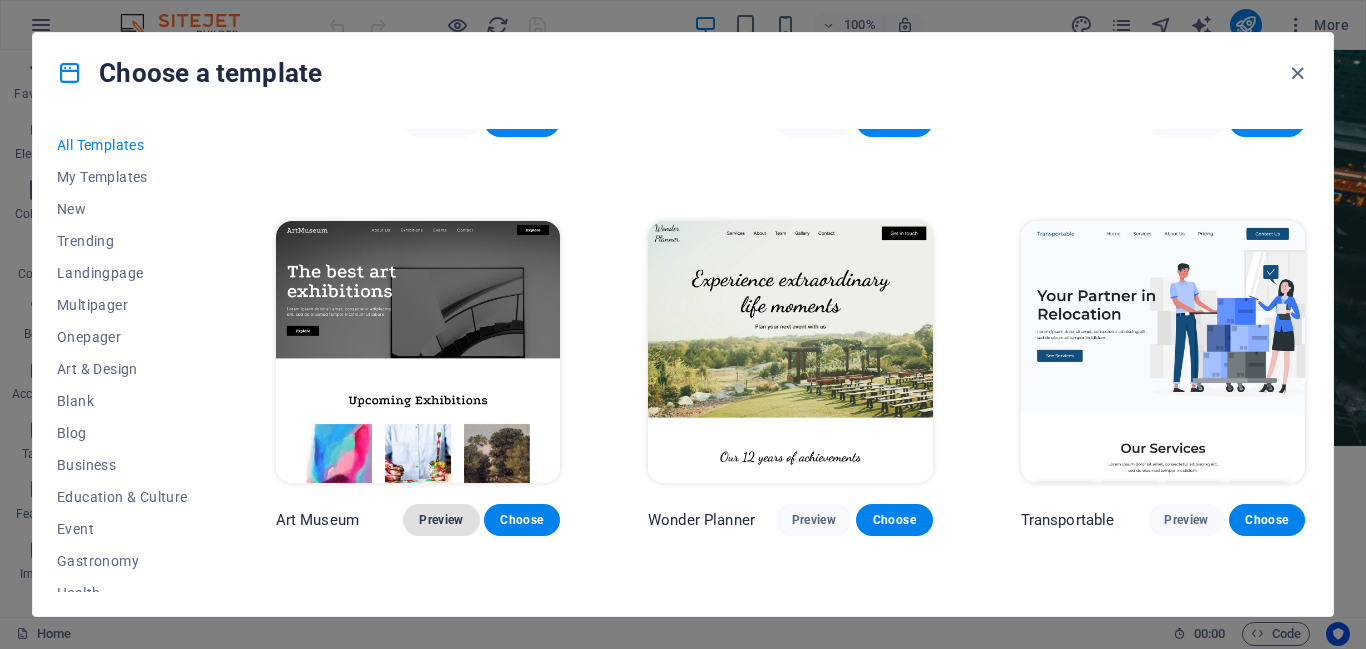 click on "Preview" at bounding box center (441, 520) 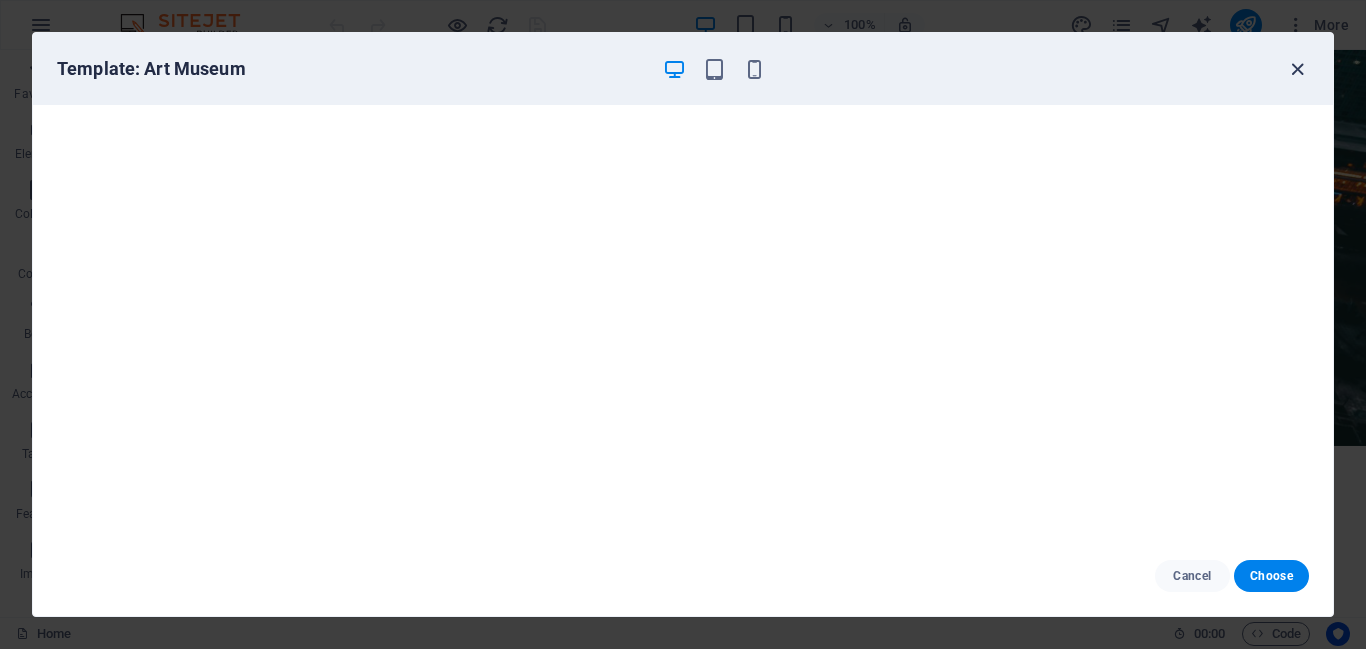 click at bounding box center [1297, 69] 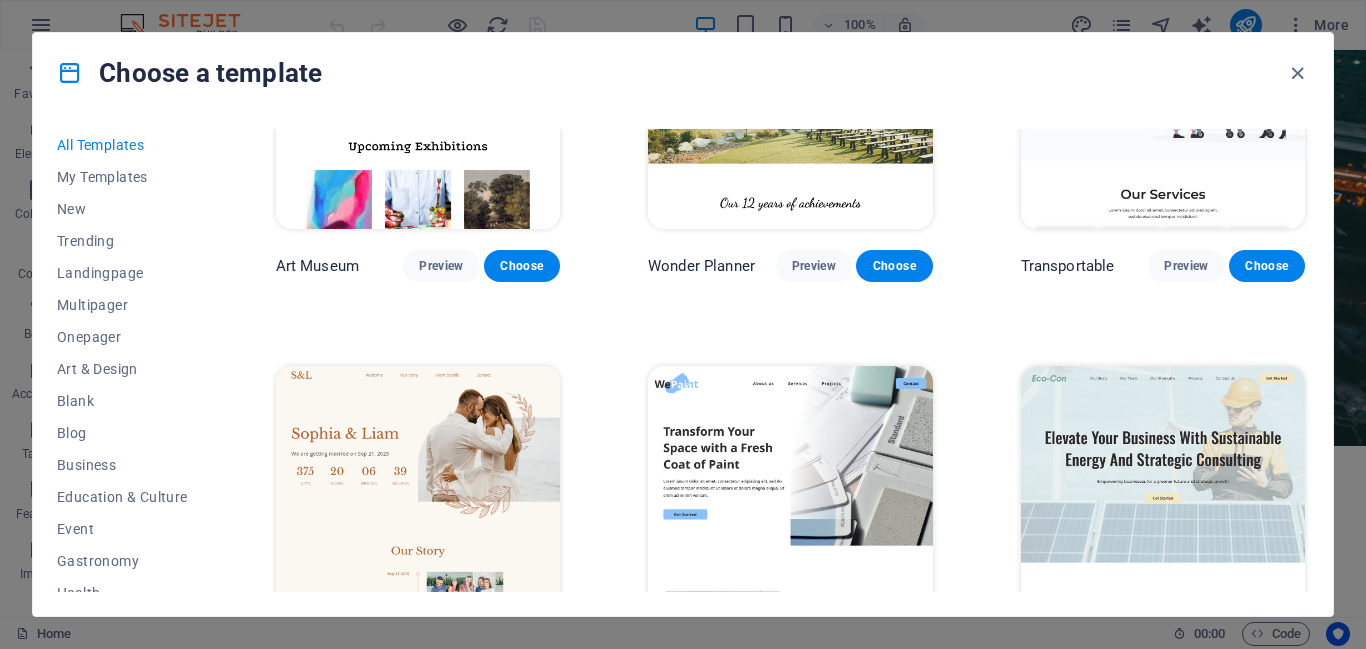 scroll, scrollTop: 587, scrollLeft: 0, axis: vertical 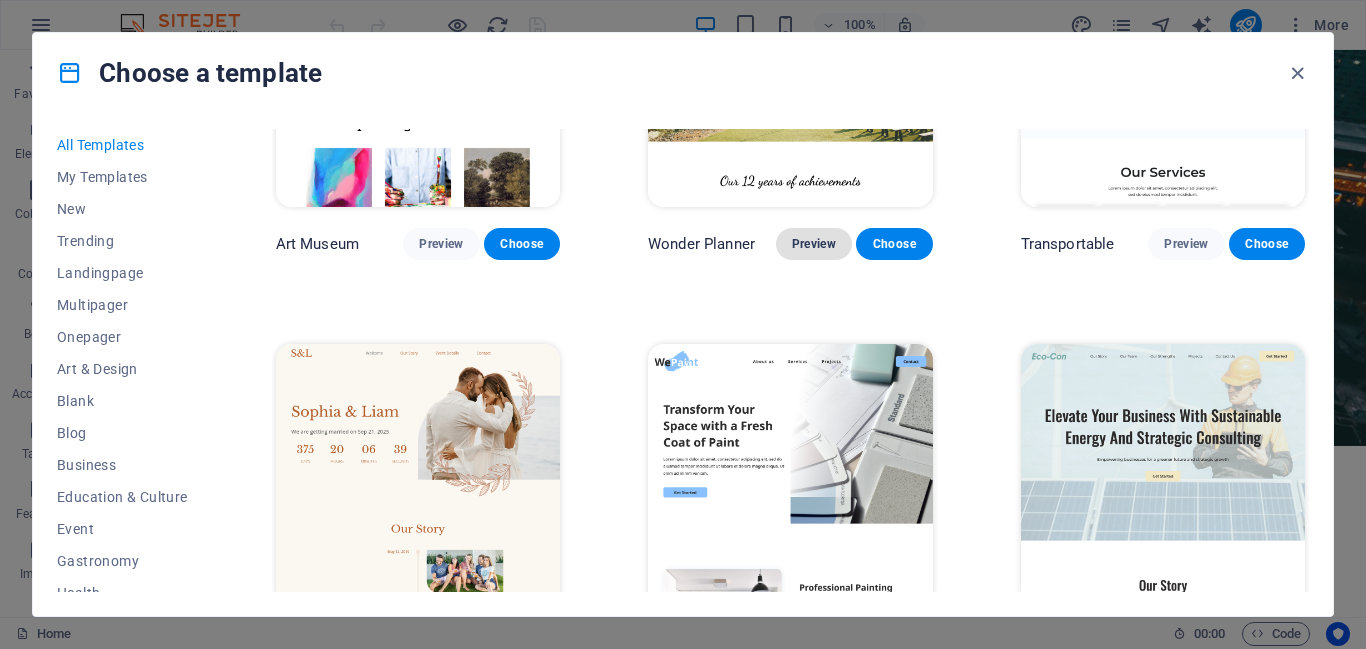 click on "Preview" at bounding box center (814, 244) 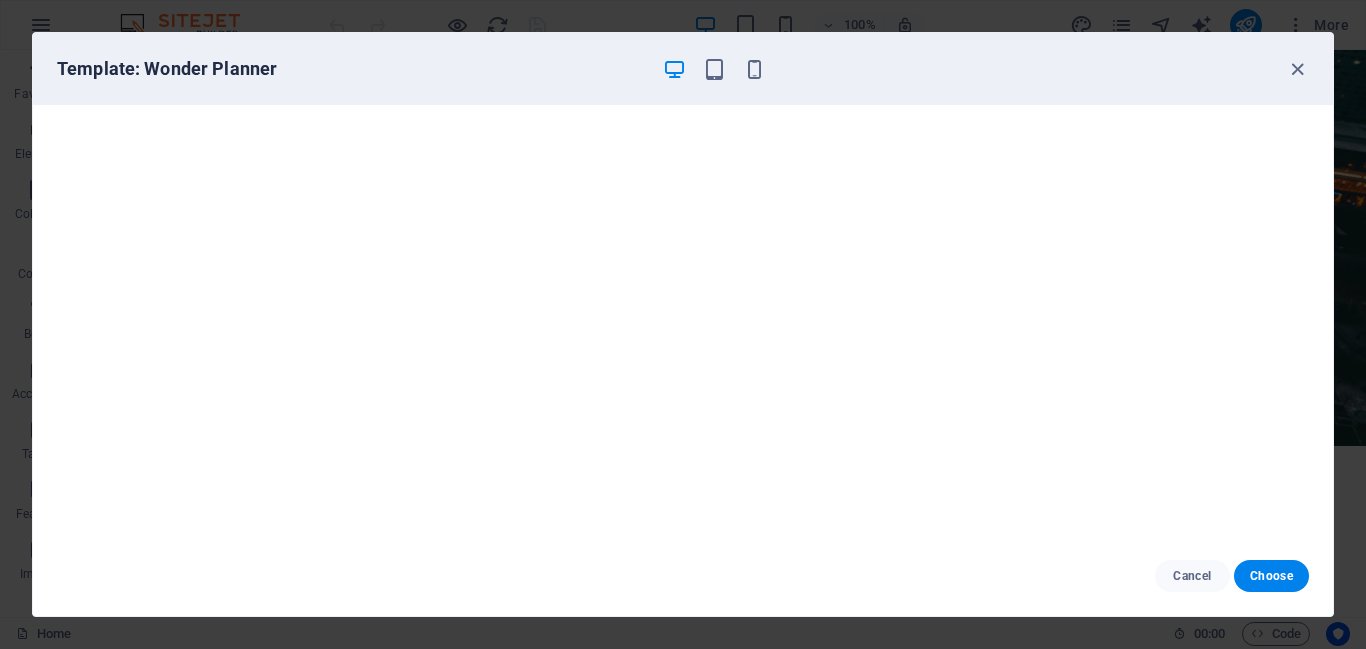 scroll, scrollTop: 0, scrollLeft: 0, axis: both 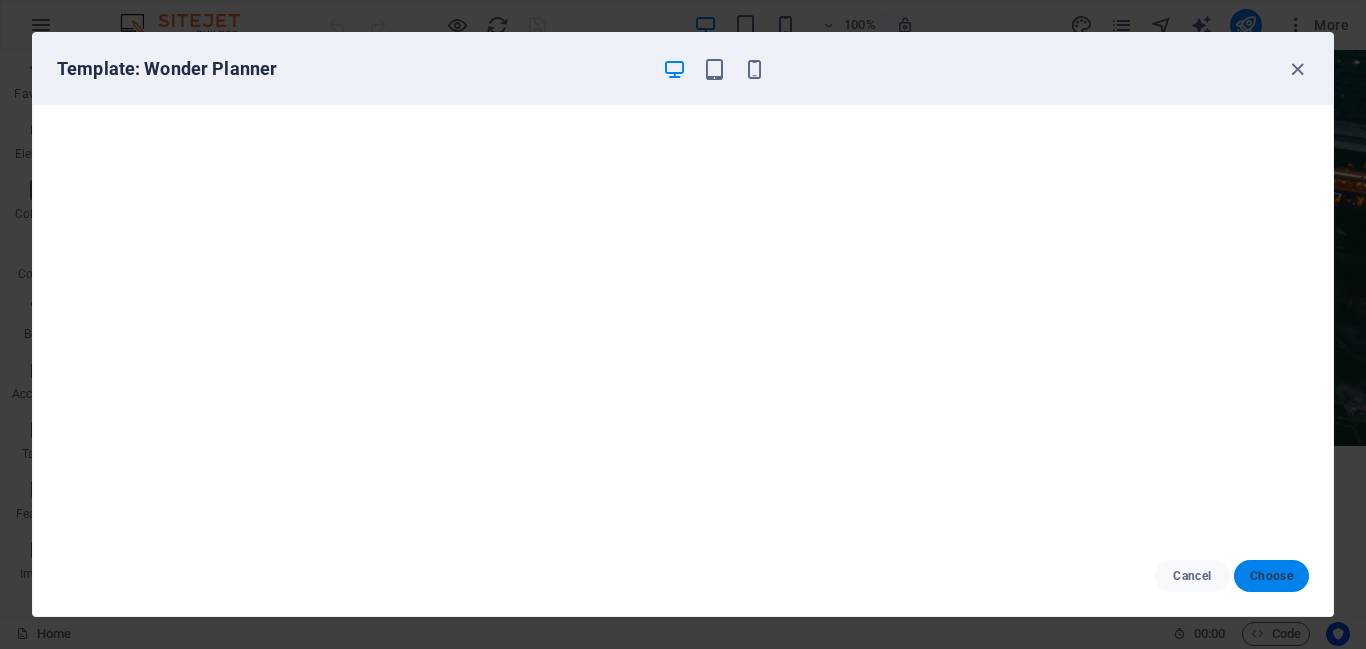 click on "Choose" at bounding box center (1271, 576) 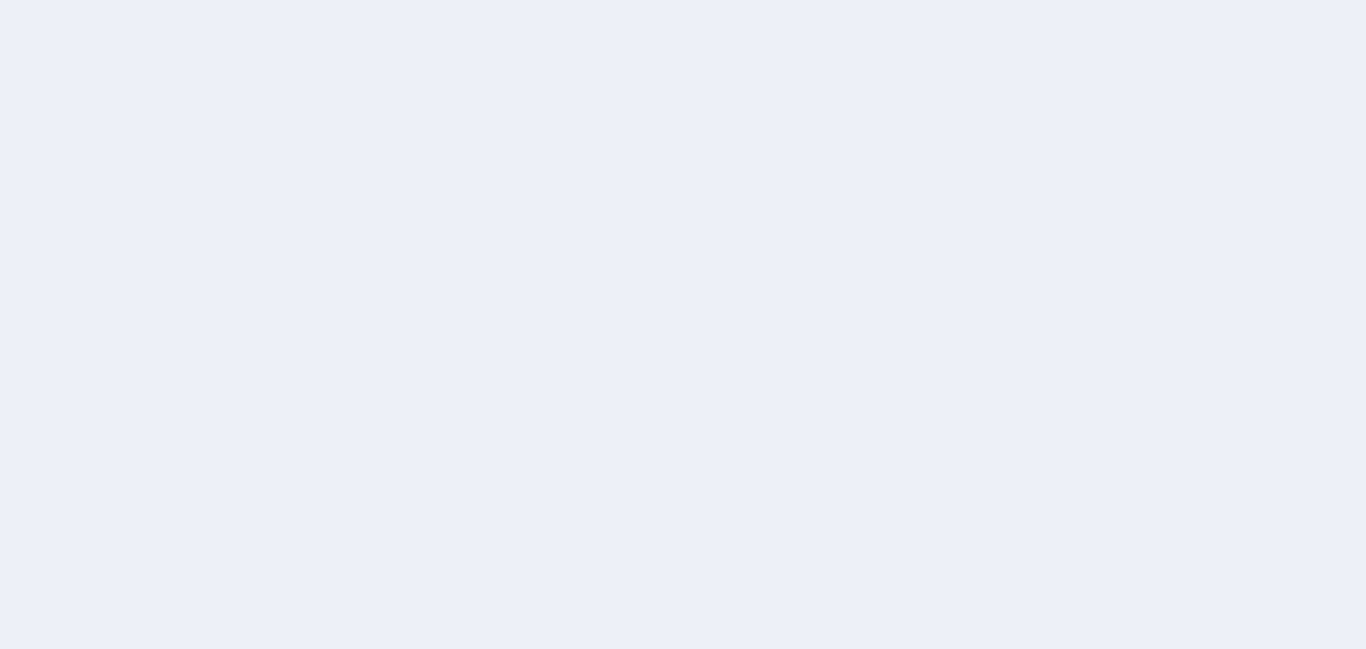 scroll, scrollTop: 0, scrollLeft: 0, axis: both 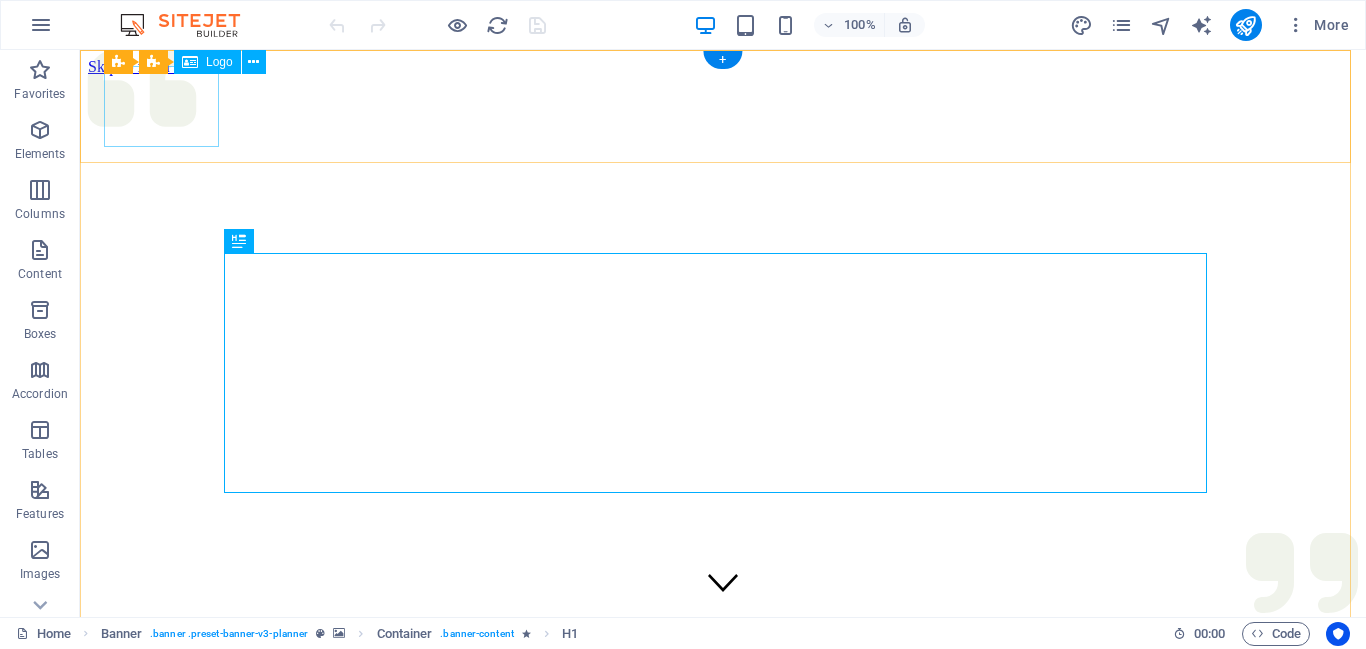 click at bounding box center (723, 1018) 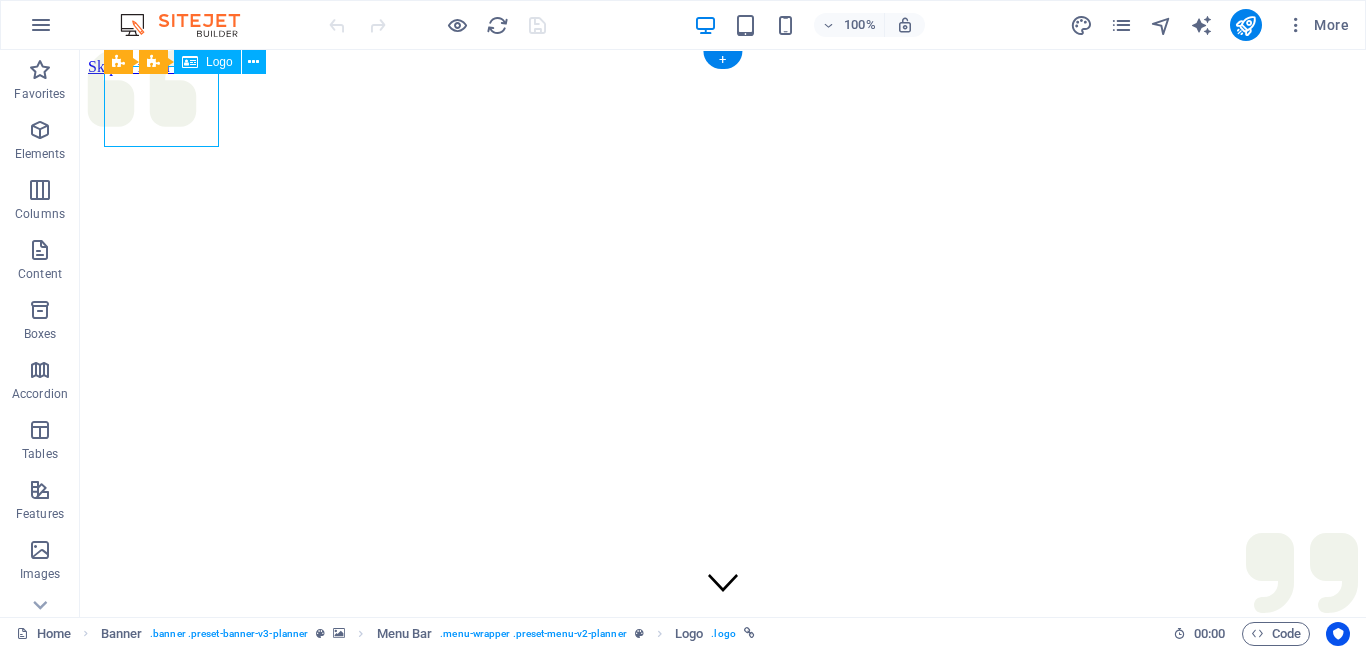click at bounding box center (723, 1018) 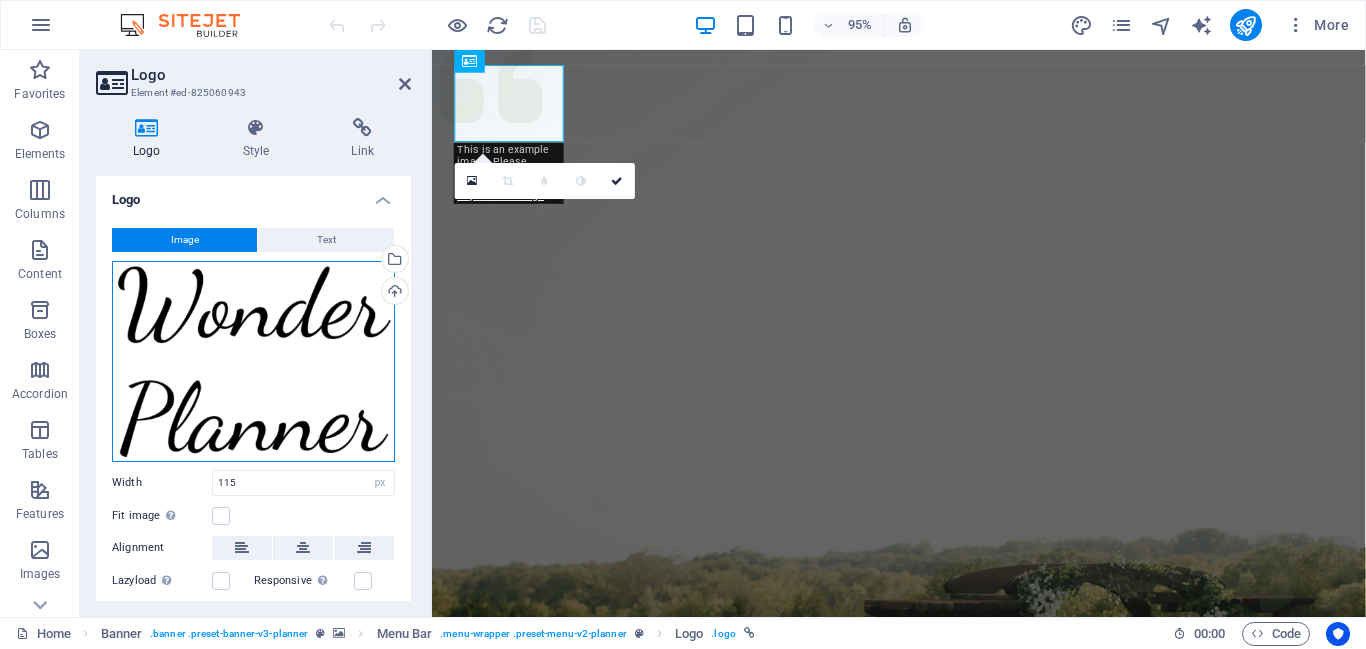 click on "Drag files here, click to choose files or select files from Files or our free stock photos & videos" at bounding box center [253, 361] 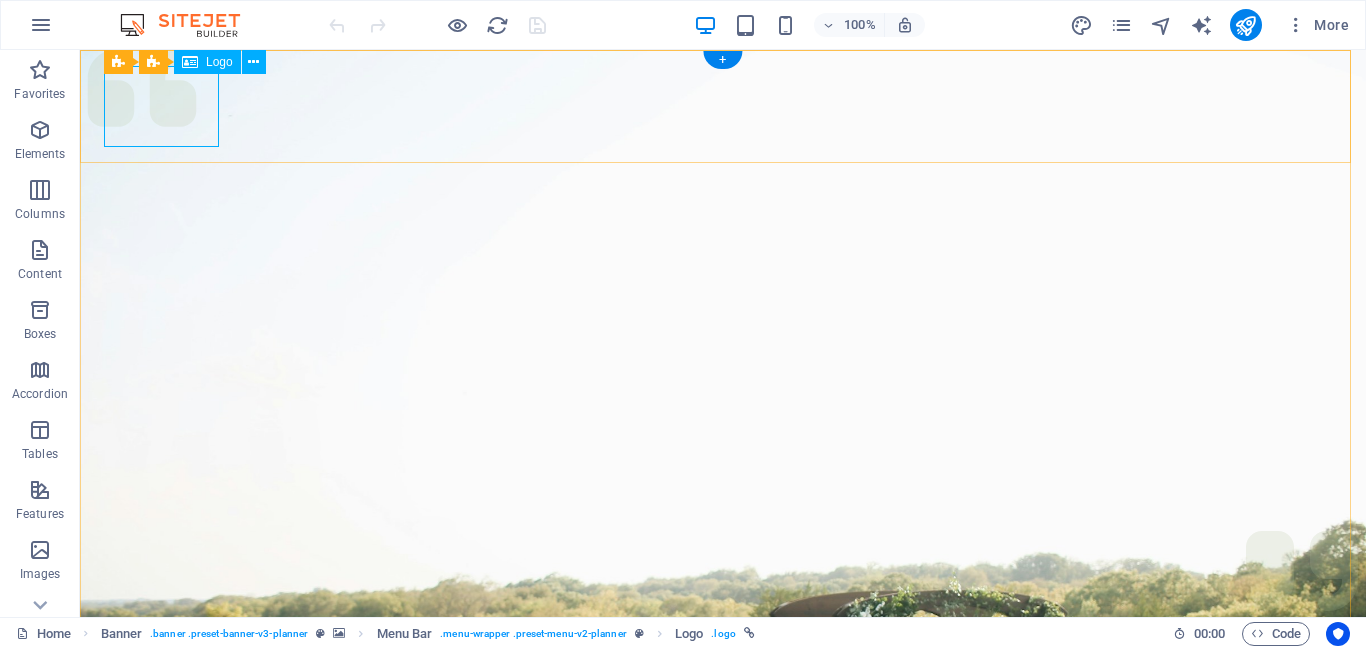 click at bounding box center (723, 1006) 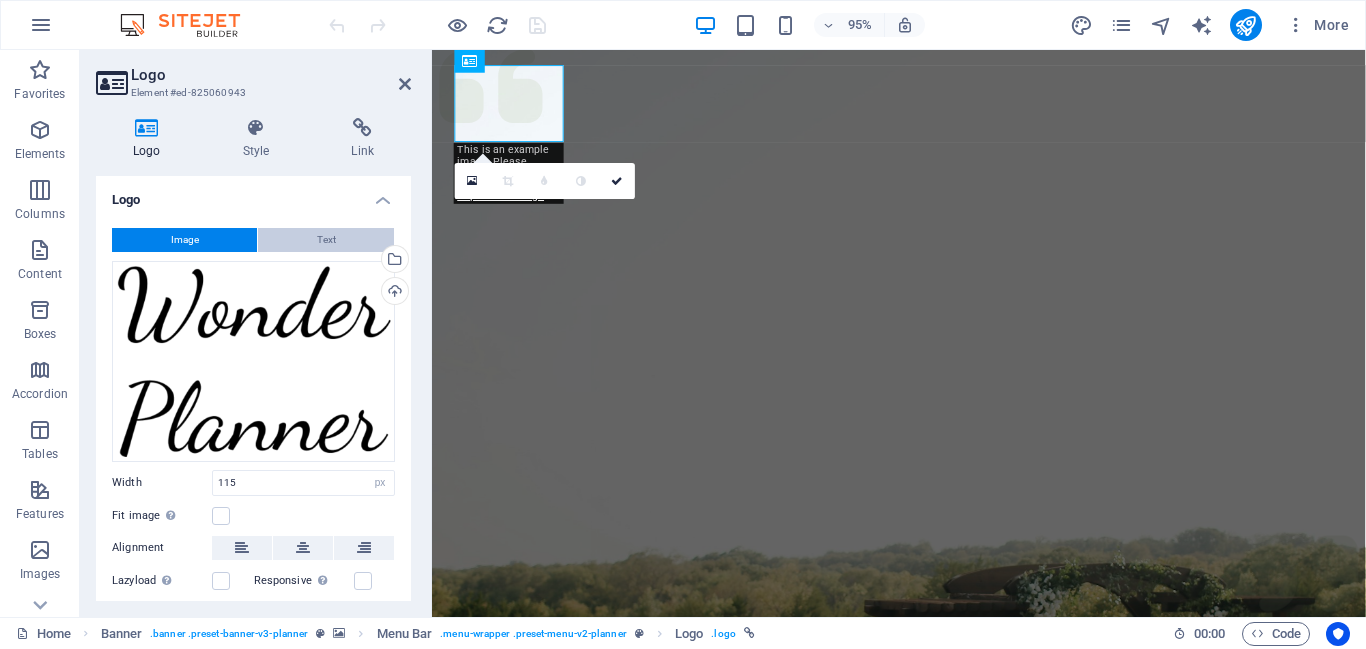 click on "Text" at bounding box center [326, 240] 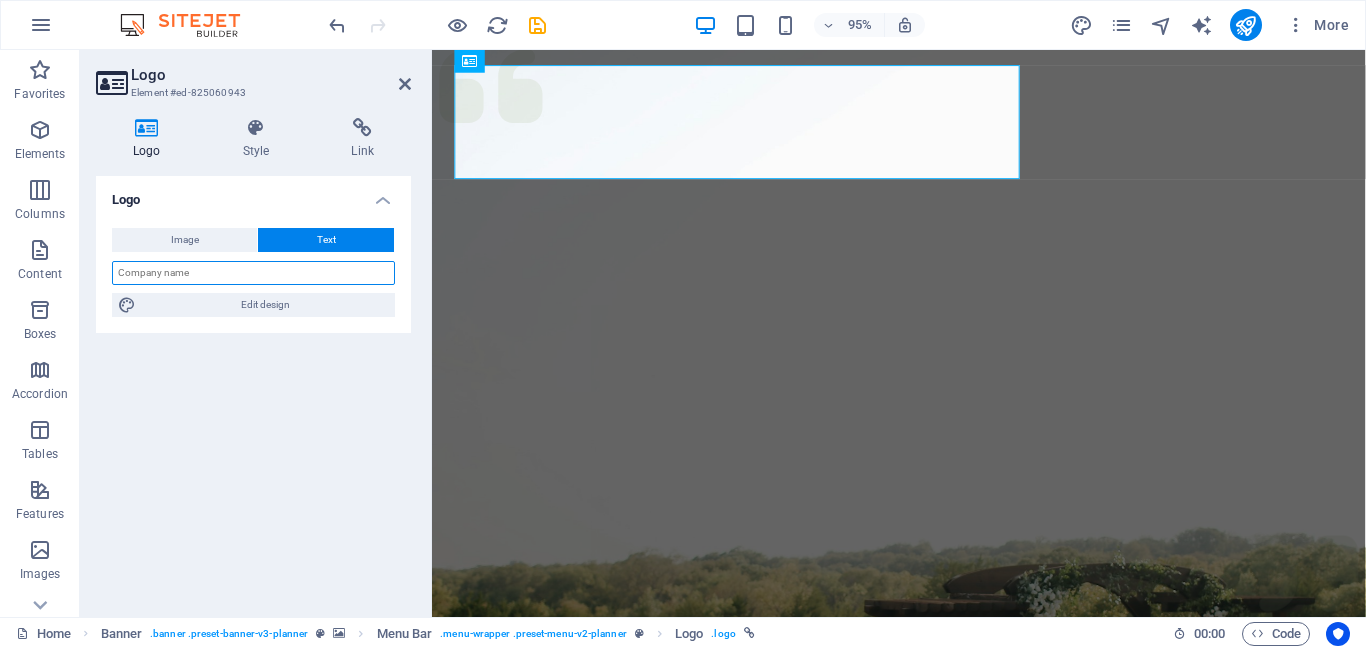 click at bounding box center (253, 273) 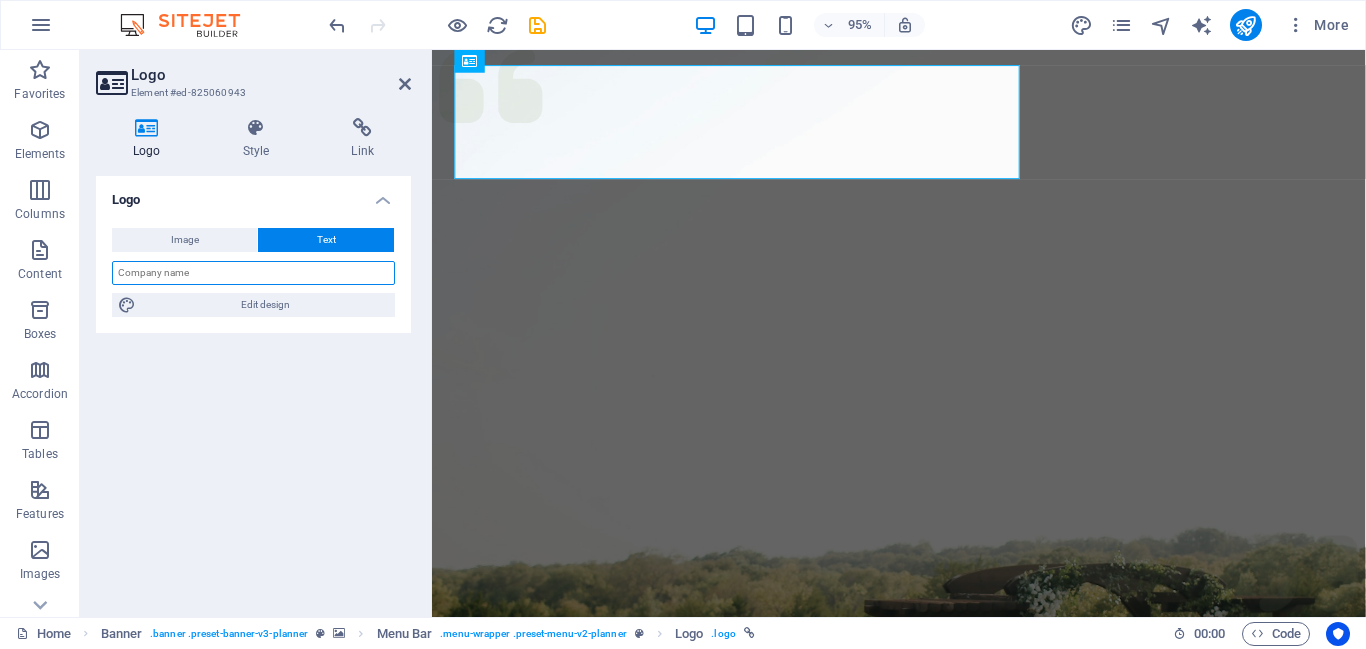 type on "[COMPANY] and Associates" 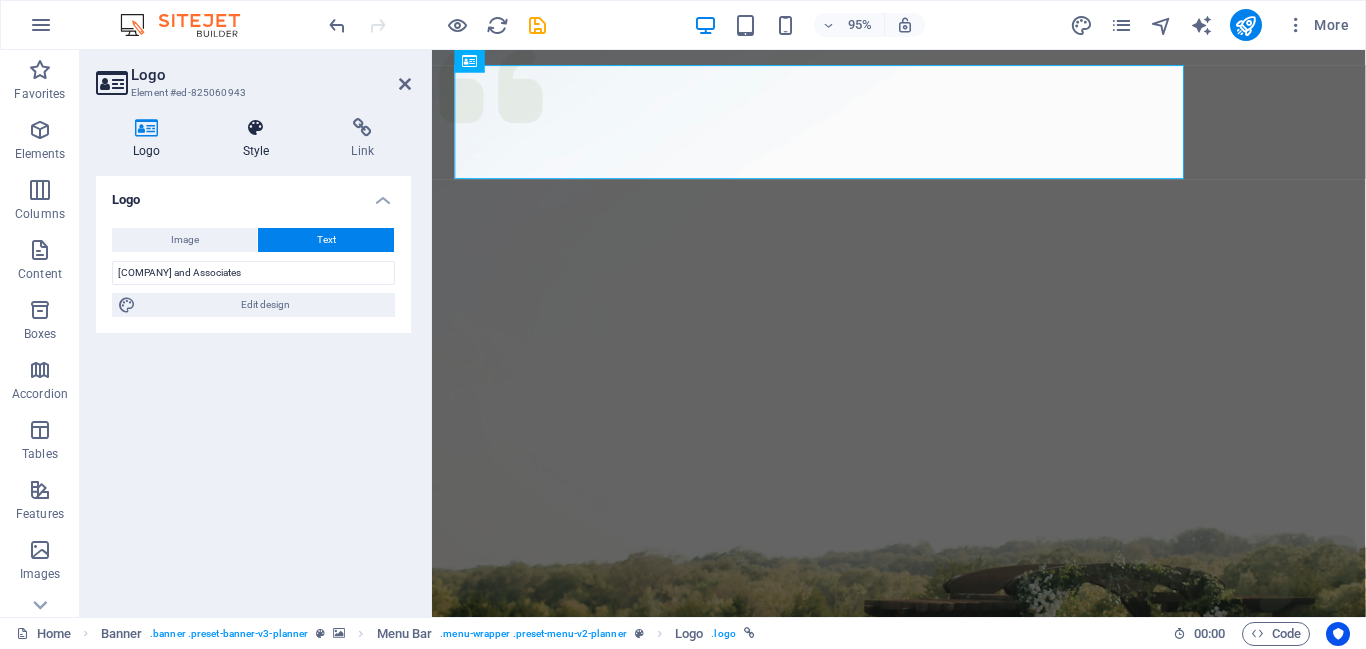 click at bounding box center (256, 128) 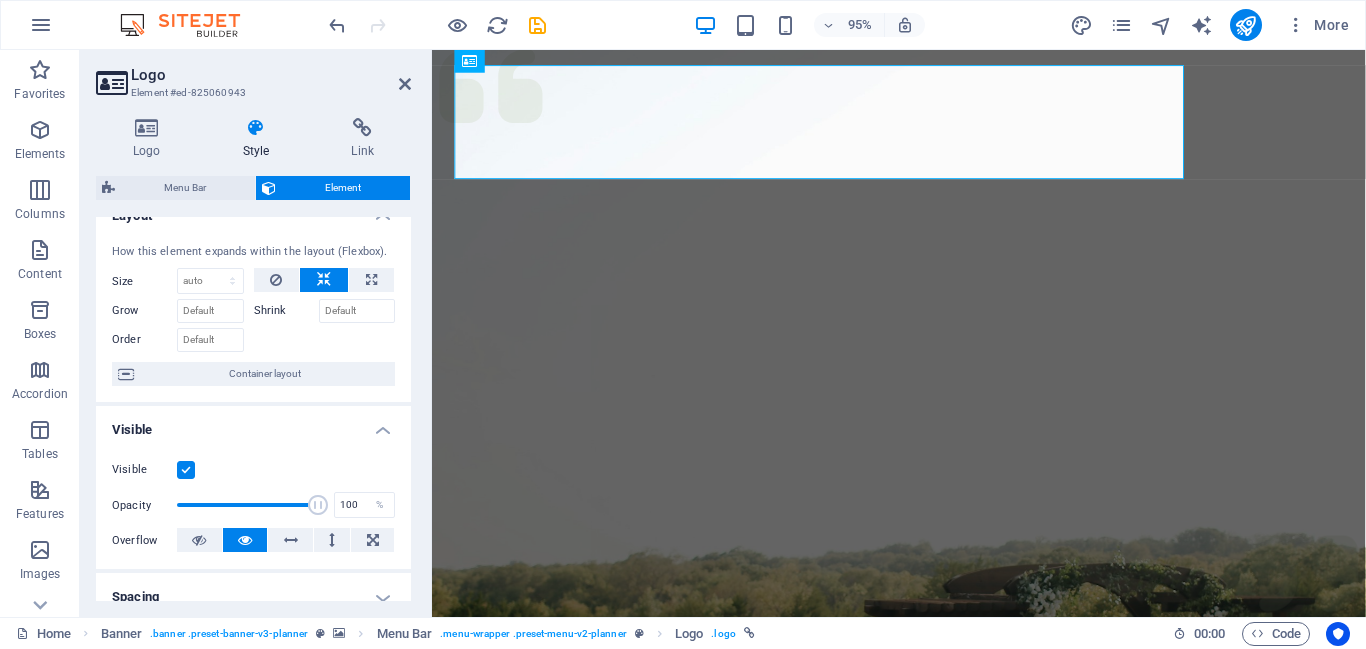 scroll, scrollTop: 35, scrollLeft: 0, axis: vertical 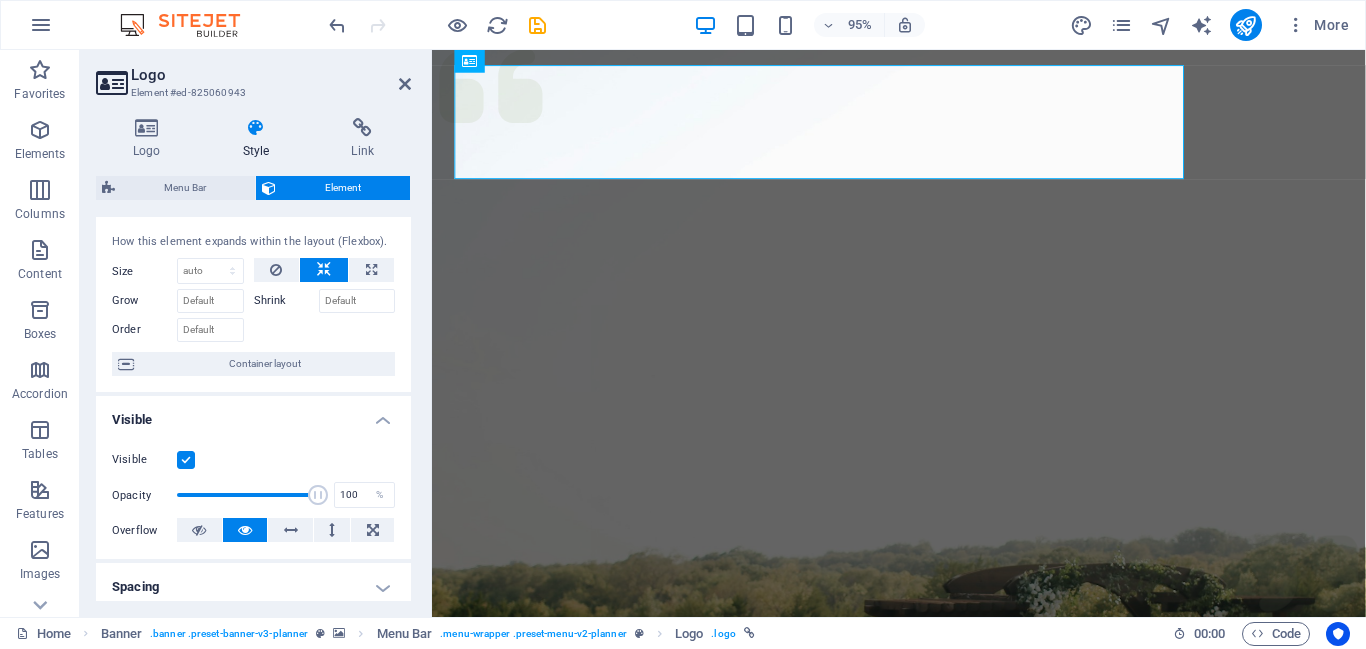 click on "Shrink" at bounding box center (286, 301) 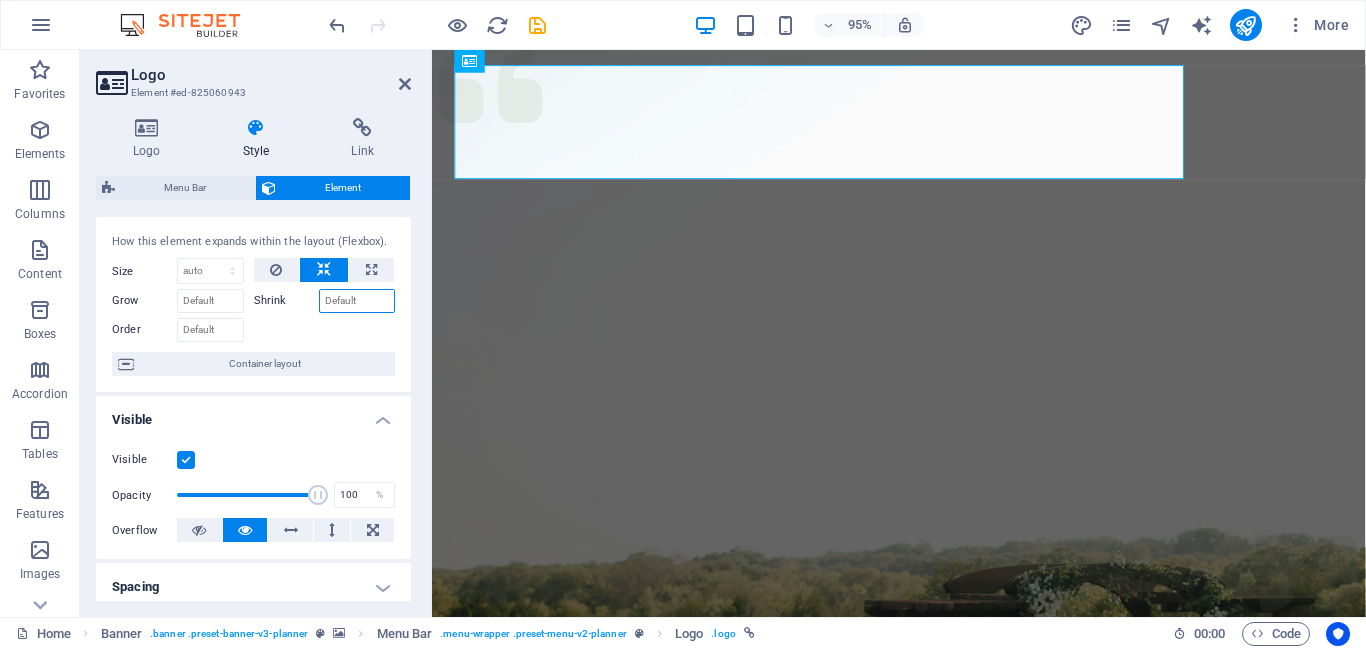click on "Shrink" at bounding box center [357, 301] 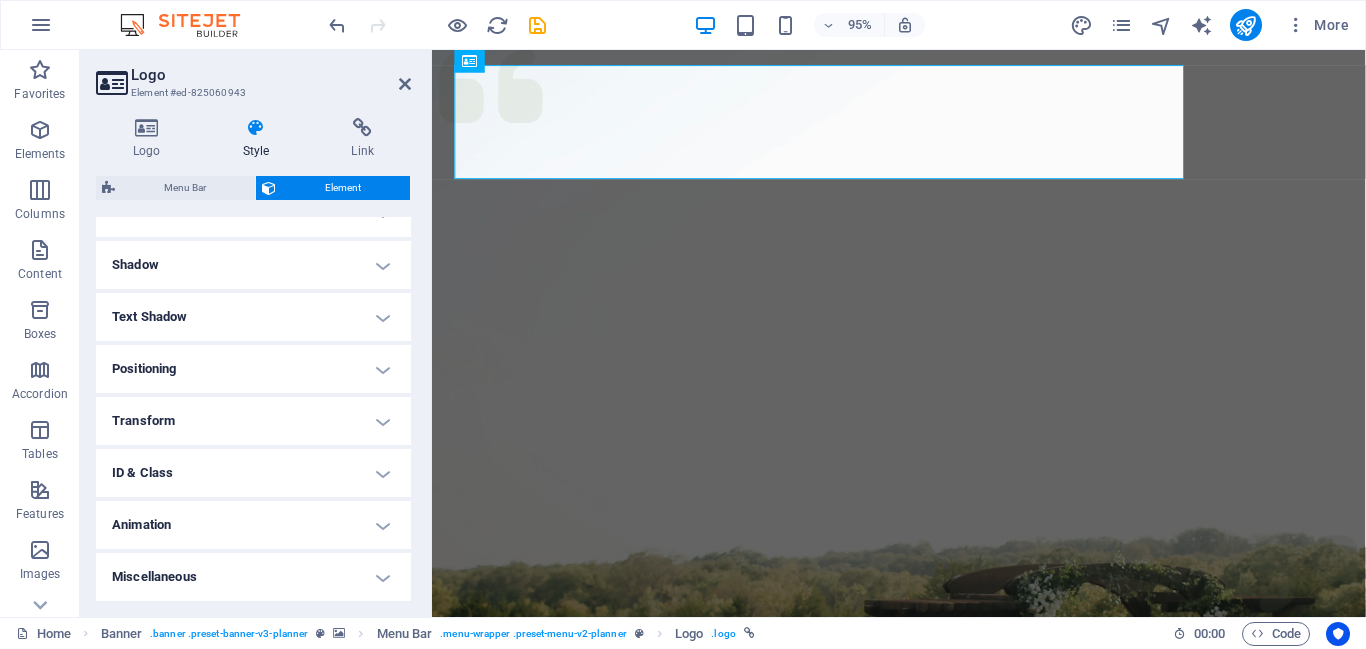 scroll, scrollTop: 0, scrollLeft: 0, axis: both 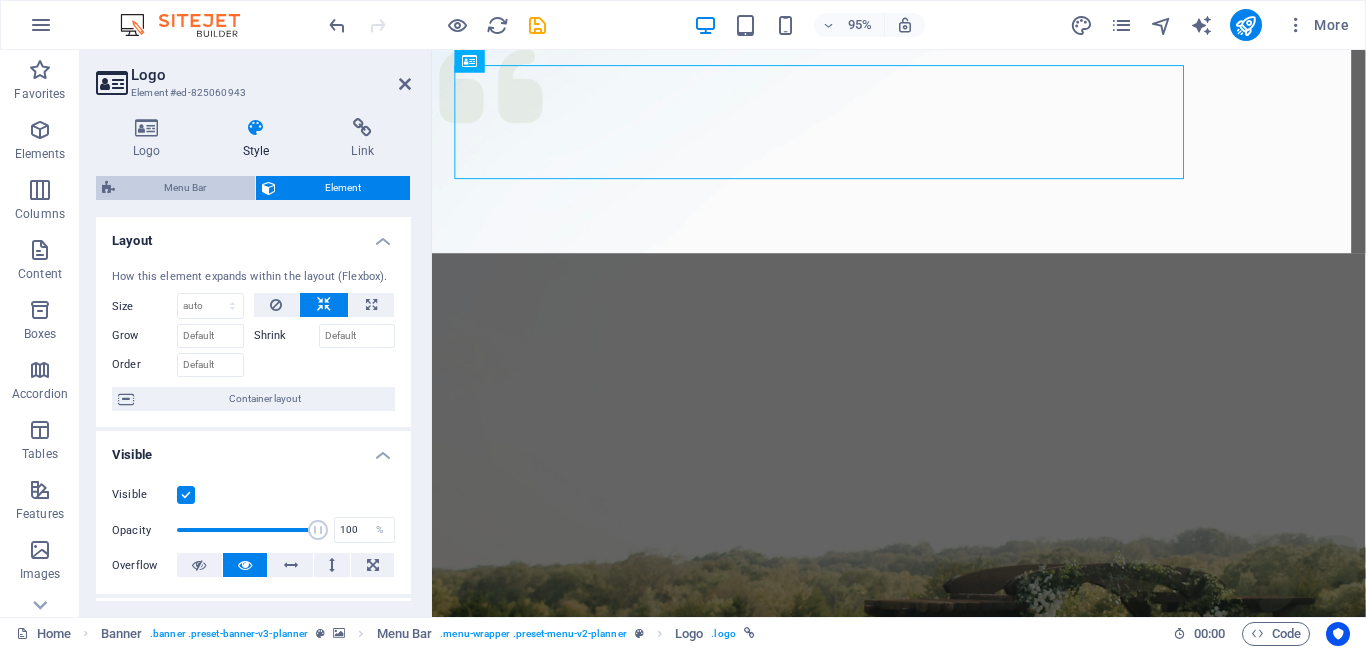 click on "Menu Bar" at bounding box center (185, 188) 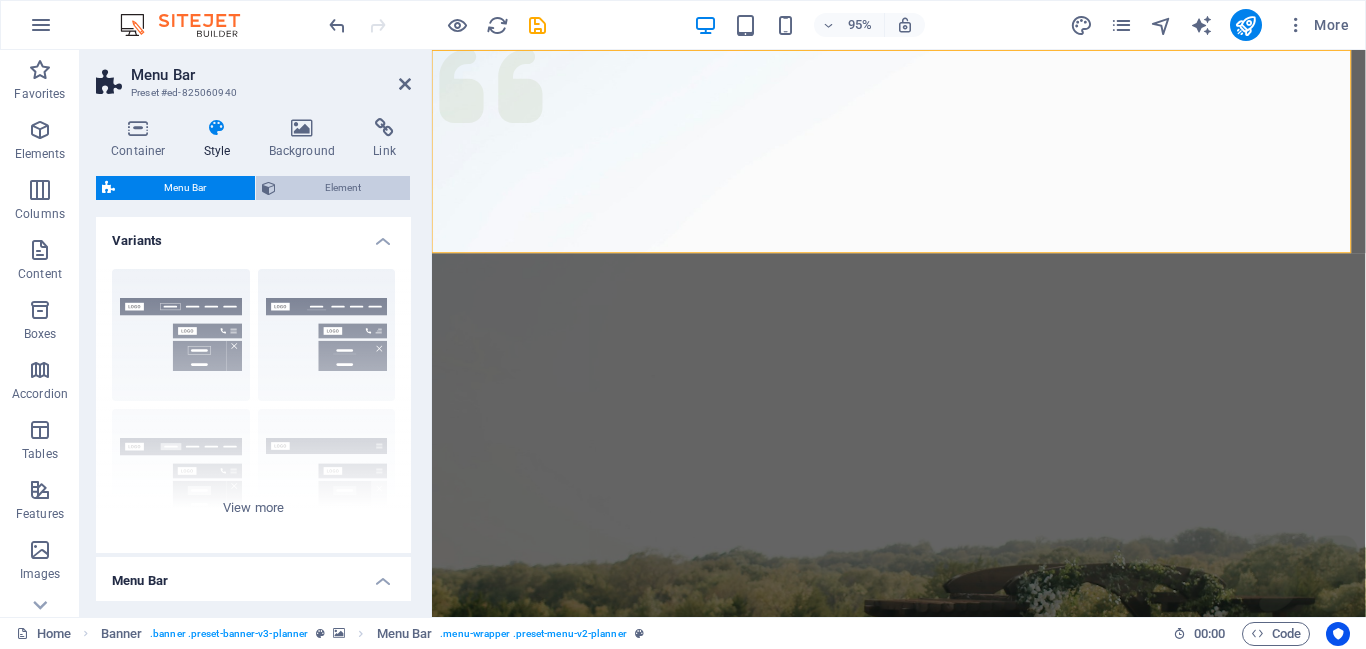 click on "Element" at bounding box center [343, 188] 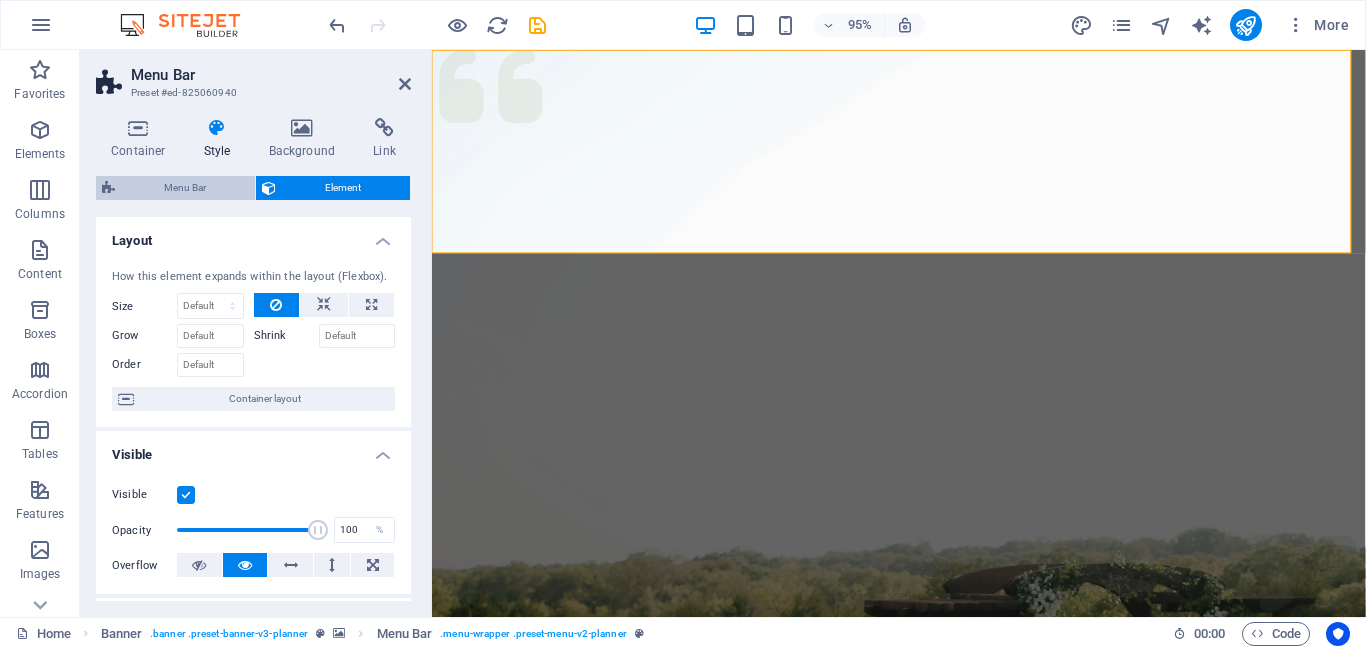 click on "Menu Bar" at bounding box center (185, 188) 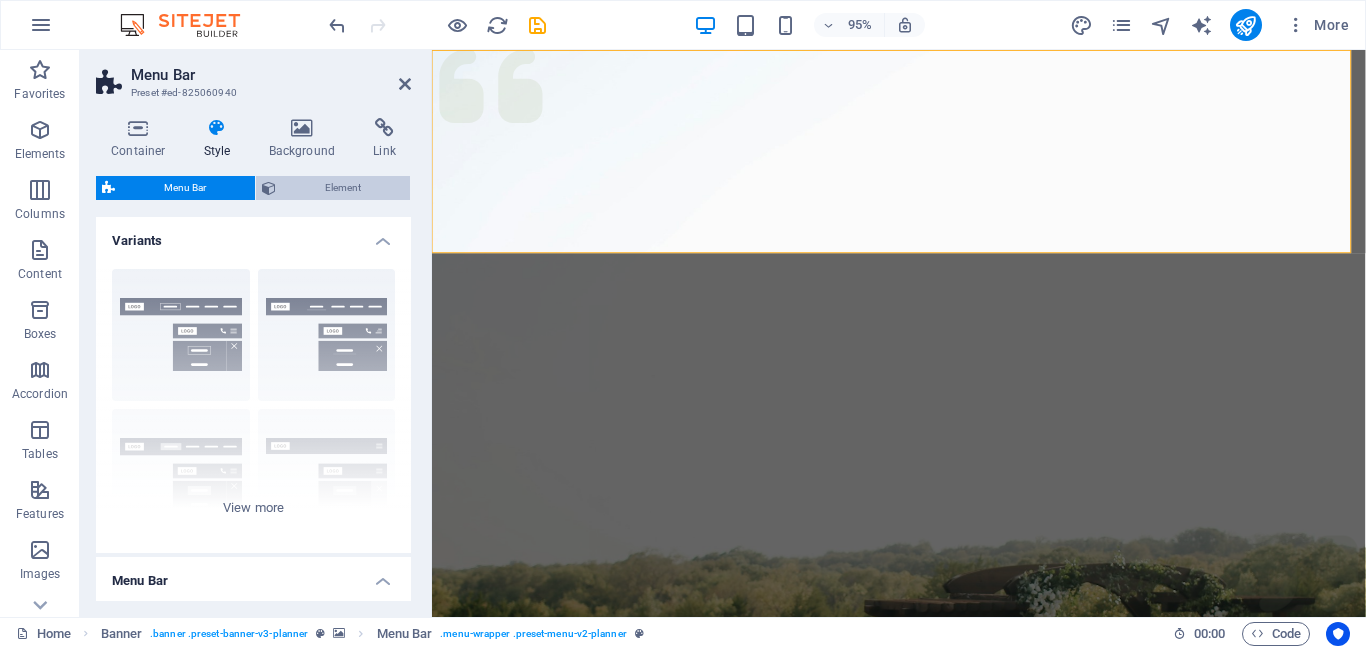 click on "Element" at bounding box center (343, 188) 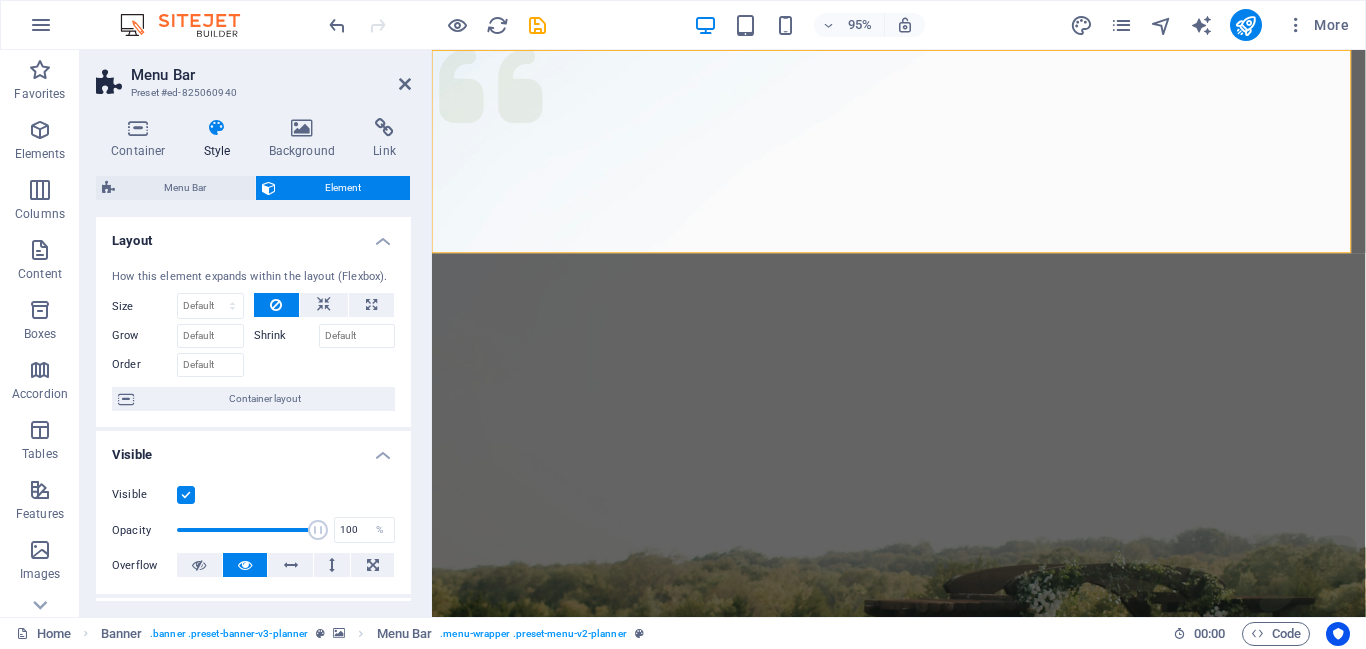 scroll, scrollTop: 461, scrollLeft: 0, axis: vertical 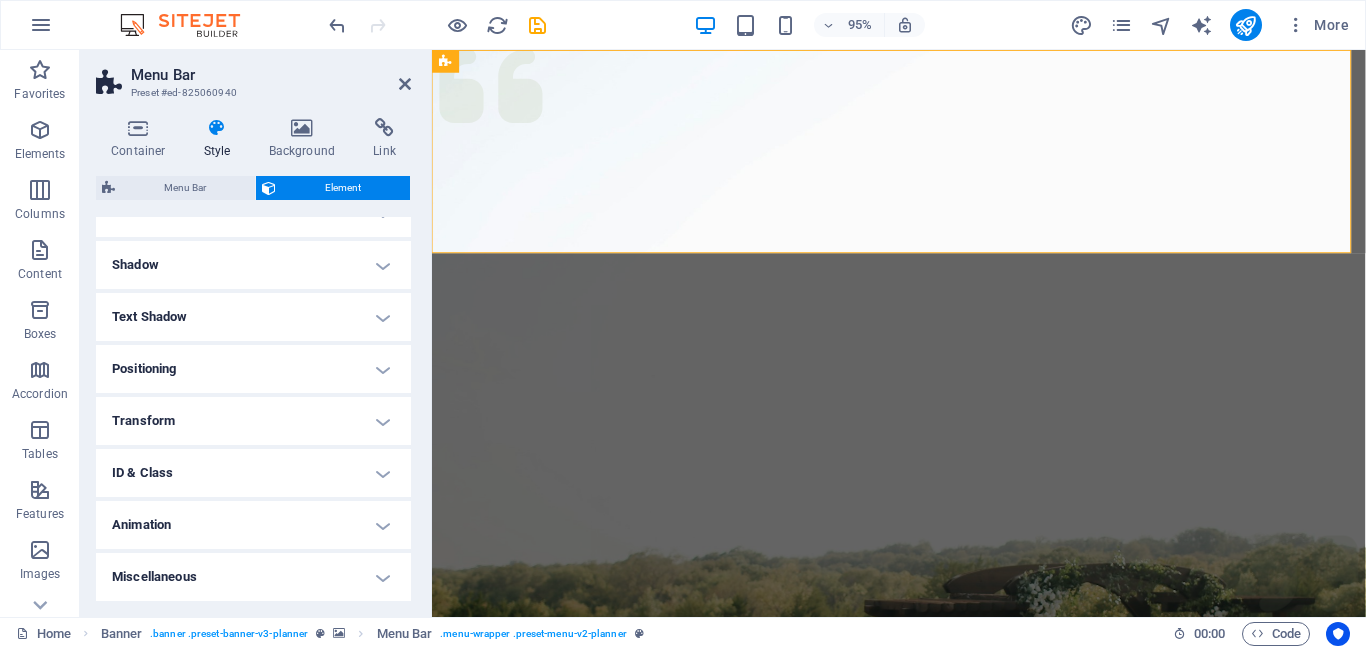 click on "Menu Bar Preset #ed-825060940" at bounding box center (253, 76) 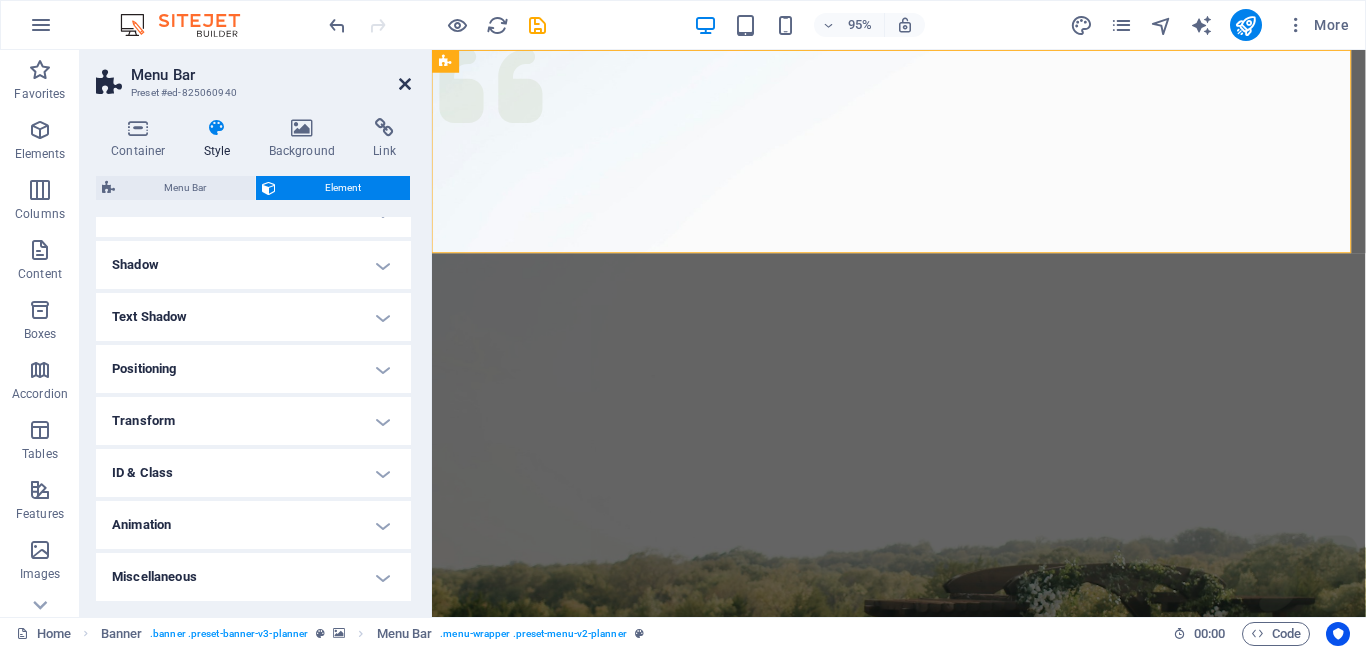 click at bounding box center [405, 84] 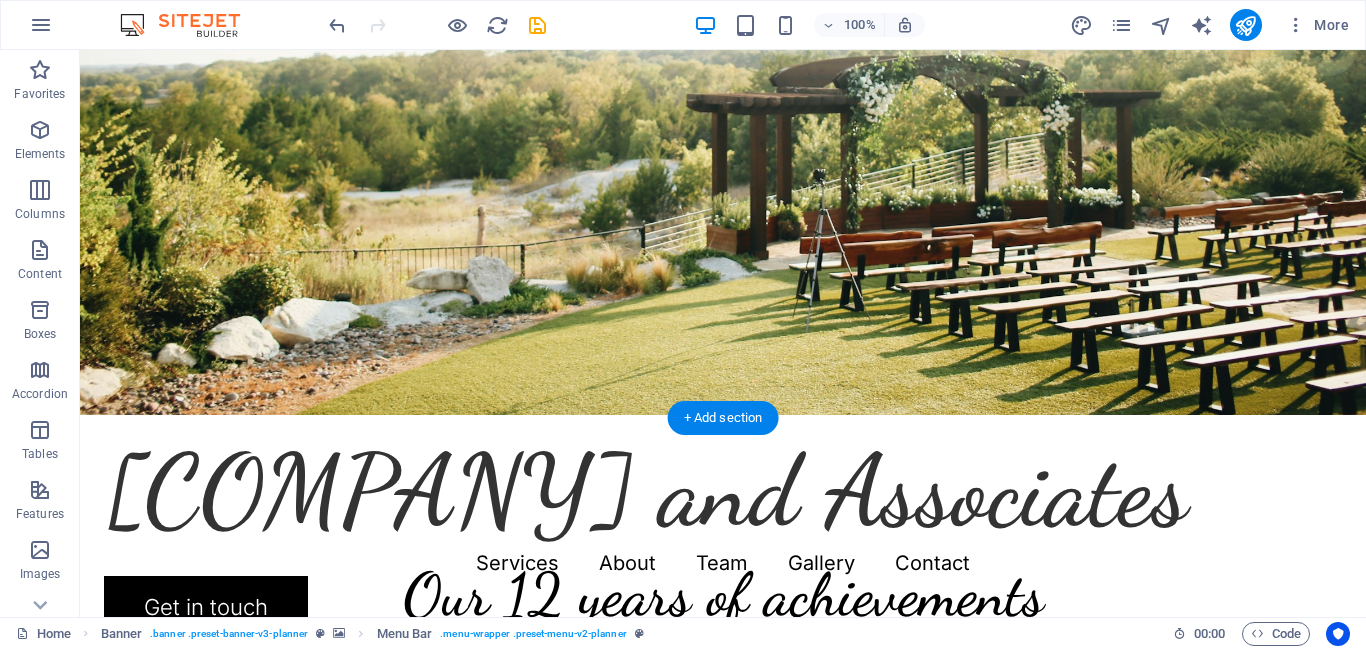 scroll, scrollTop: 0, scrollLeft: 0, axis: both 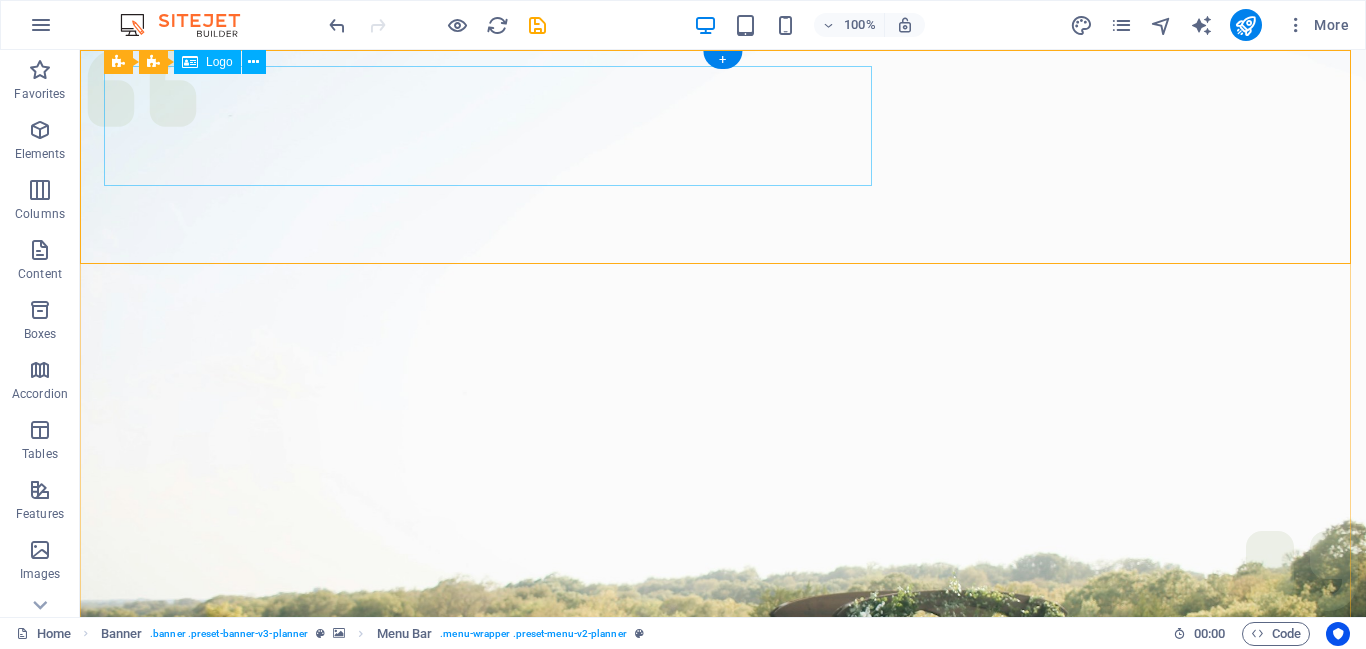 click on "[COMPANY] and Associates" at bounding box center (723, 1026) 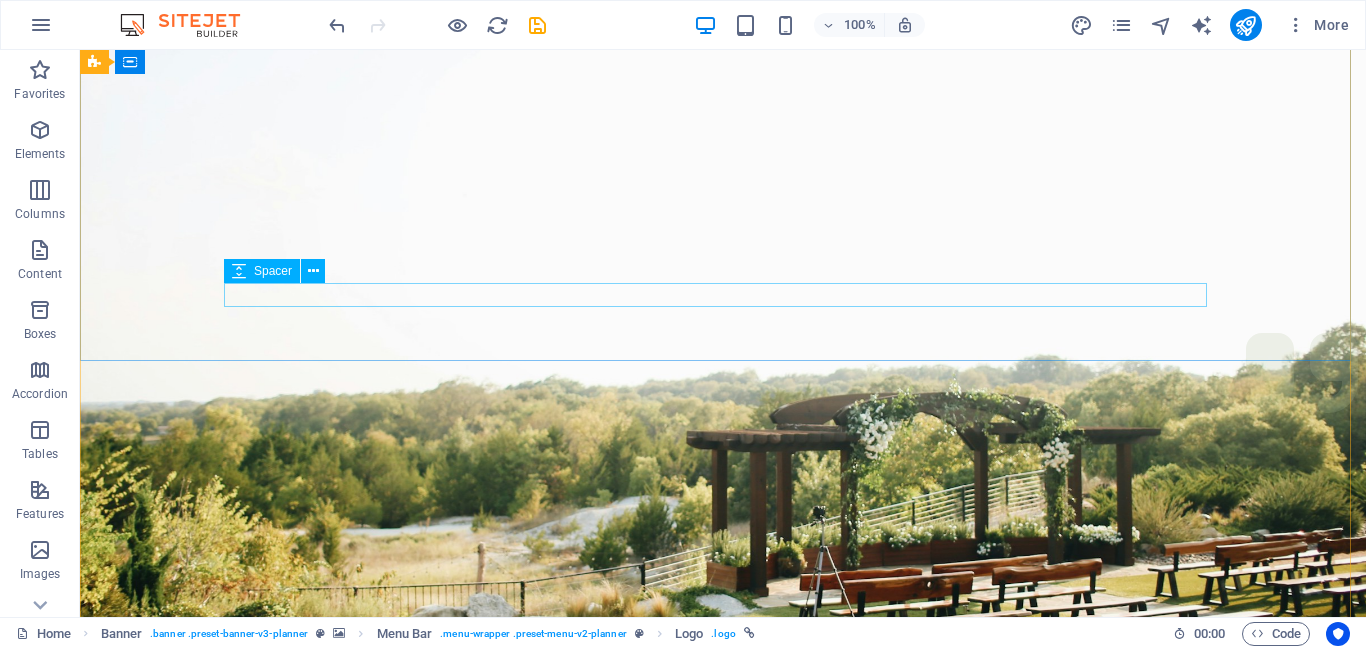 scroll, scrollTop: 0, scrollLeft: 0, axis: both 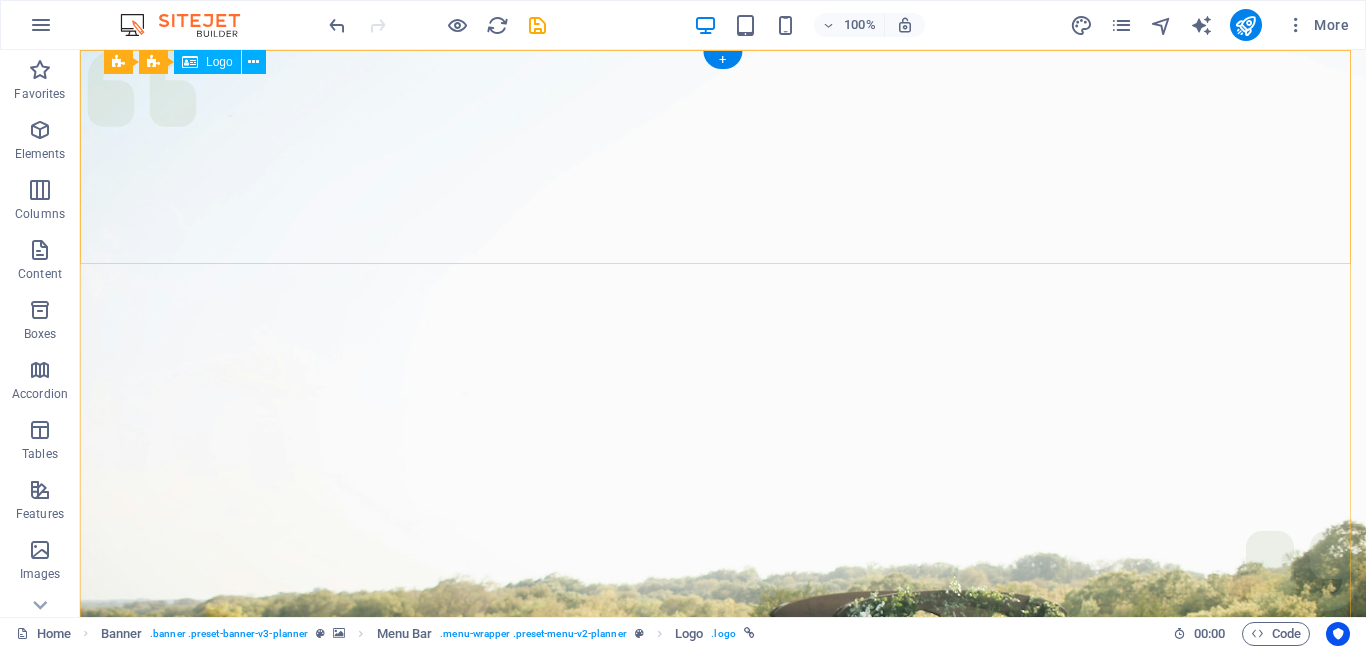 click on "[COMPANY] and Associates" at bounding box center (723, 1026) 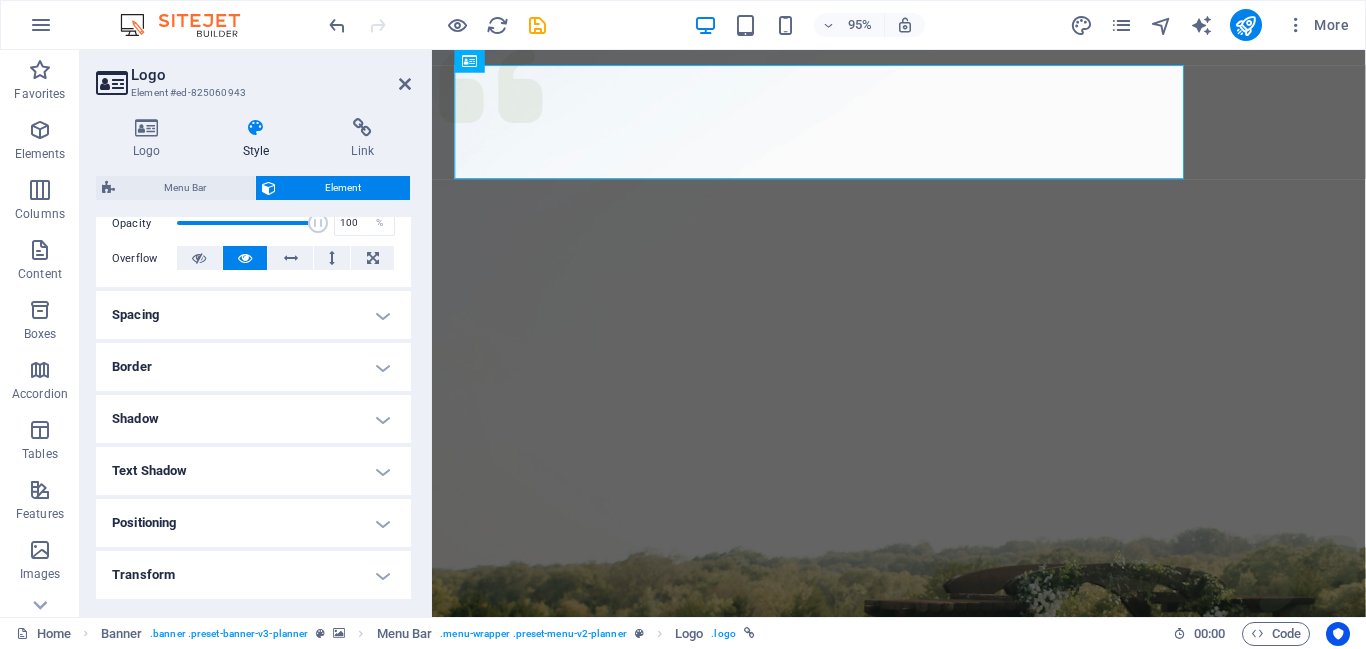 scroll, scrollTop: 303, scrollLeft: 0, axis: vertical 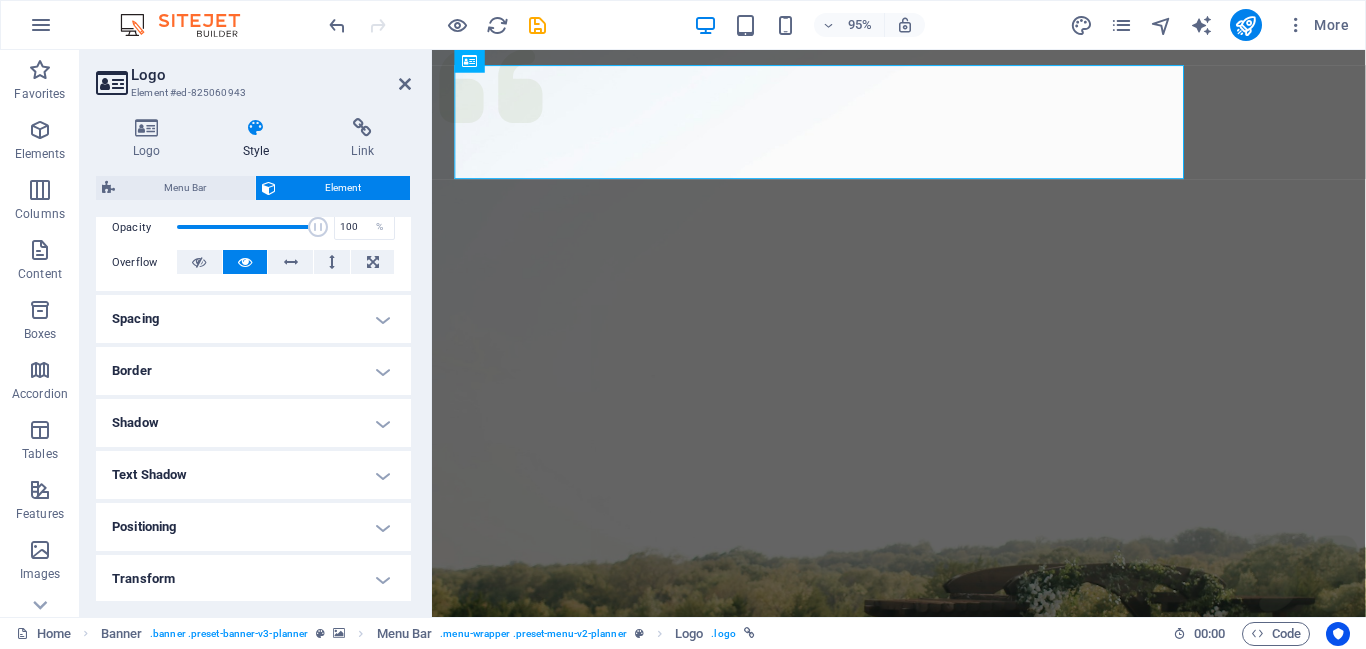 click on "Spacing" at bounding box center (253, 319) 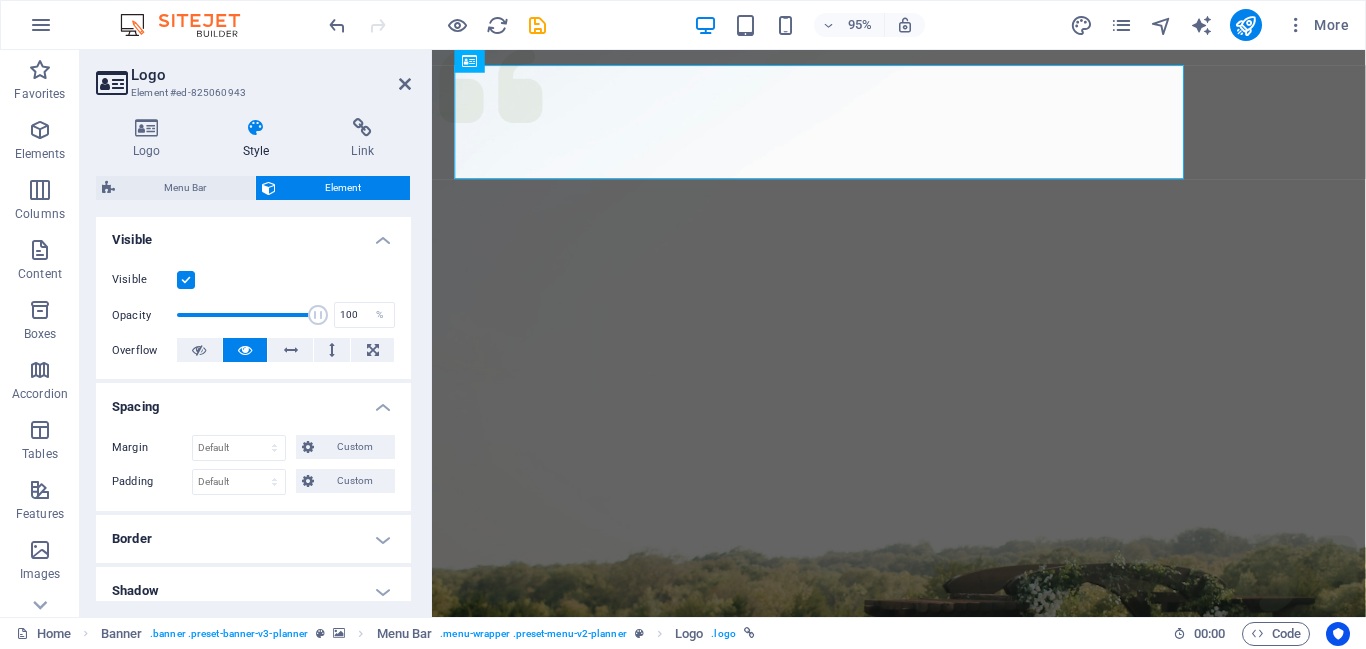 scroll, scrollTop: 0, scrollLeft: 0, axis: both 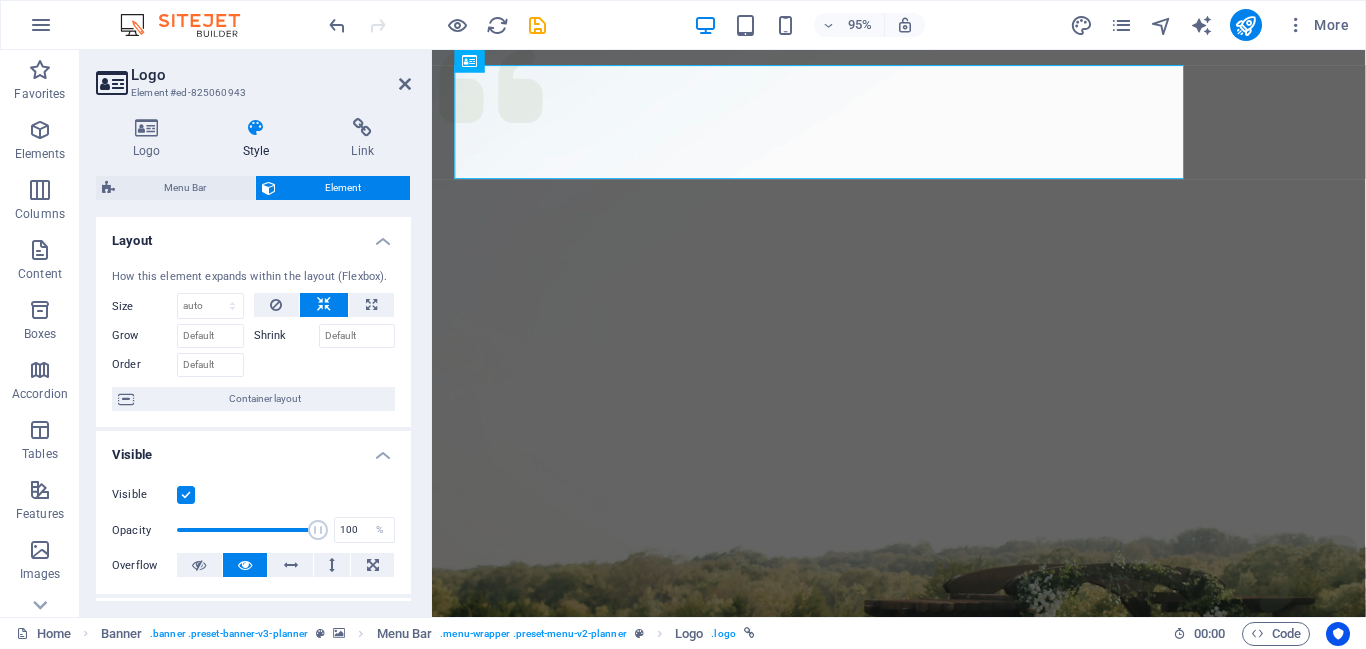 click on "Layout" at bounding box center [253, 235] 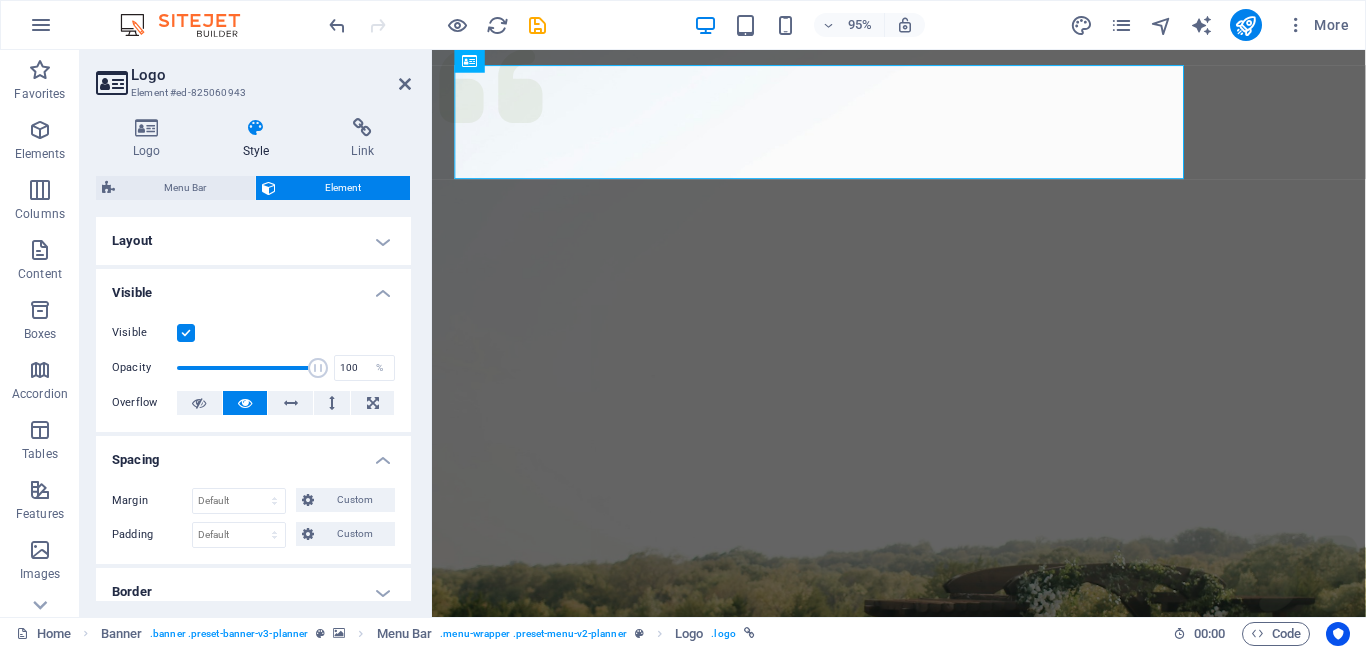 click on "Visible" at bounding box center (253, 287) 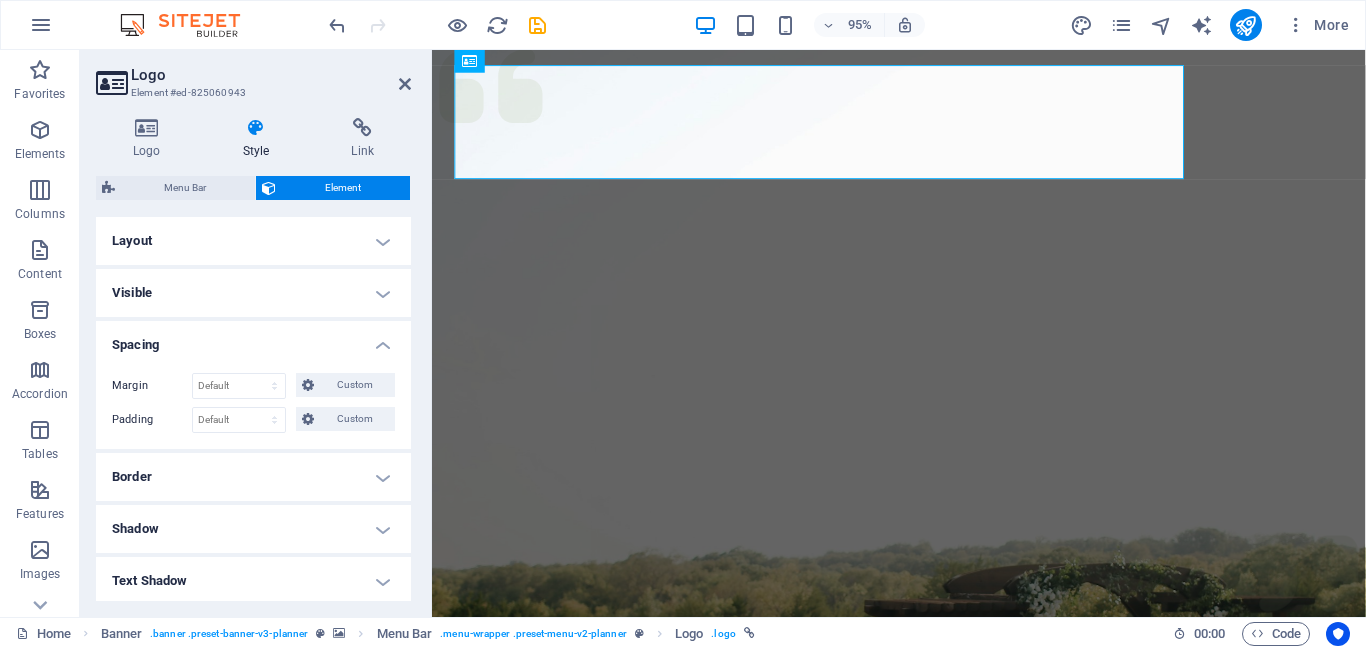click on "Spacing" at bounding box center [253, 339] 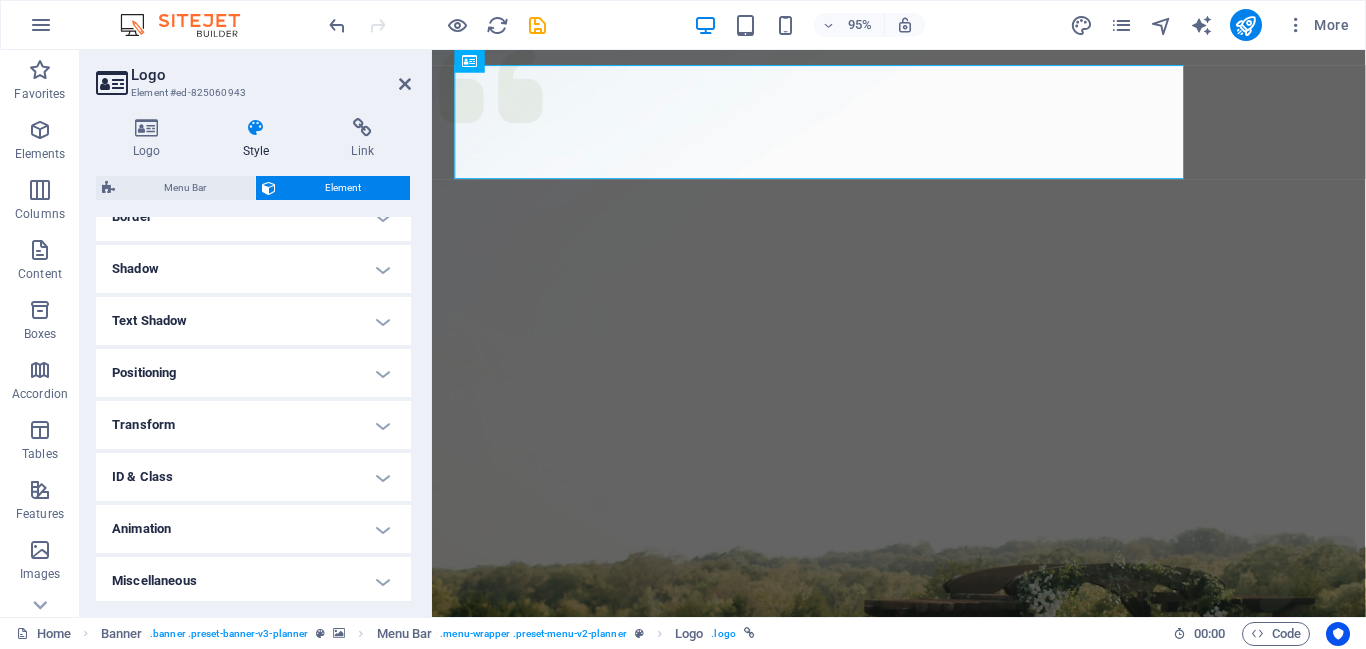 scroll, scrollTop: 184, scrollLeft: 0, axis: vertical 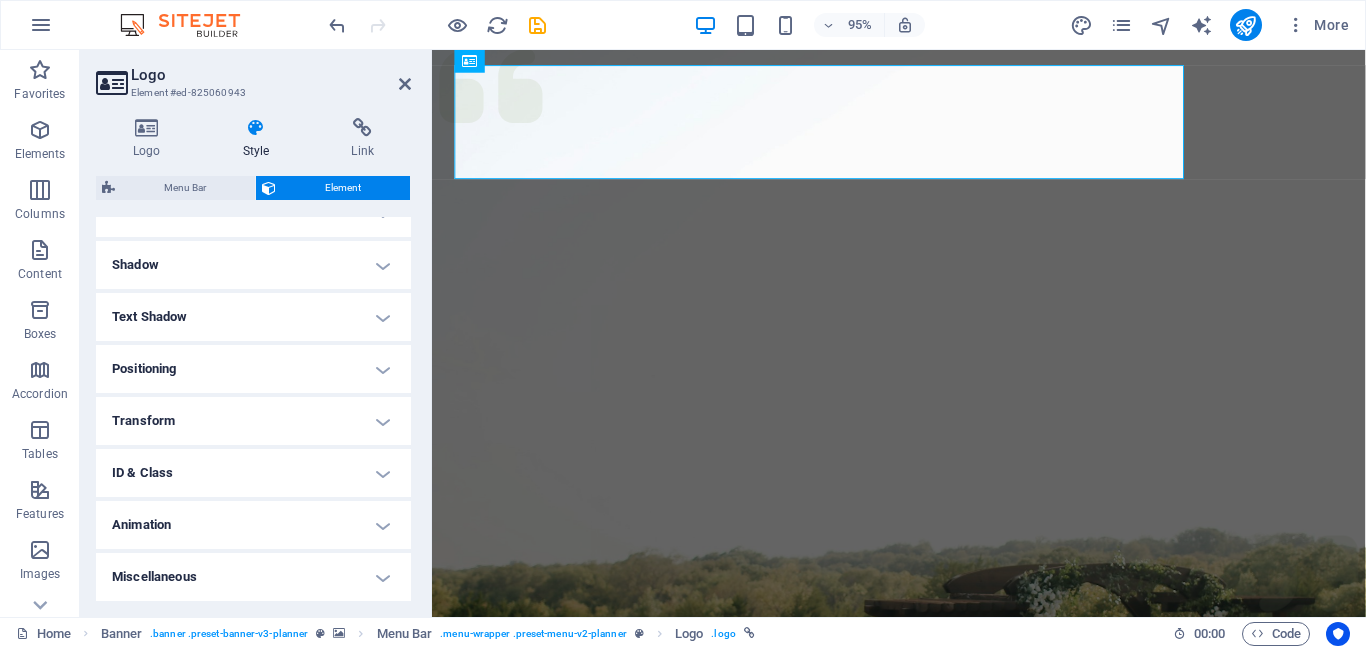 click on "Miscellaneous" at bounding box center (253, 577) 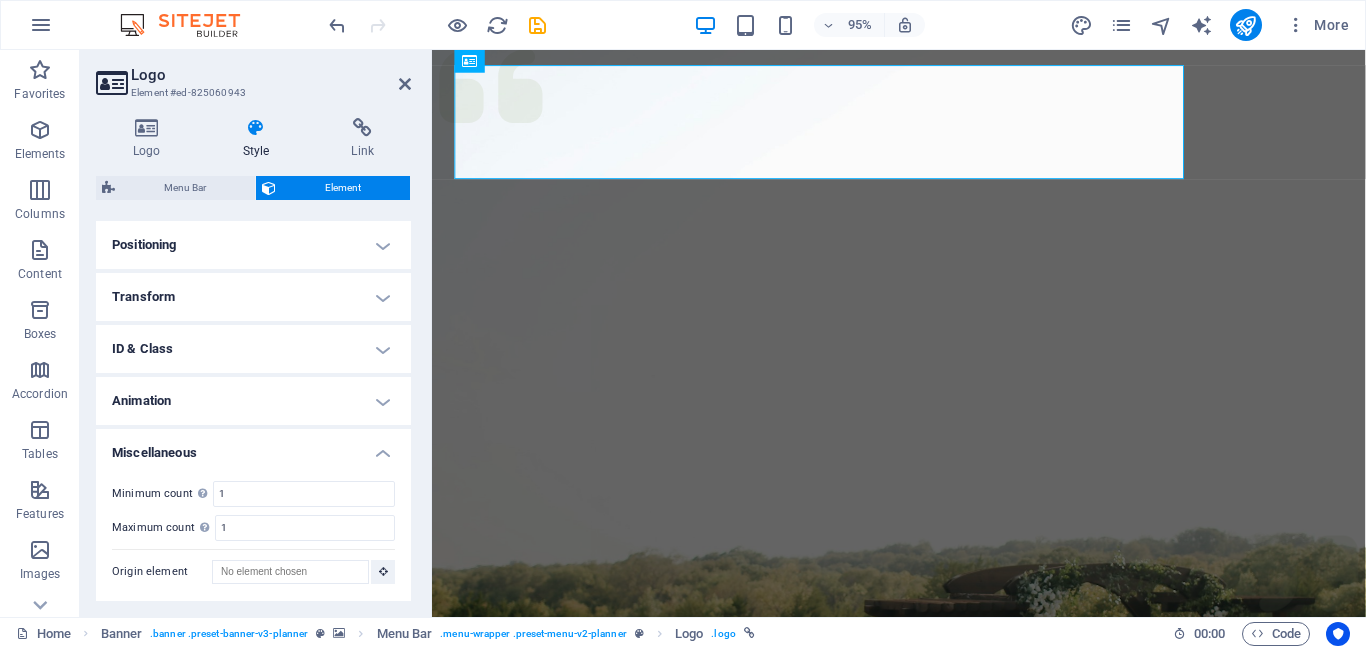 scroll, scrollTop: 0, scrollLeft: 0, axis: both 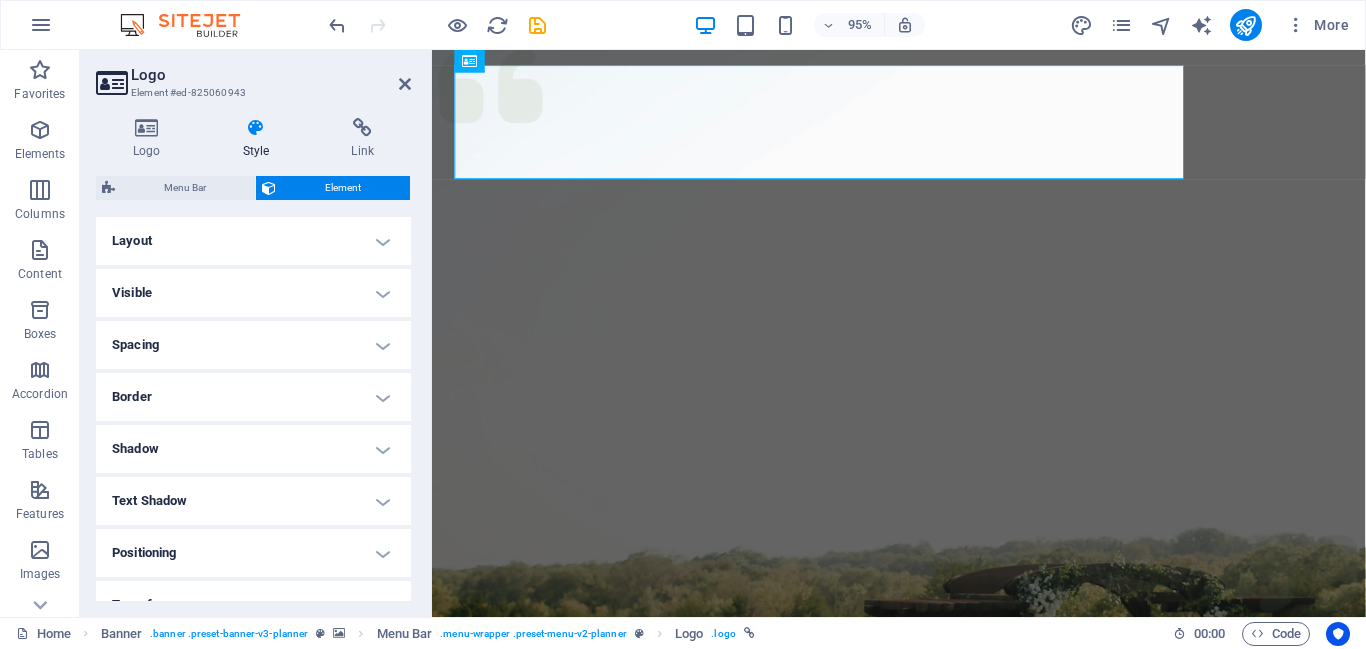 click on "Layout" at bounding box center [253, 241] 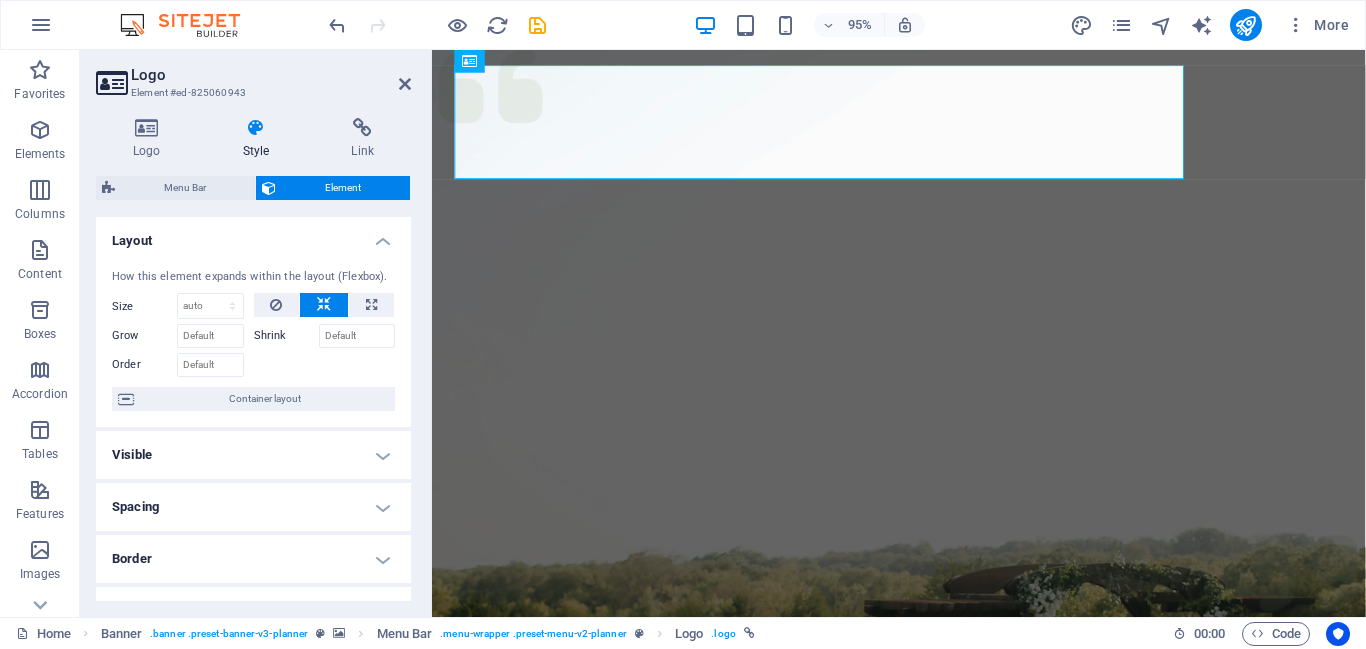 click on "Style" at bounding box center [260, 139] 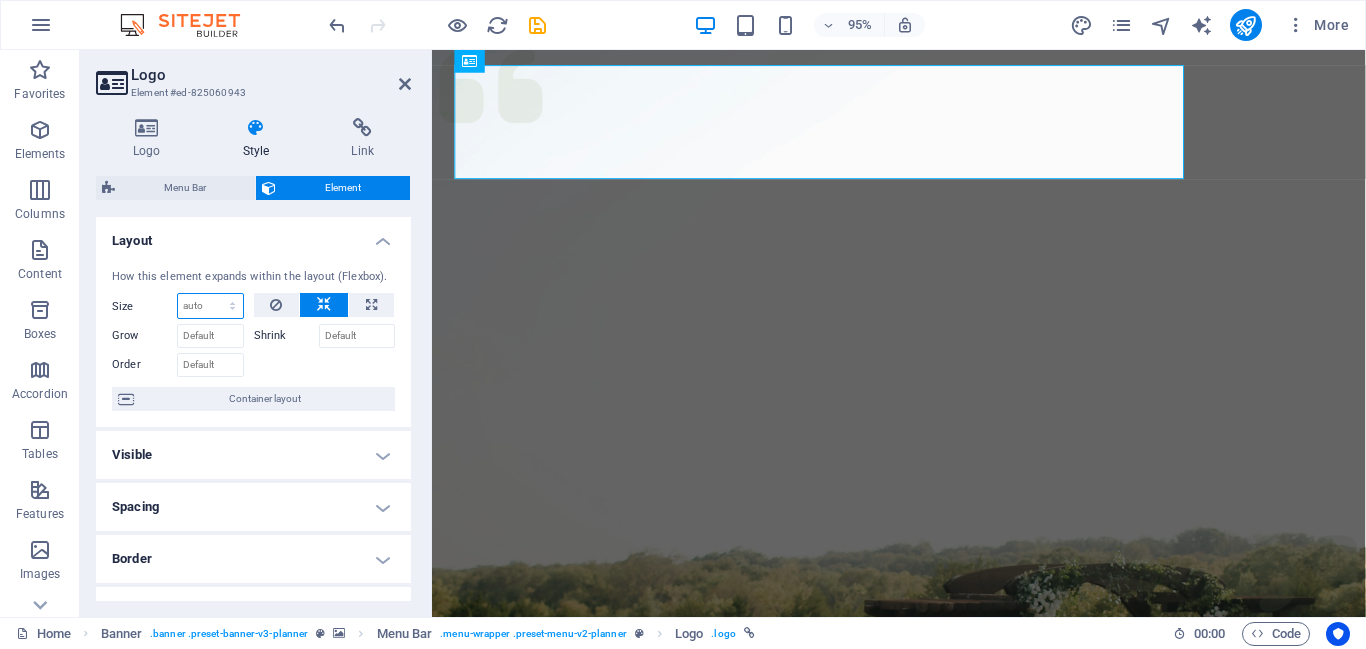 select on "1/1" 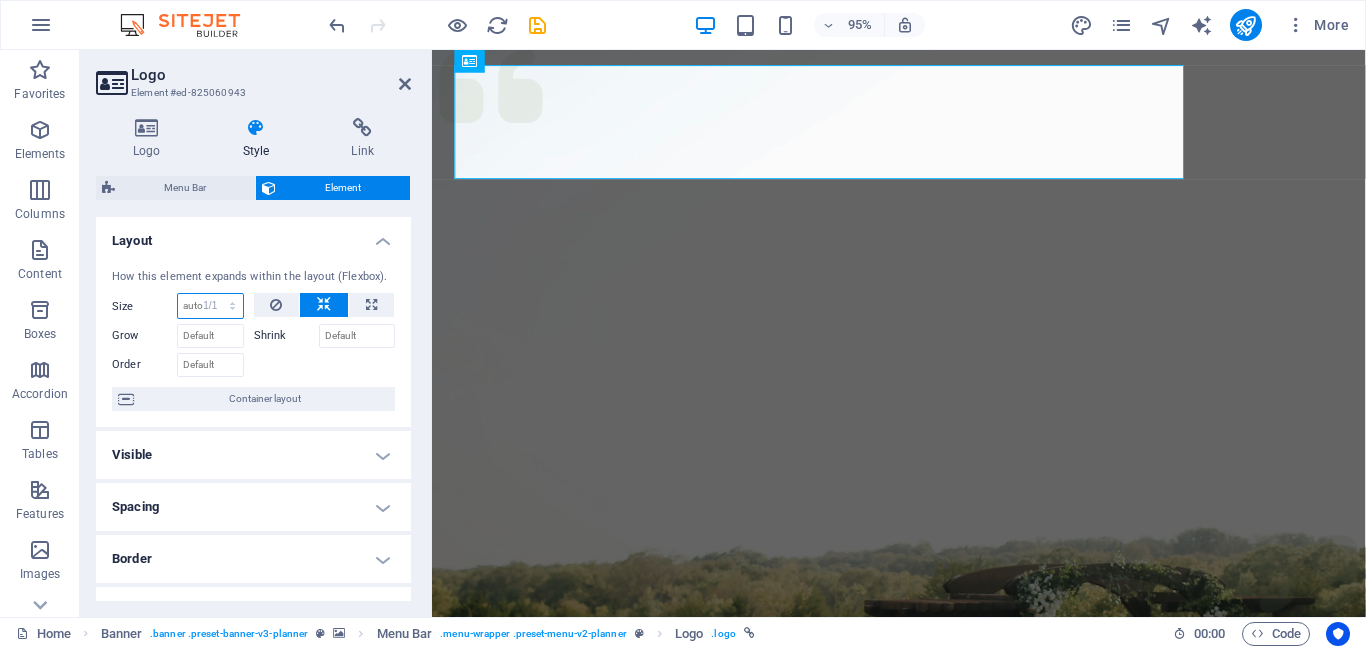 click on "Default auto px % 1/1 1/2 1/3 1/4 1/5 1/6 1/7 1/8 1/9 1/10" at bounding box center (210, 306) 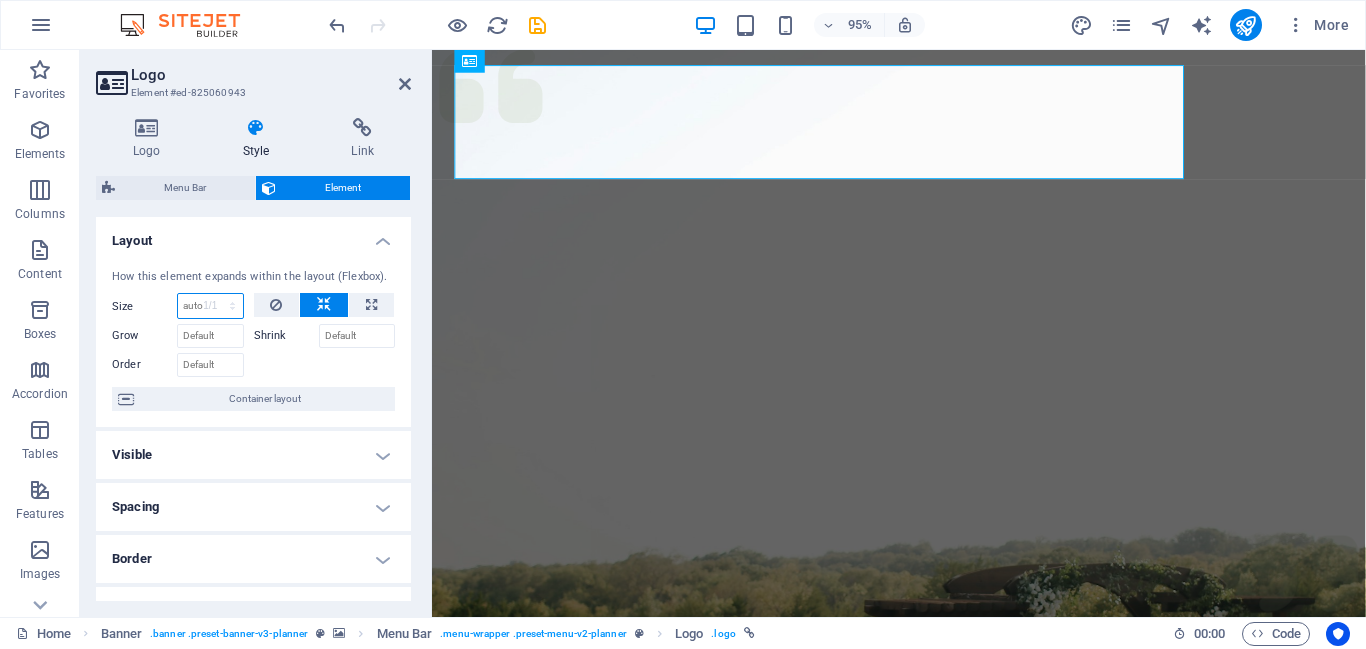 type on "100" 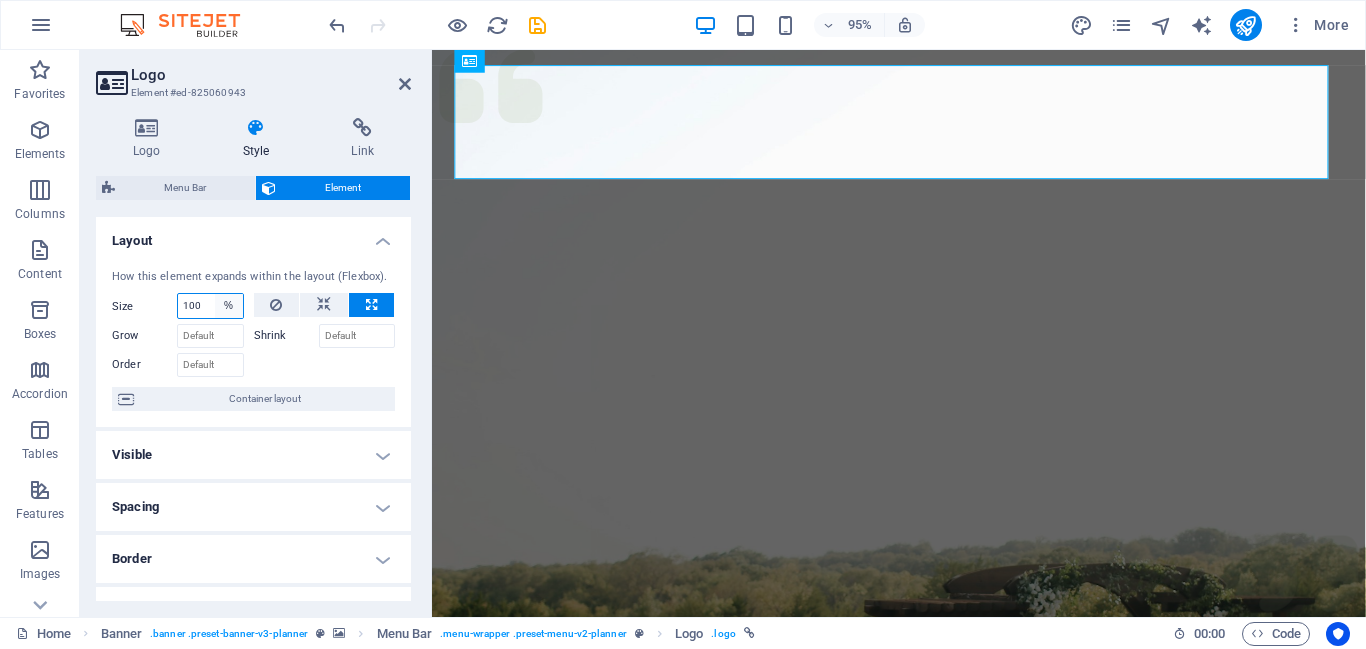 select on "1/10" 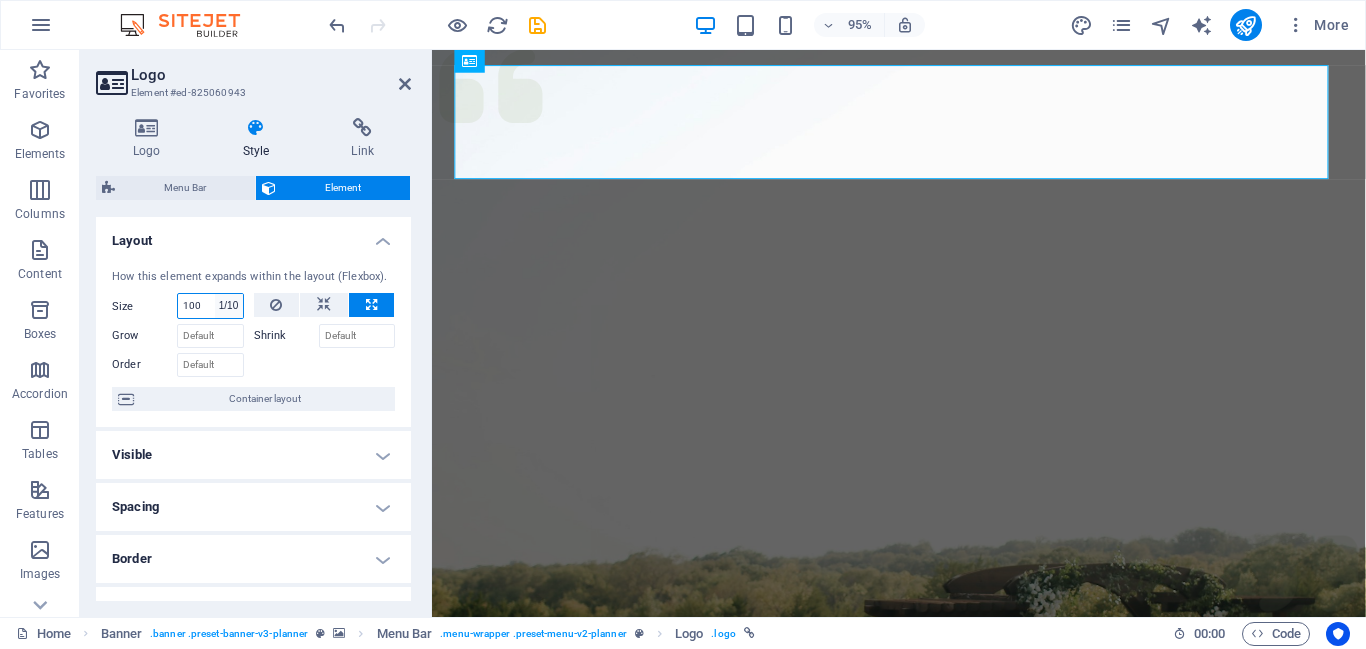 click on "Default auto px % 1/1 1/2 1/3 1/4 1/5 1/6 1/7 1/8 1/9 1/10" at bounding box center (229, 306) 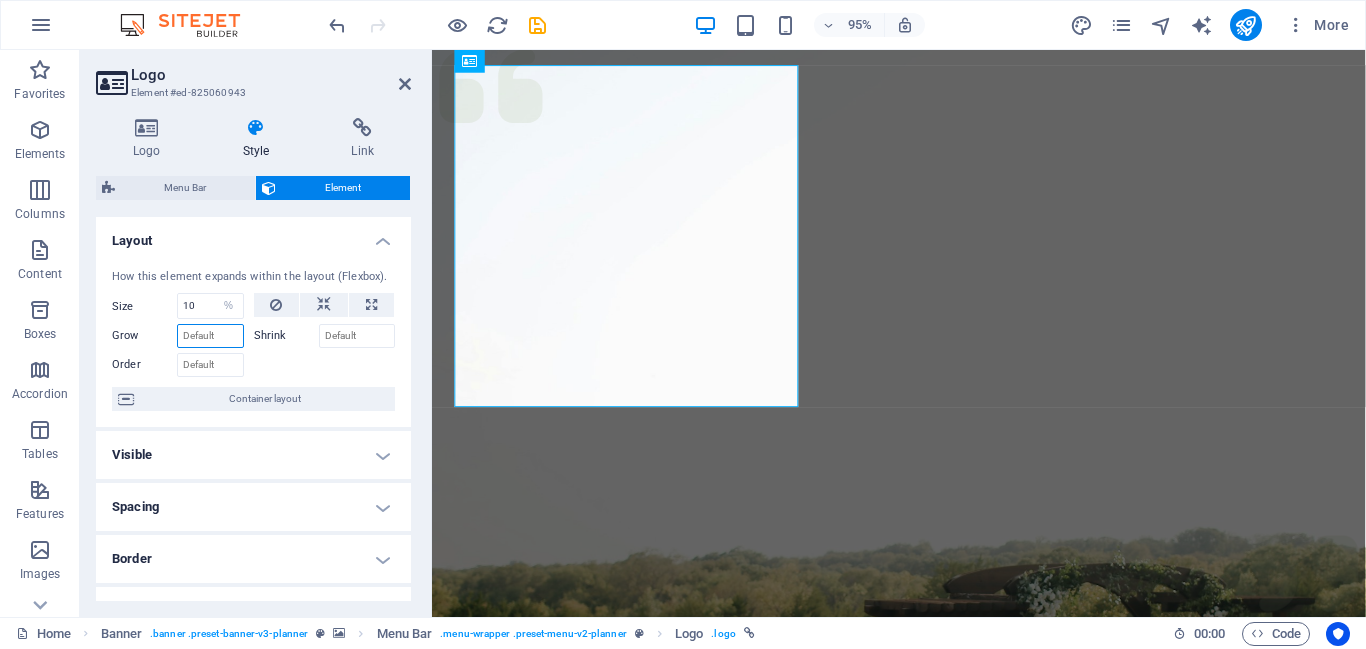 click on "Grow" at bounding box center (210, 336) 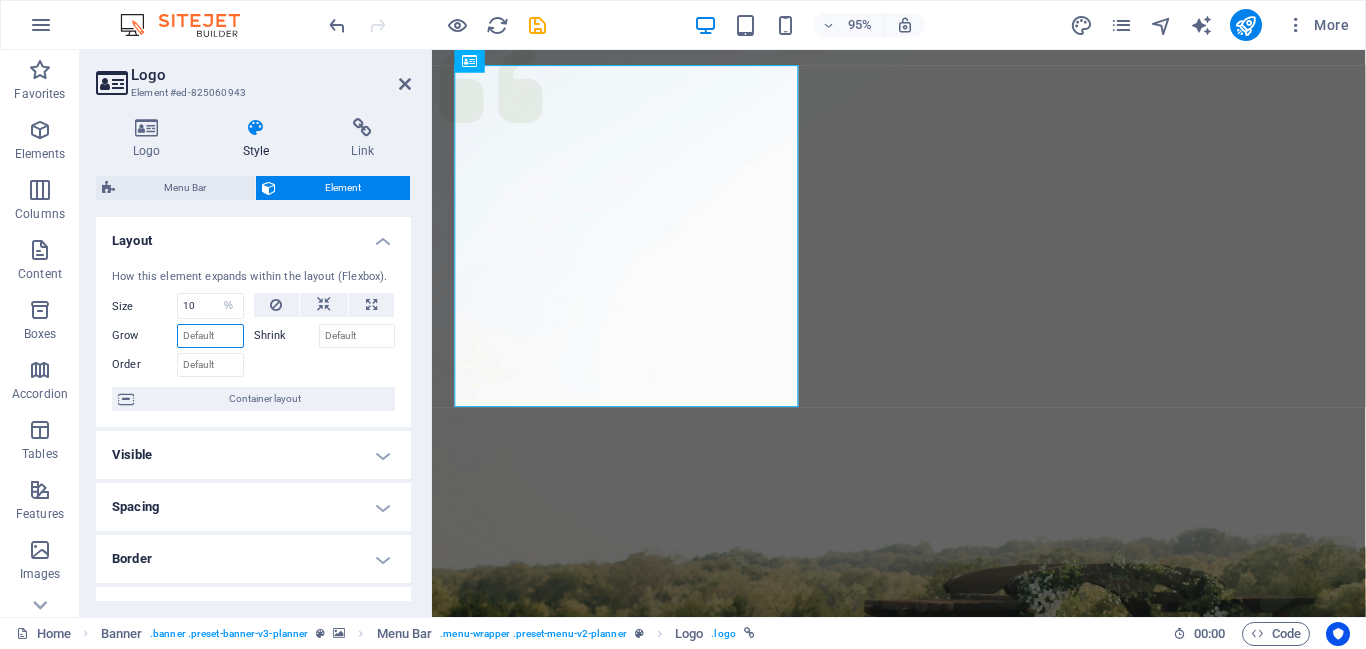 click on "Grow" at bounding box center (210, 336) 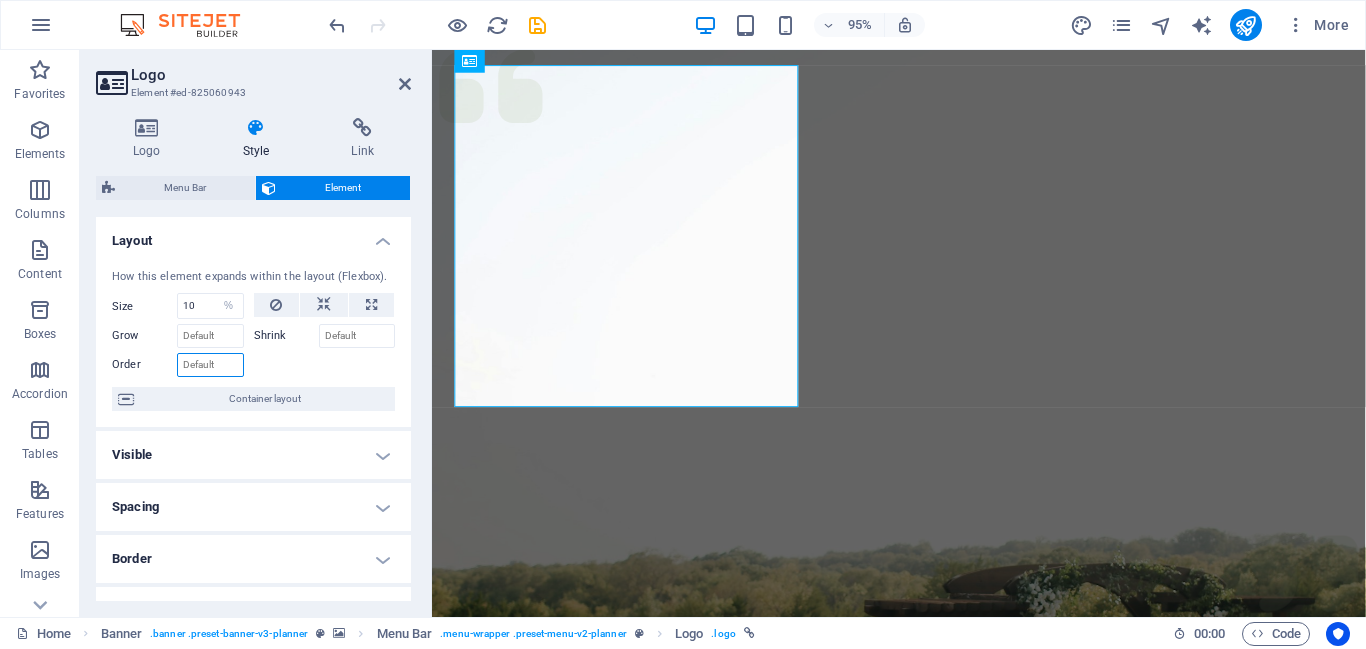 click on "Order" at bounding box center (210, 365) 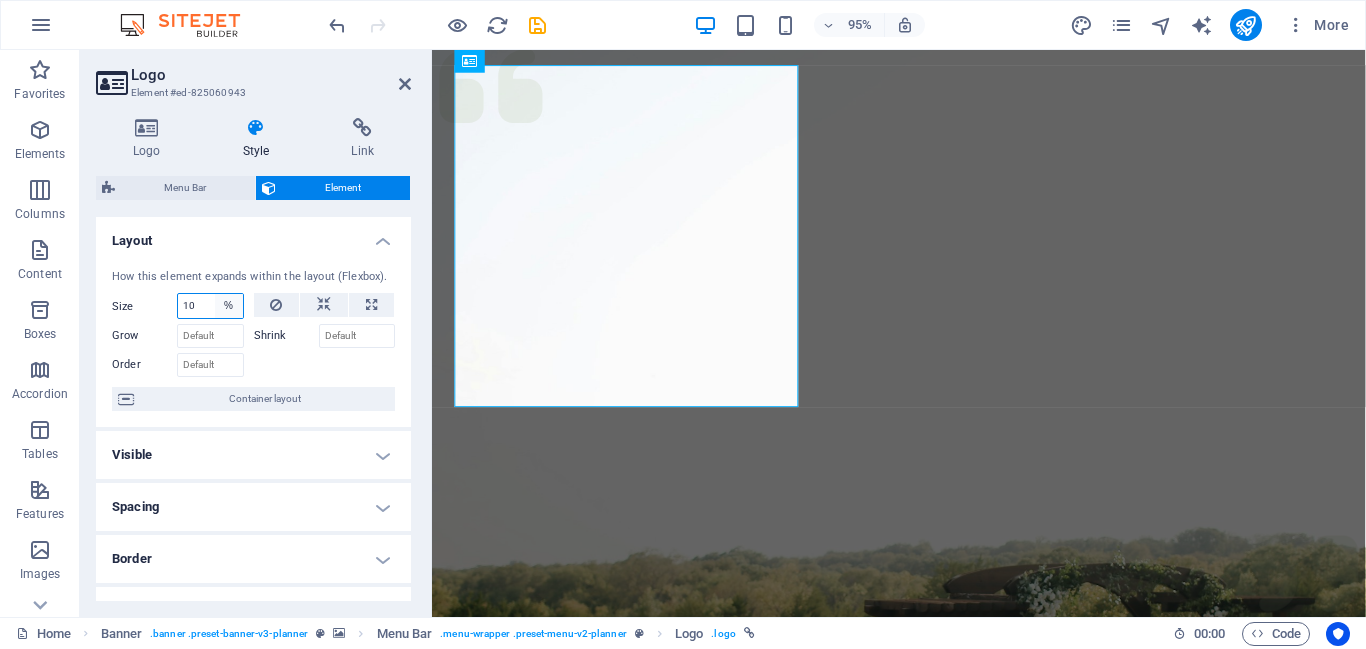 select on "px" 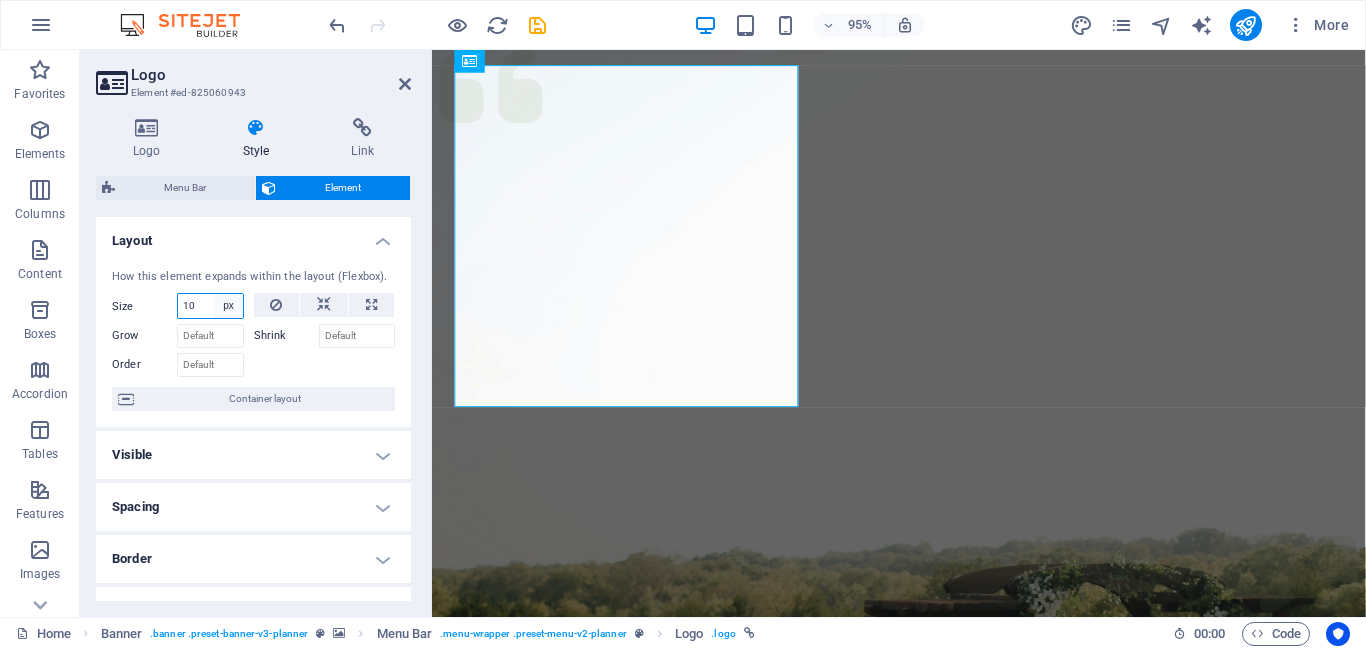 click on "Default auto px % 1/1 1/2 1/3 1/4 1/5 1/6 1/7 1/8 1/9 1/10" at bounding box center (229, 306) 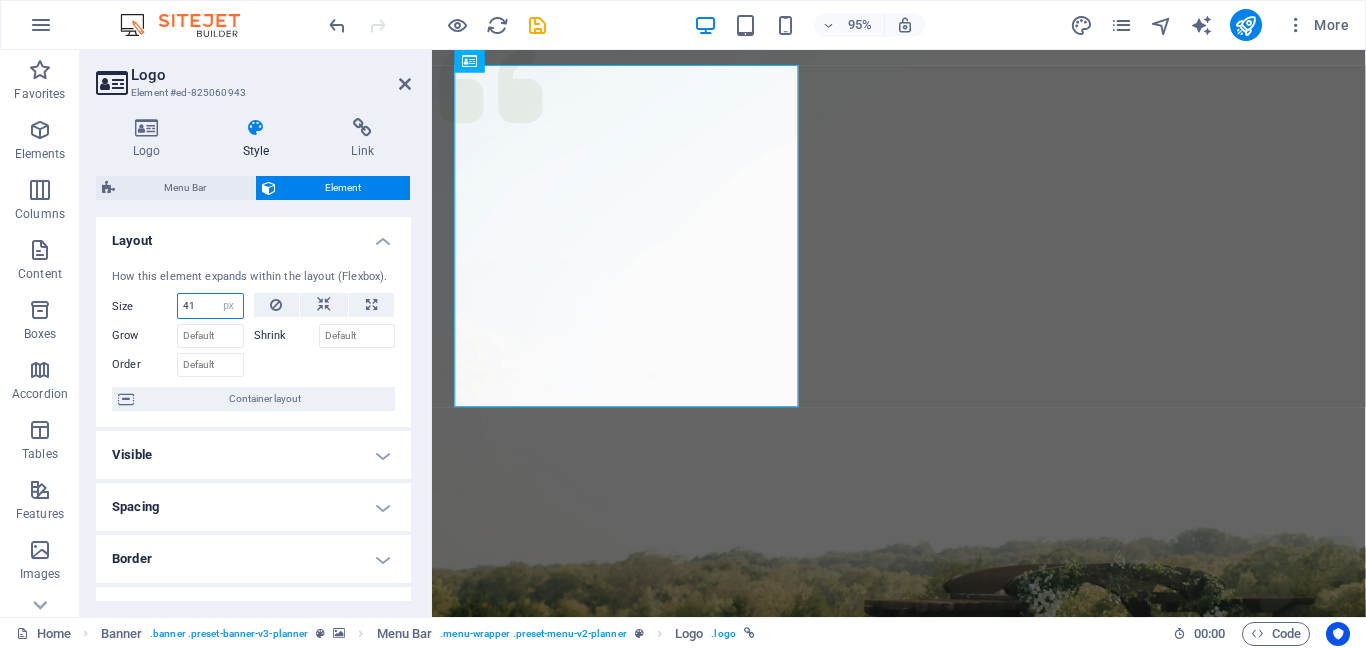 type on "42" 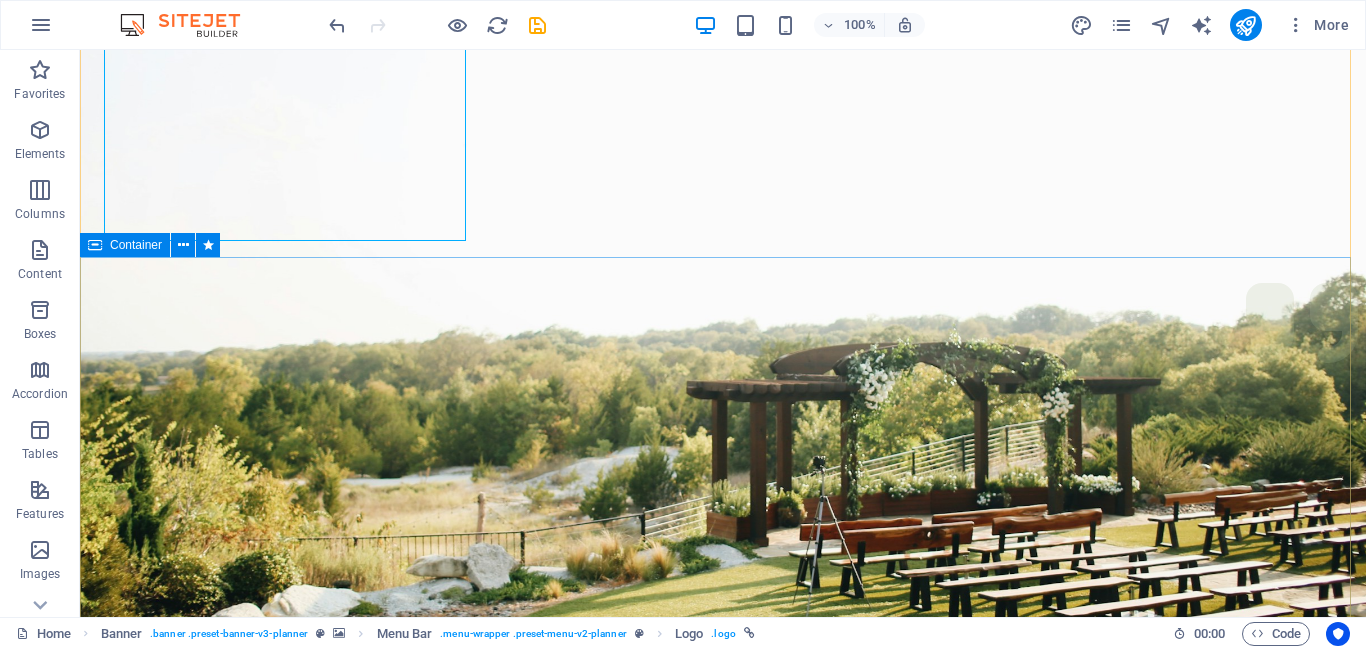 scroll, scrollTop: 0, scrollLeft: 0, axis: both 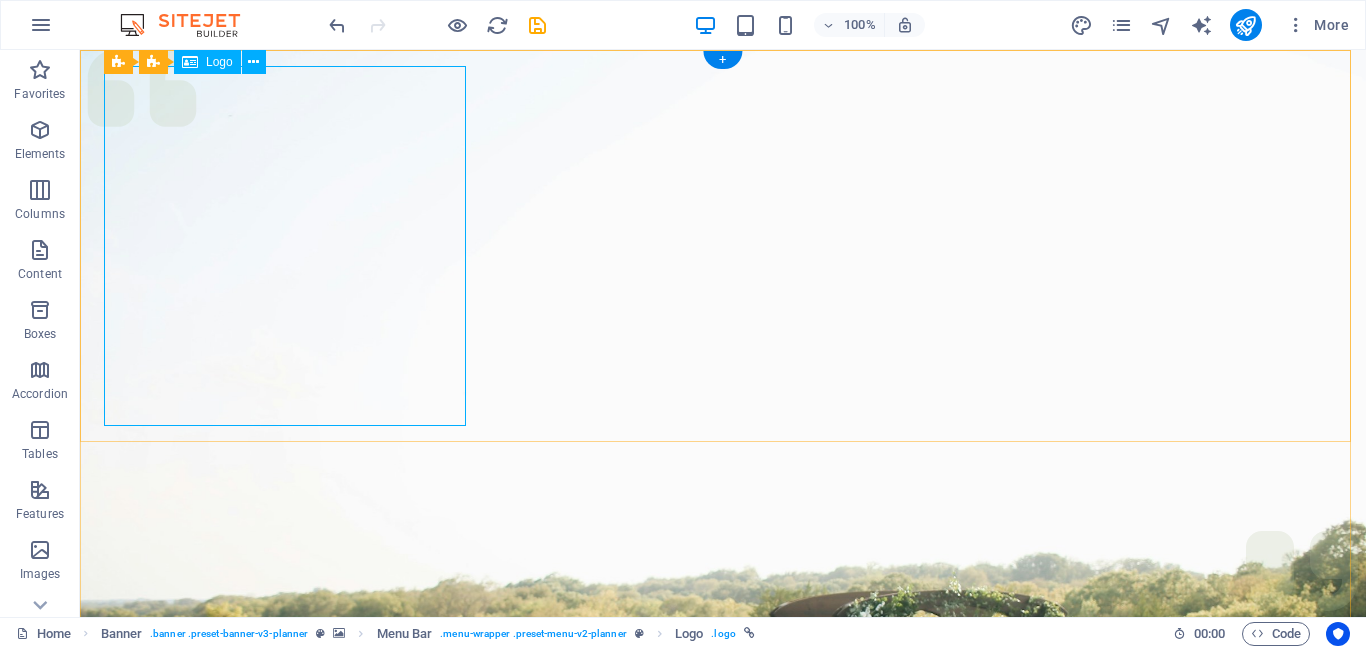 click on "[COMPANY] and Associates" at bounding box center [723, 1026] 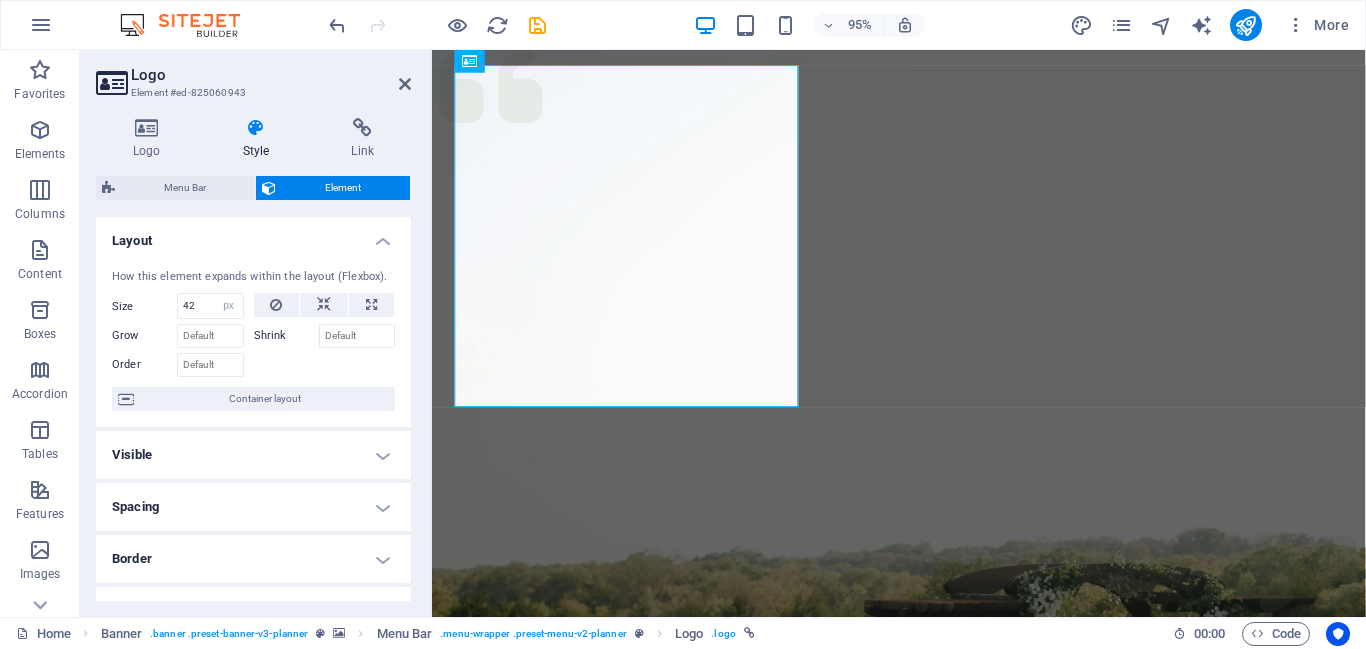 click on "Shrink" at bounding box center (286, 336) 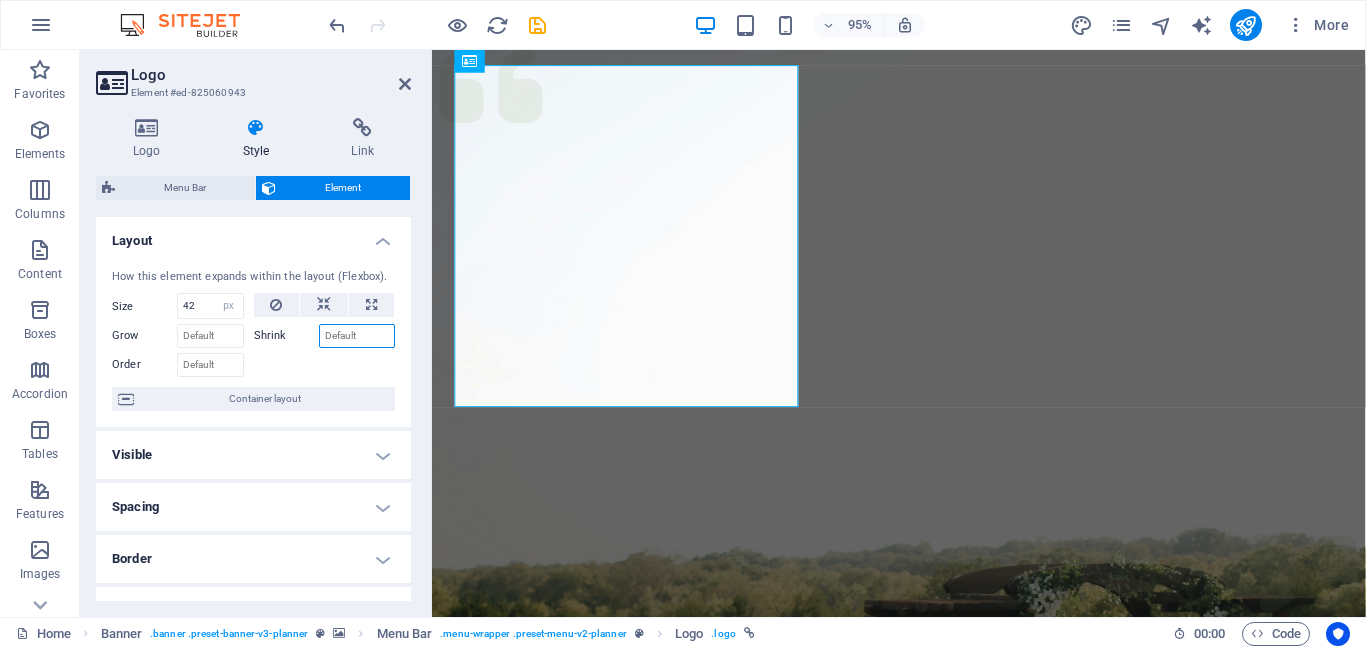 click on "Shrink" at bounding box center [357, 336] 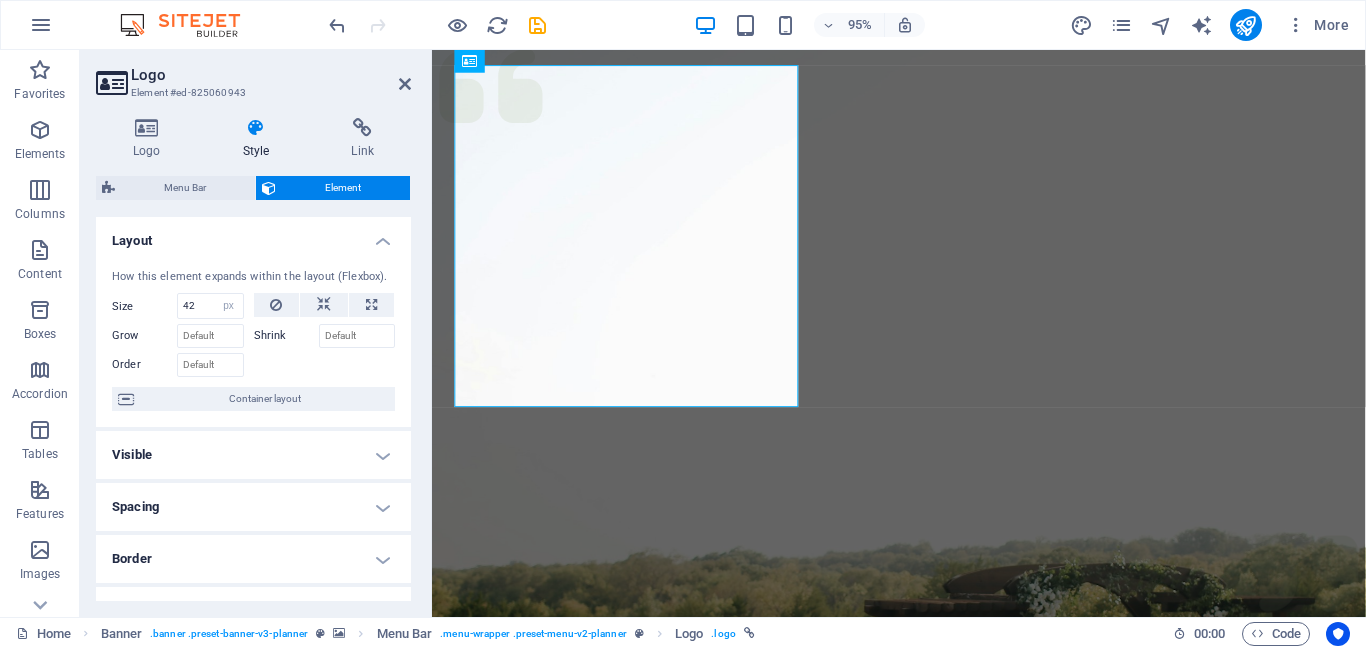 click on "Grow" at bounding box center (144, 336) 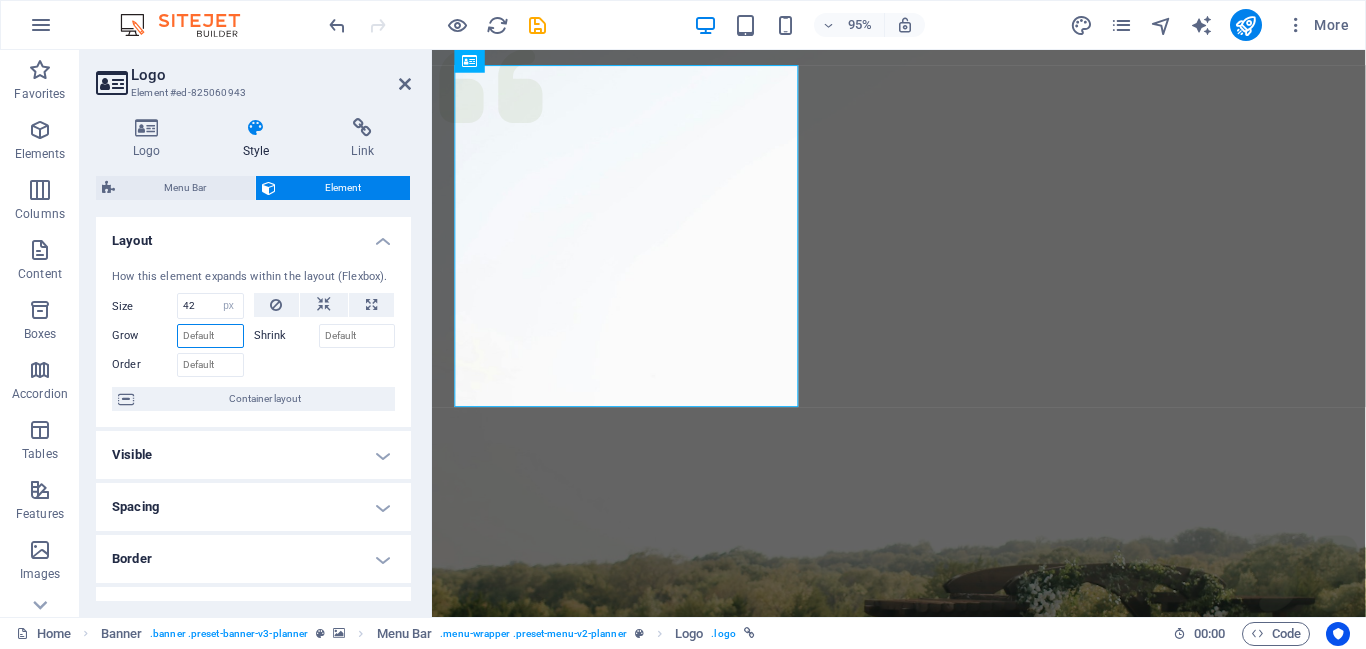 click on "Grow" at bounding box center (210, 336) 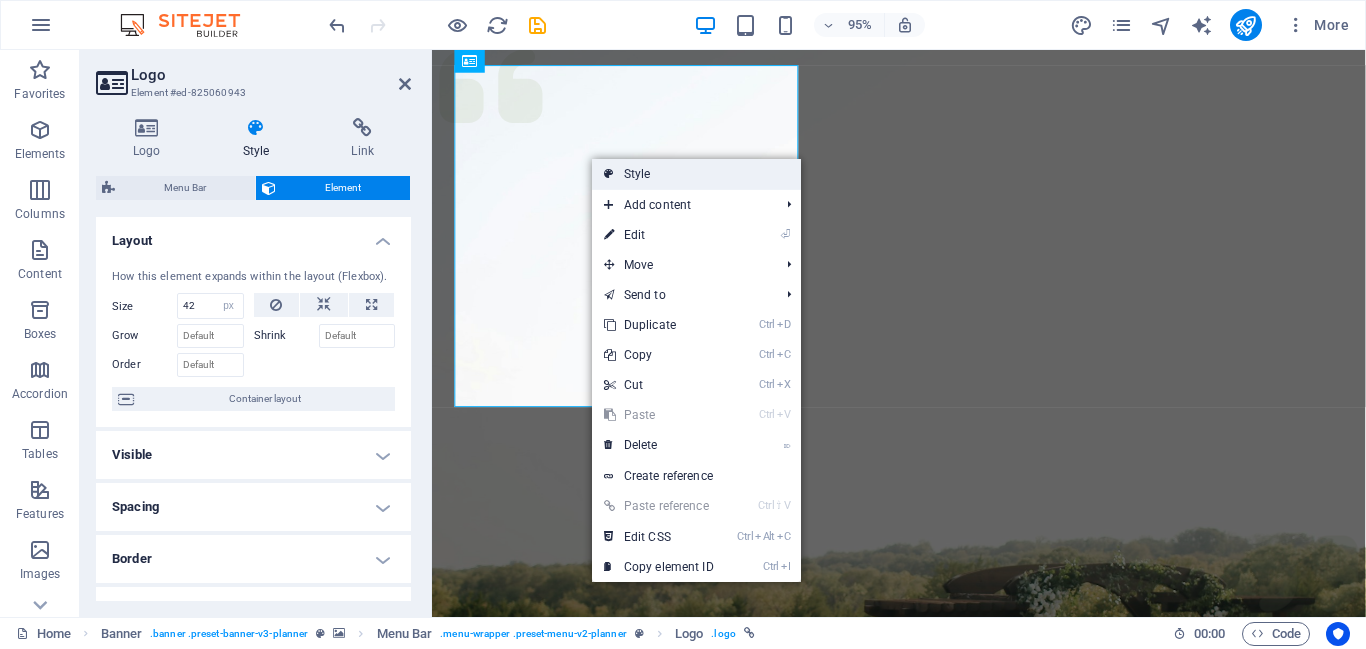 click on "Style" at bounding box center [696, 174] 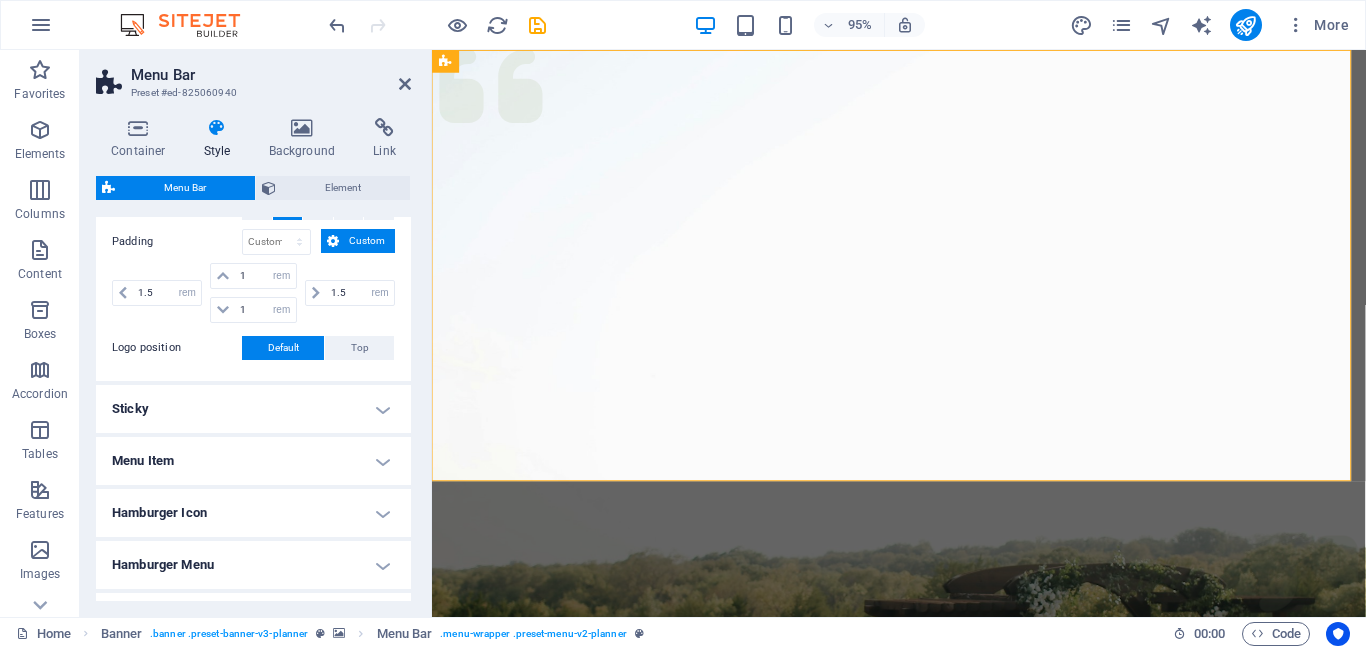 scroll, scrollTop: 440, scrollLeft: 0, axis: vertical 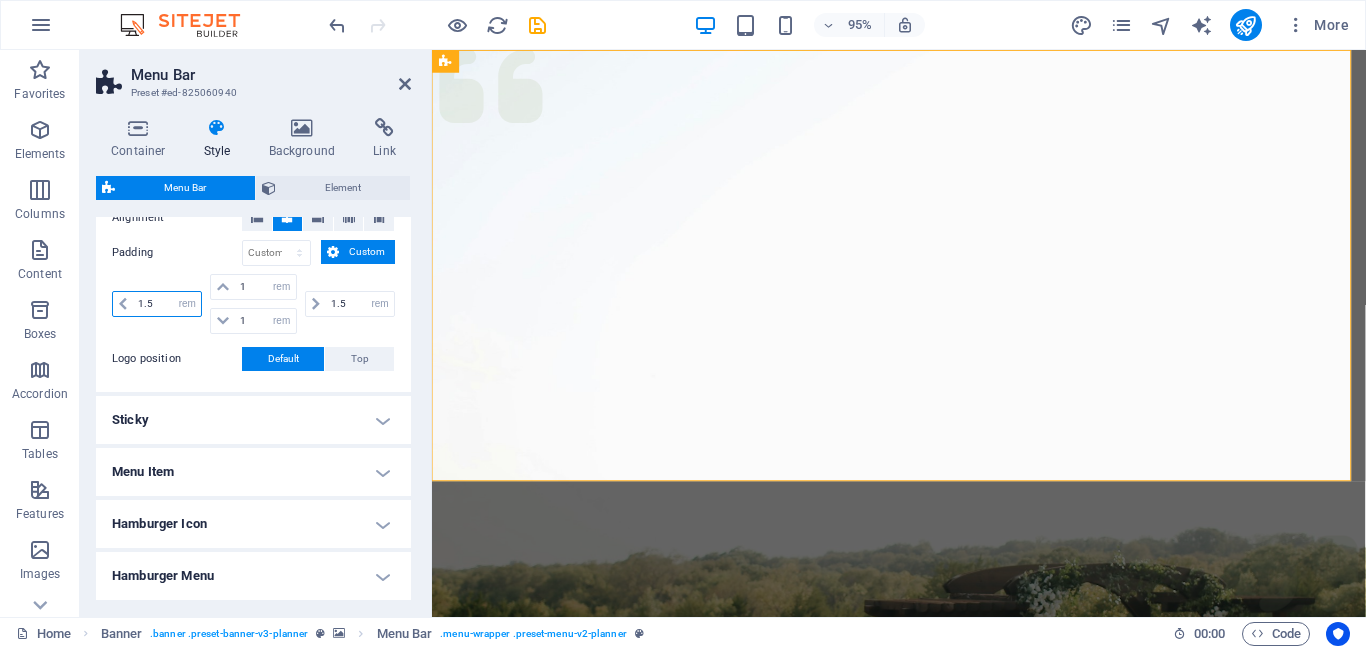 click on "1.5" at bounding box center [167, 304] 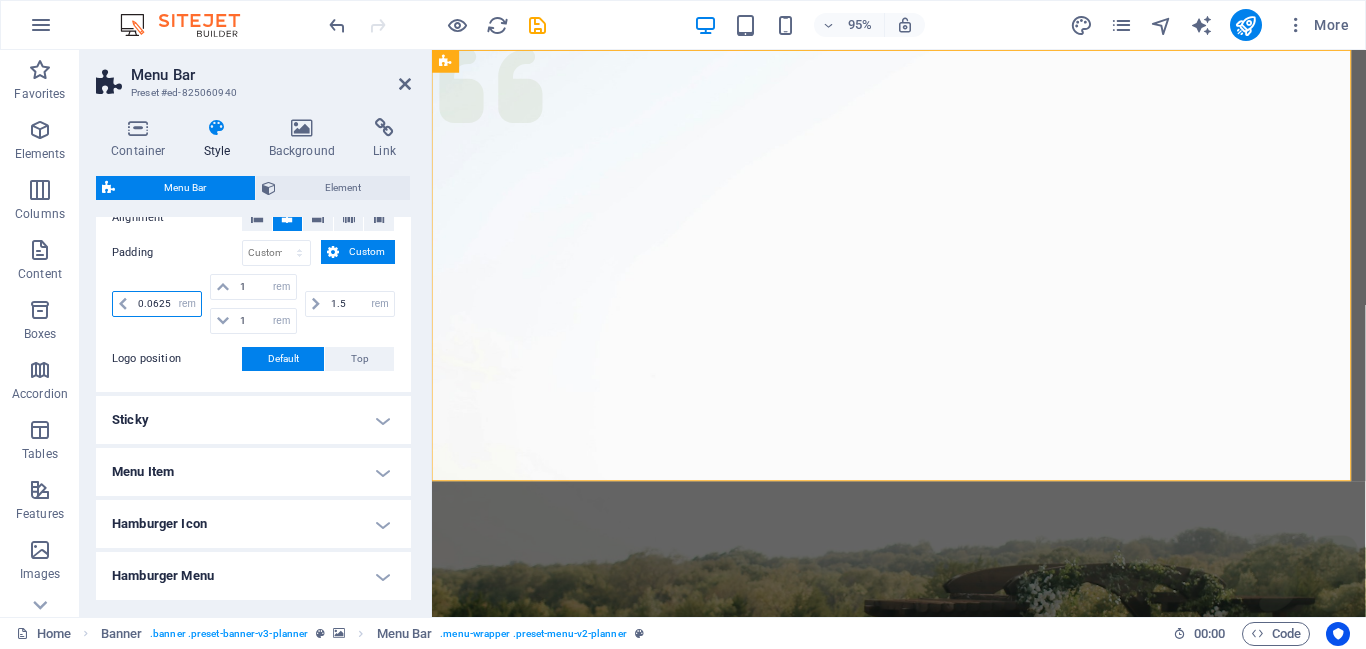 type on "0" 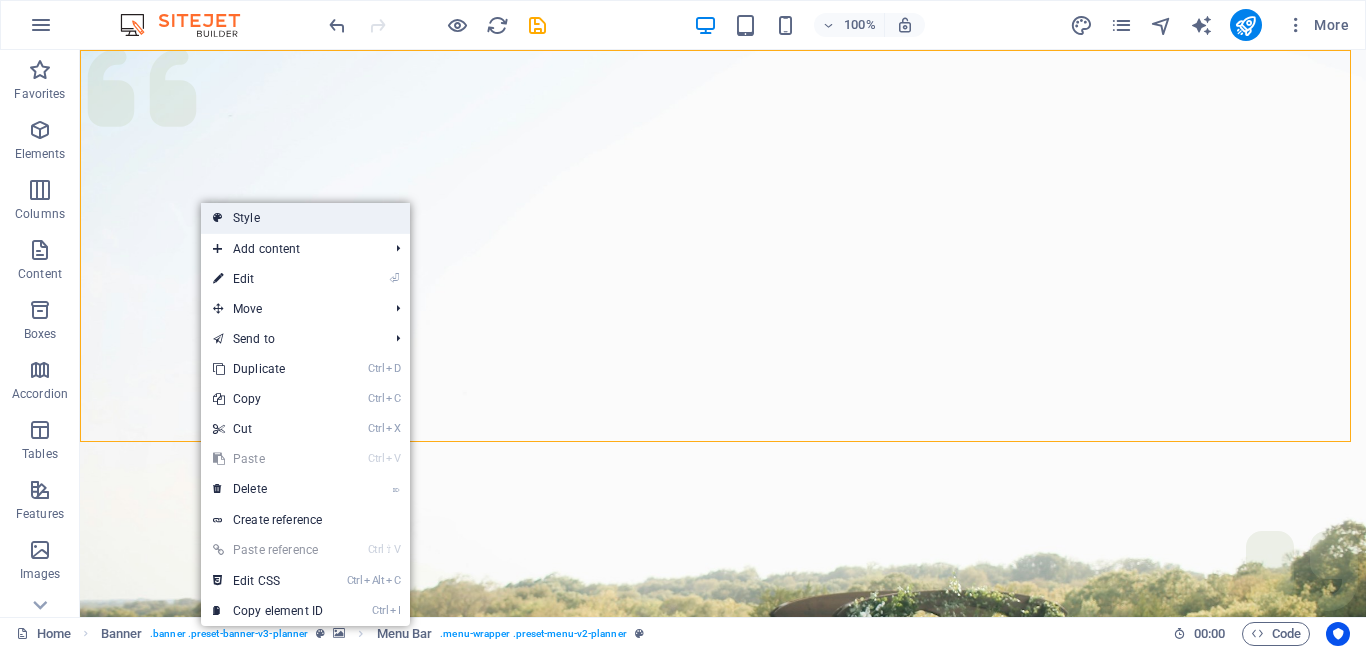 click on "Style" at bounding box center [305, 218] 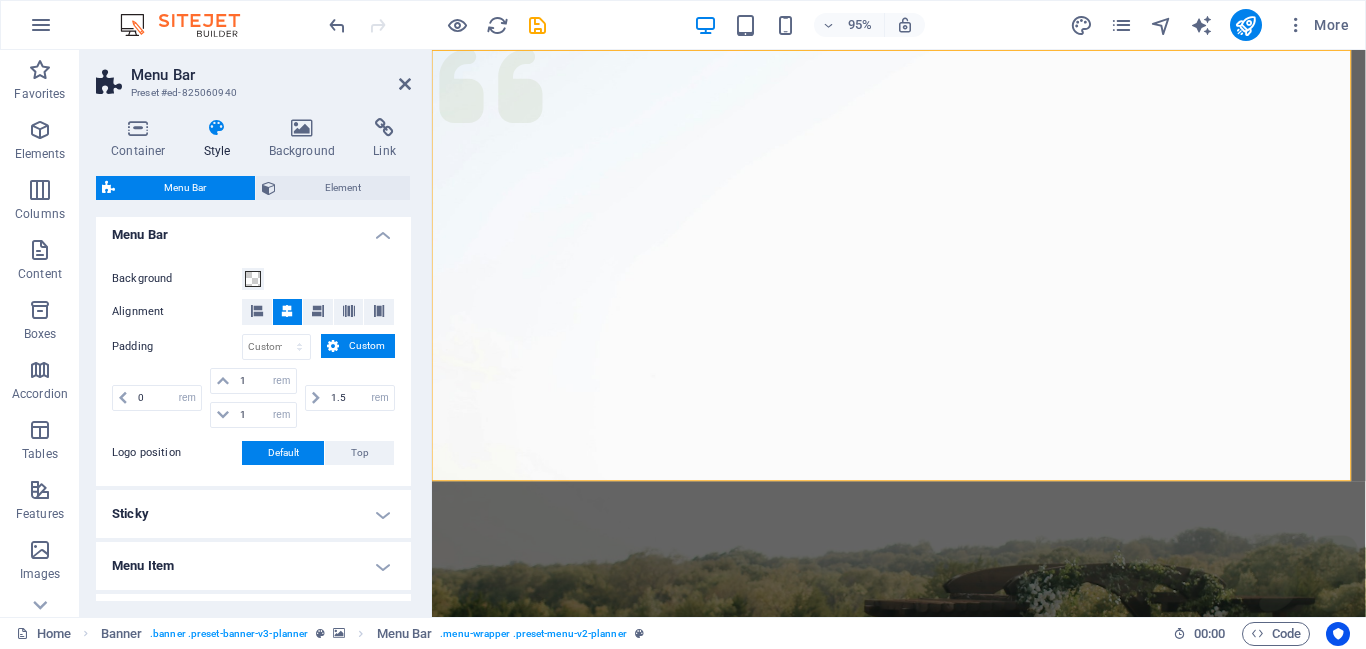 scroll, scrollTop: 321, scrollLeft: 0, axis: vertical 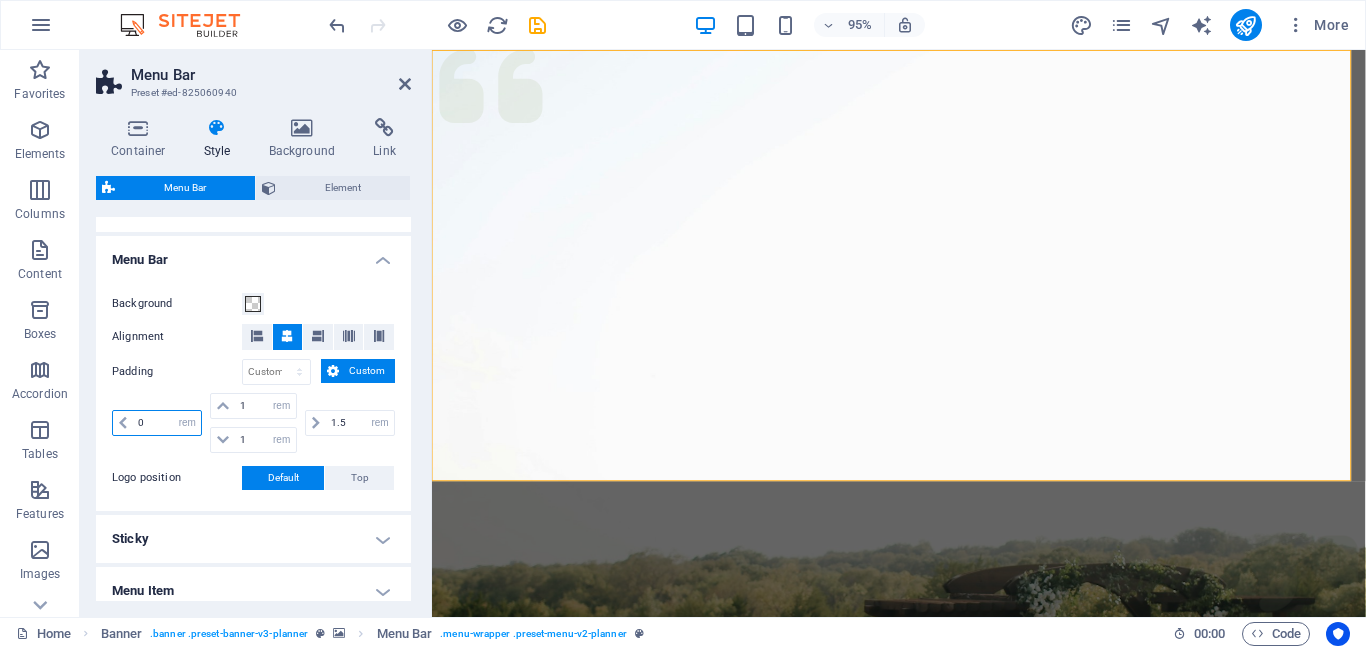 click on "0" at bounding box center [167, 423] 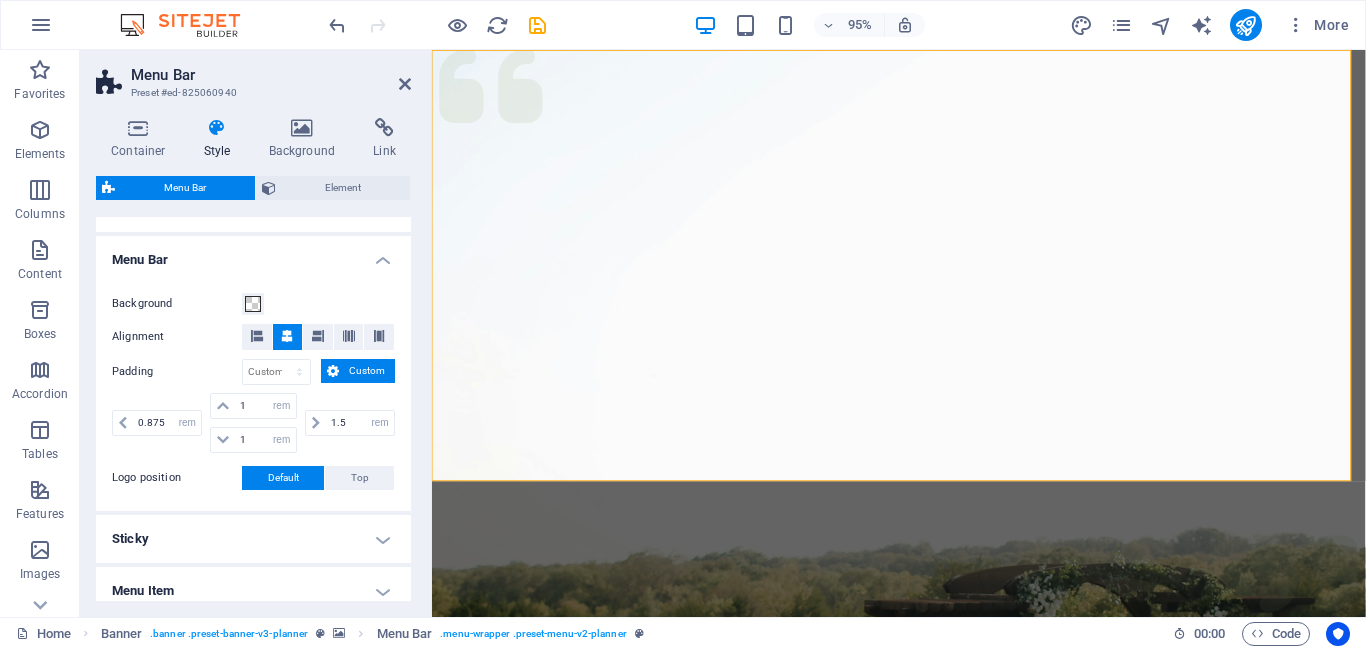 click on "Sticky" at bounding box center [253, 539] 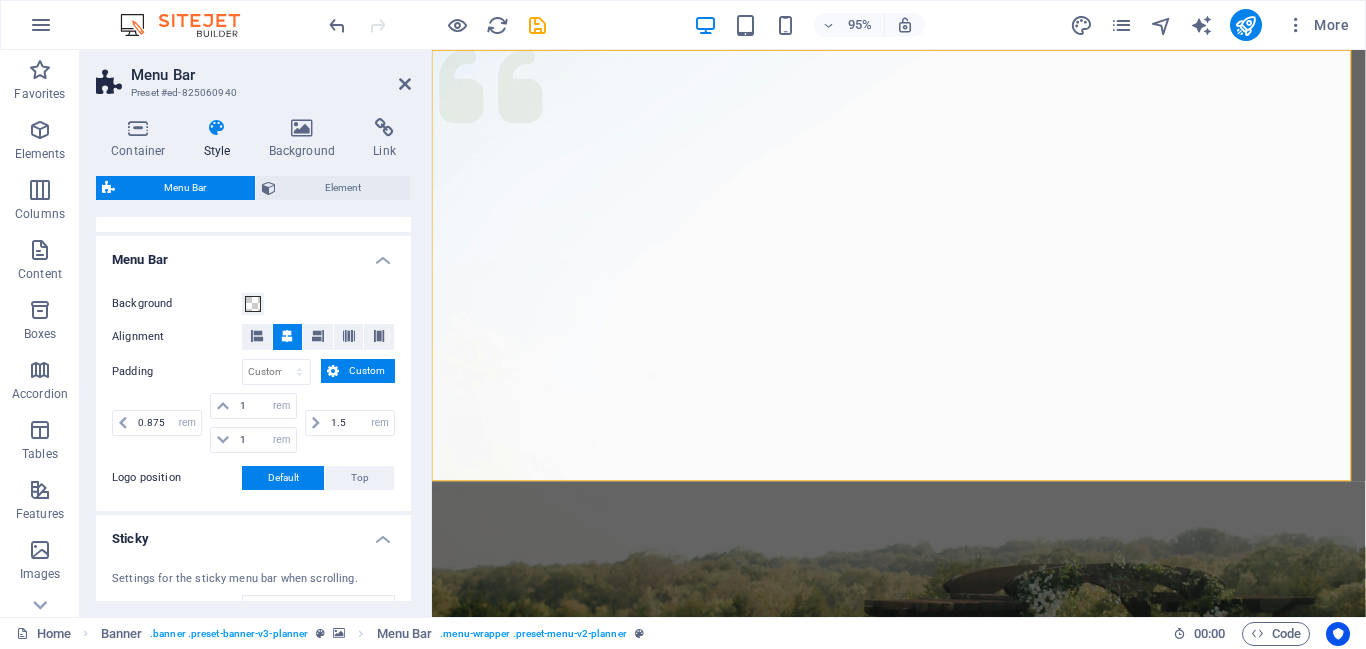 click on "Settings for the sticky menu bar when scrolling. Sticky Position Affects the scroll position where the menu bar is pinned. Change takes effect when saving or switching to preview mode. Off Instant After menu After banner When scrolling up Animation Sets a smooth transition when sticky menu appears Background Logo width Overwrites the width set in the logo for sticky mode auto px rem % vh vw Shadow None Outside Inside Color X offset 2 px rem vh vw Y offset 0 px rem vh vw Blur 0 px rem % vh vw Spread 0 px rem vh vw" at bounding box center [253, 716] 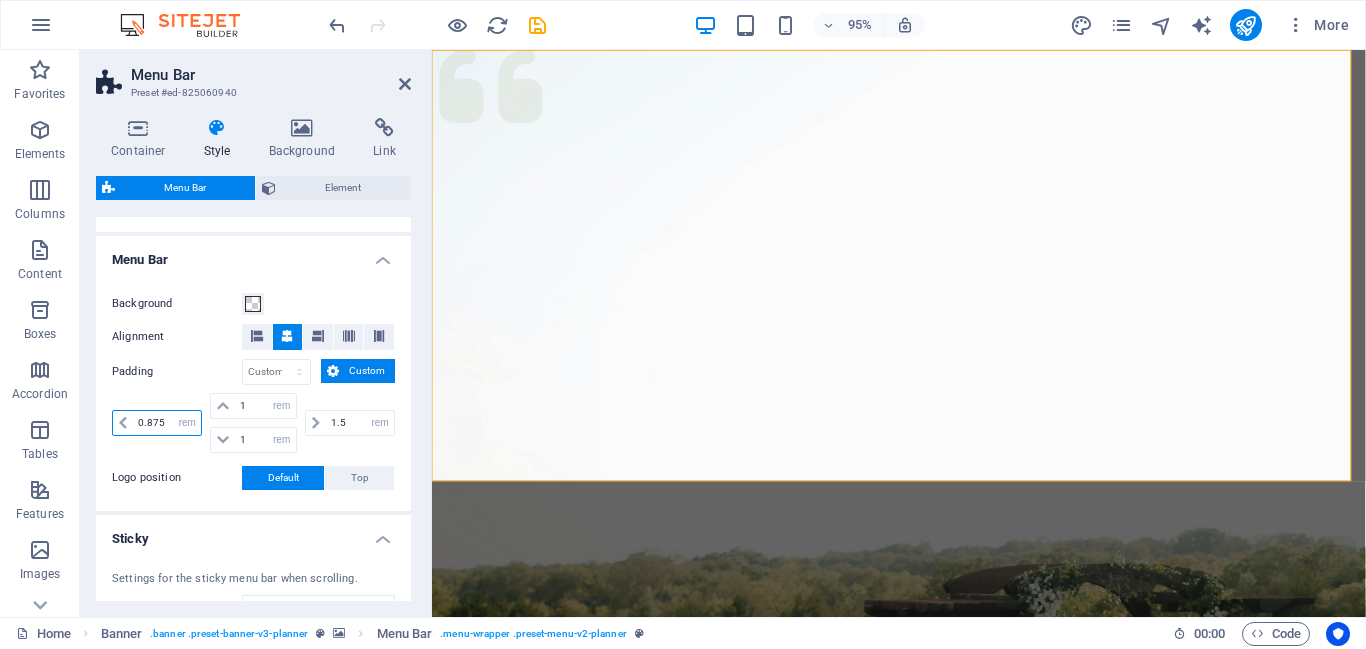 click on "0.875" at bounding box center (167, 423) 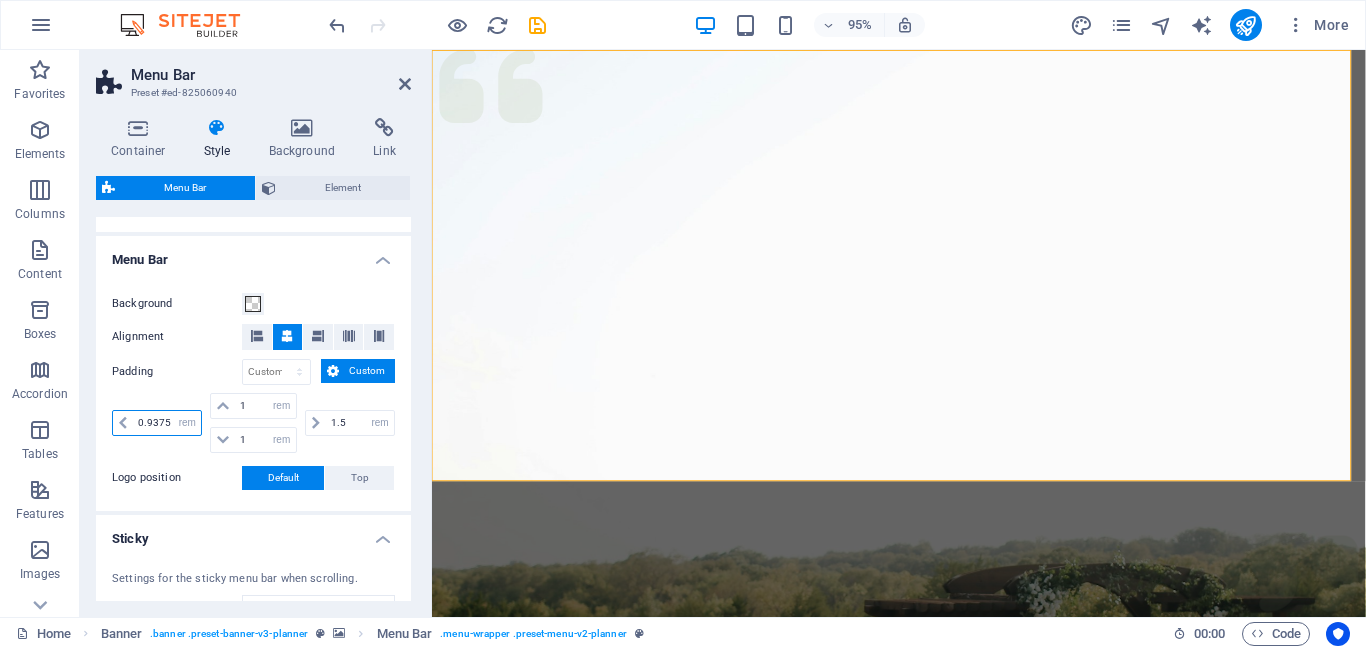type on "1" 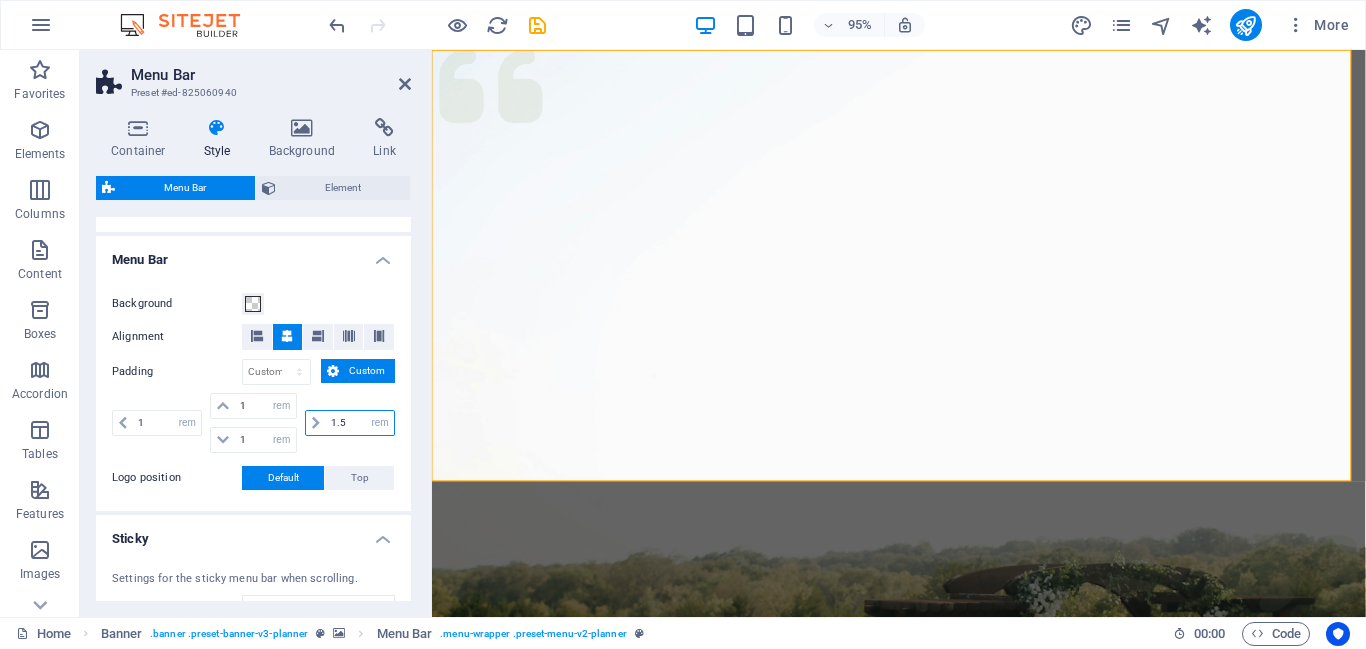 click on "1.5" at bounding box center [360, 423] 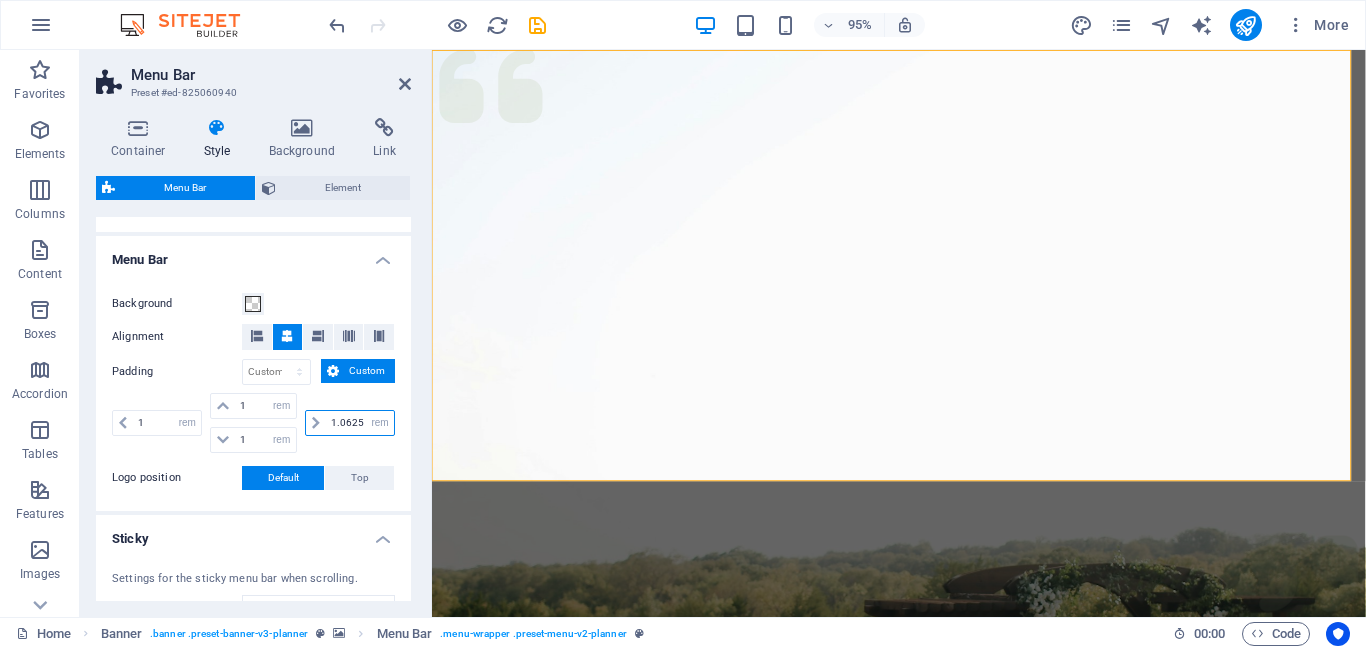 type on "1" 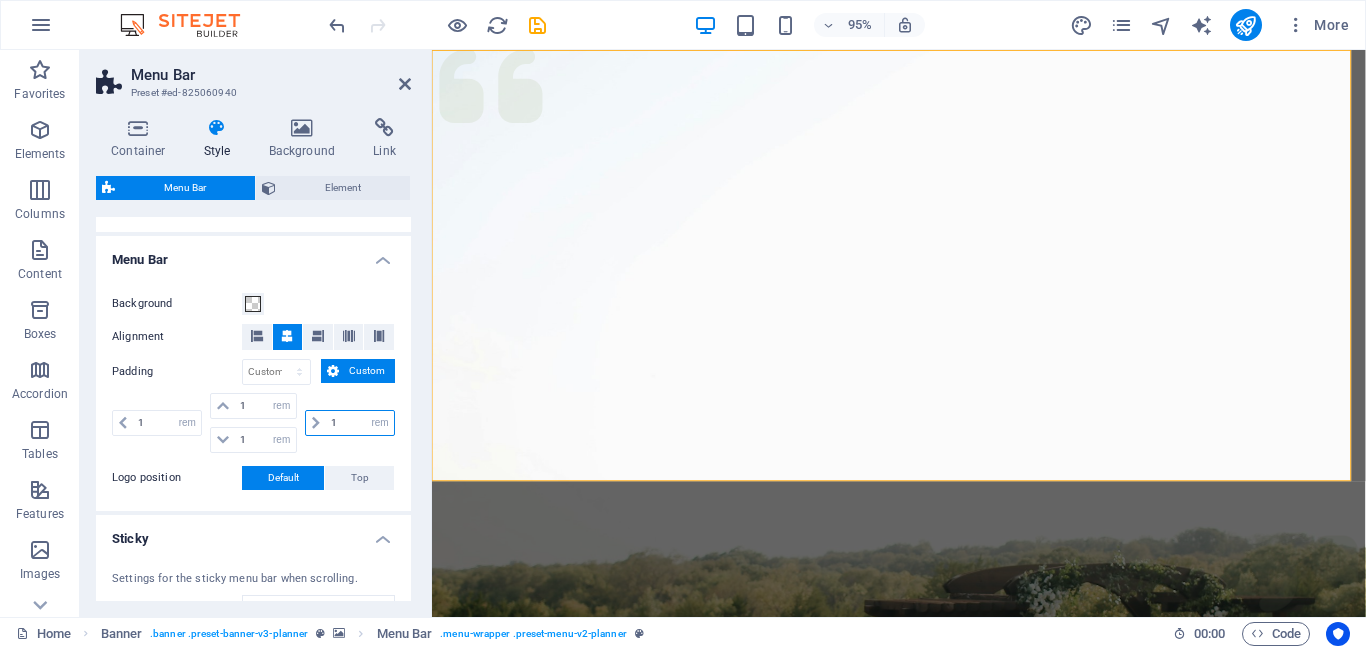 type on "1" 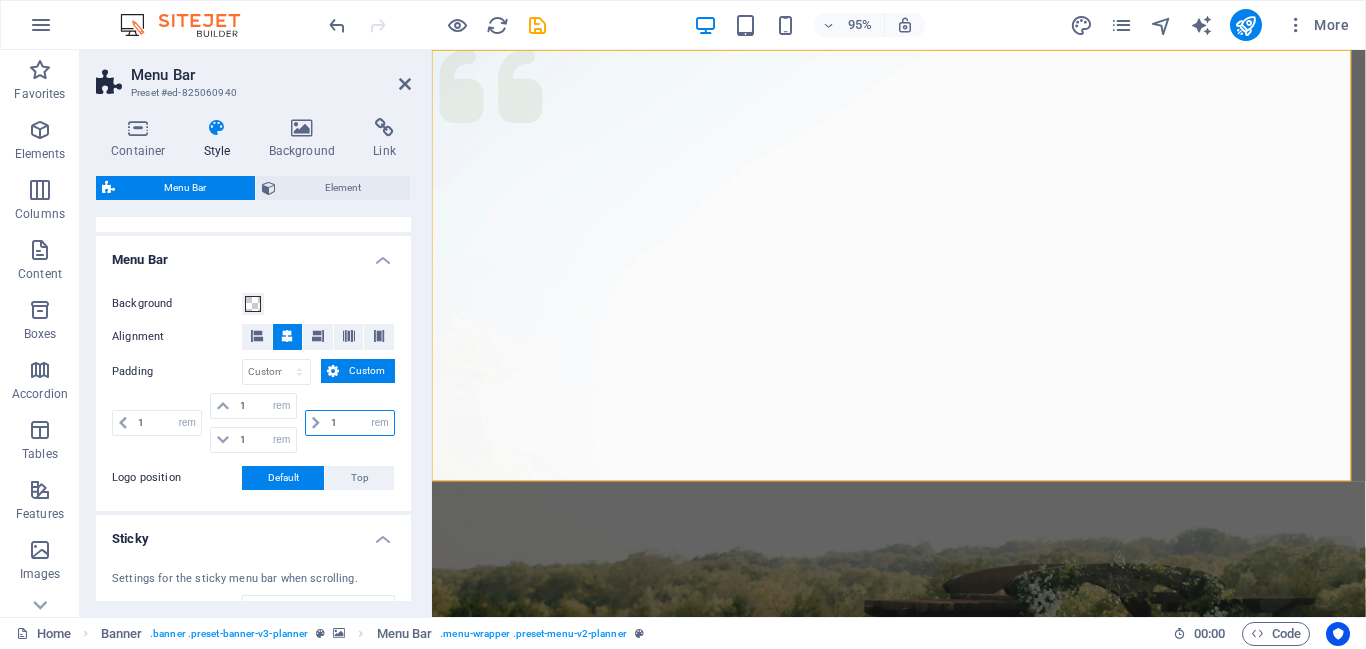select on "rem" 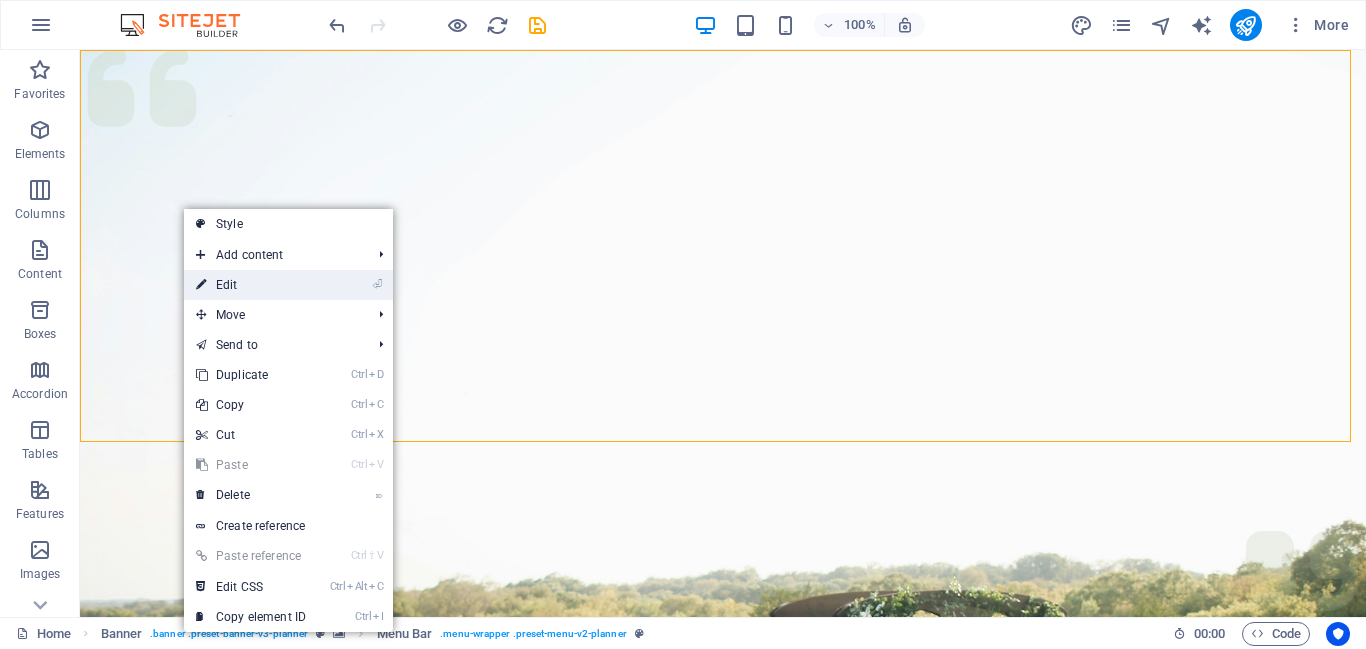 click on "⏎  Edit" at bounding box center (251, 285) 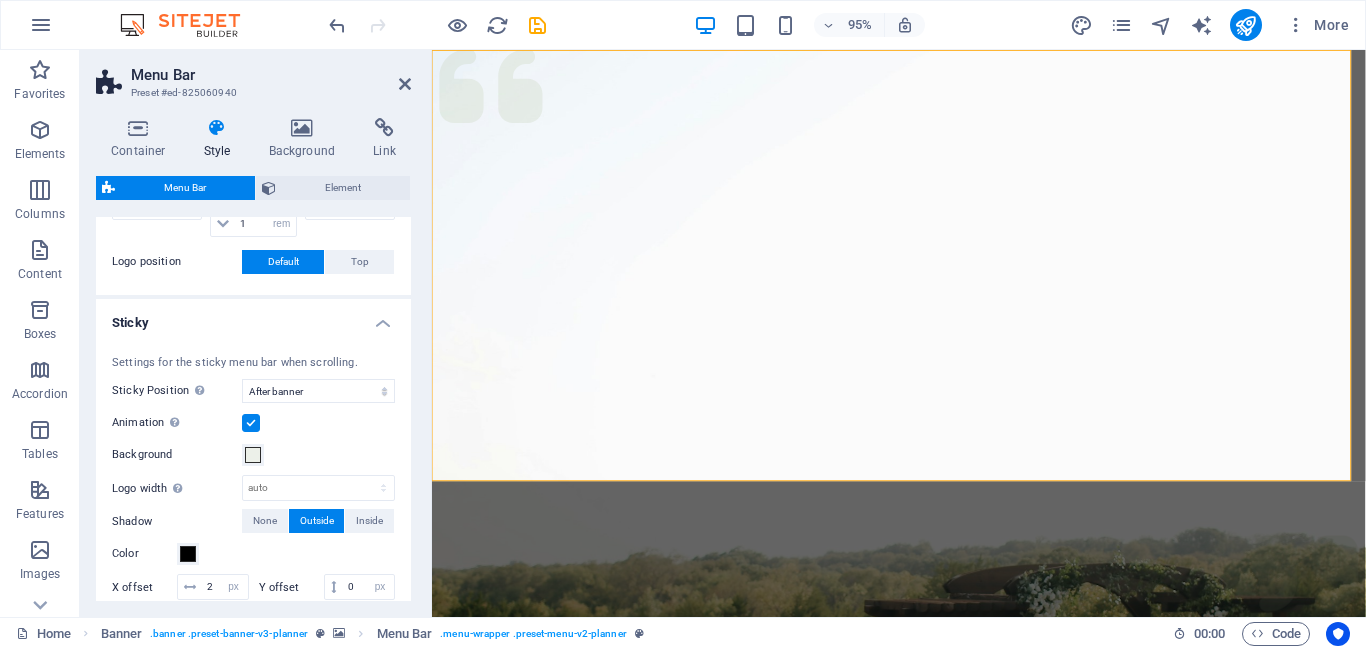 scroll, scrollTop: 914, scrollLeft: 0, axis: vertical 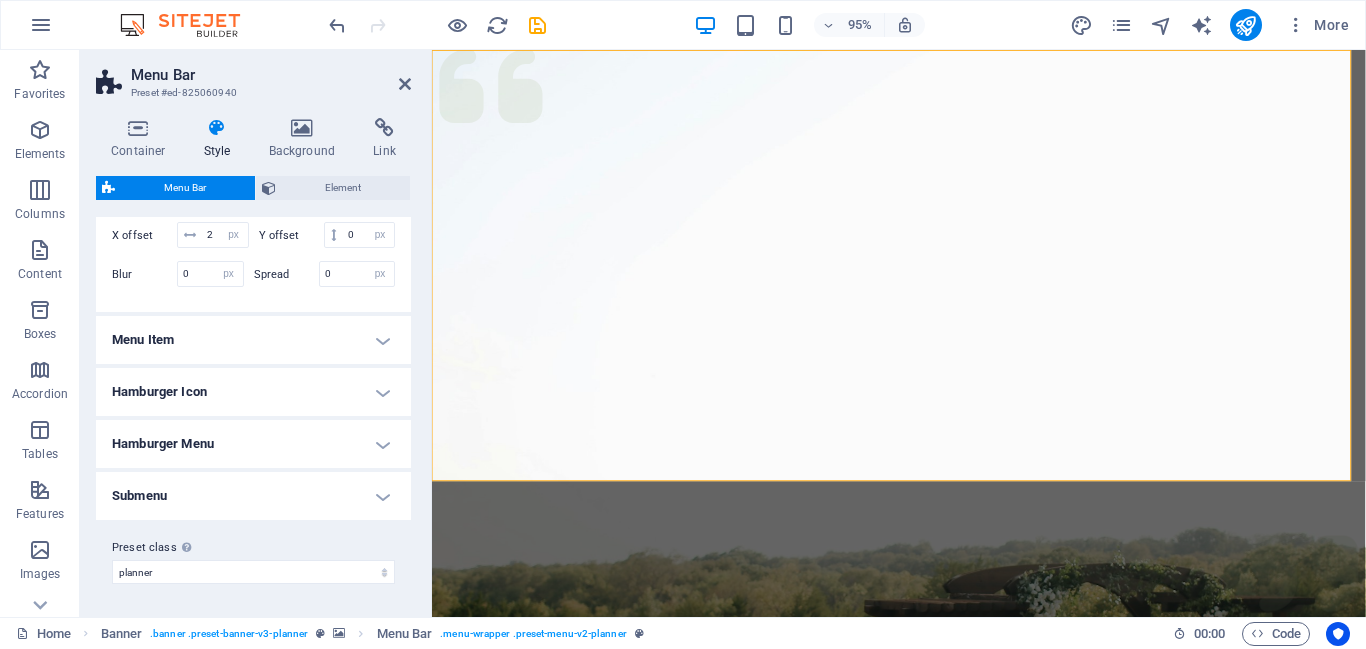 click on "Submenu" at bounding box center [253, 496] 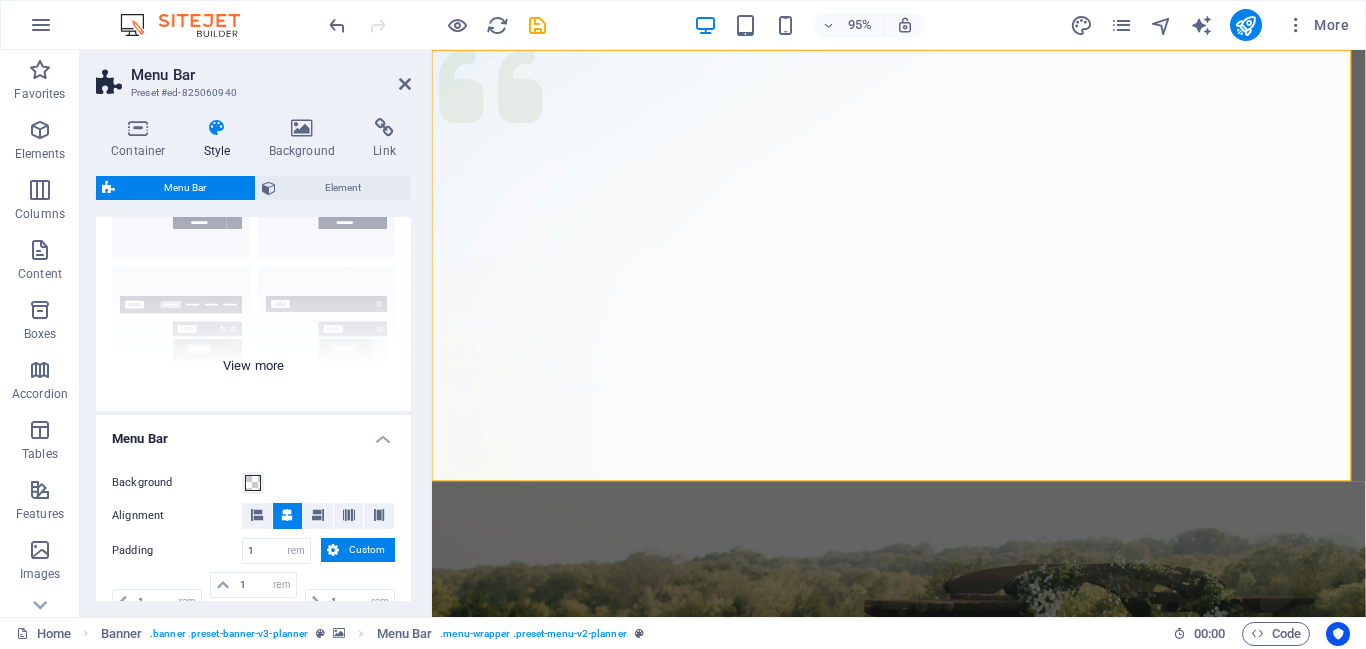 scroll, scrollTop: 0, scrollLeft: 0, axis: both 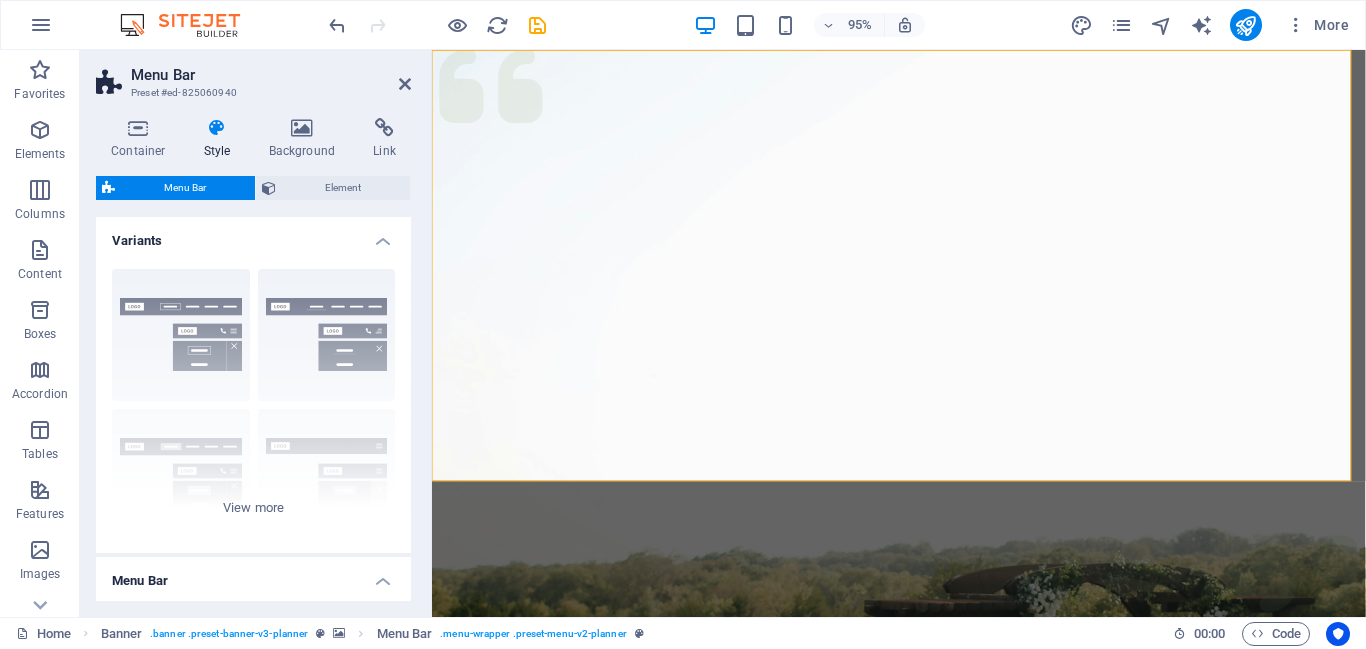 click on "Variants" at bounding box center (253, 235) 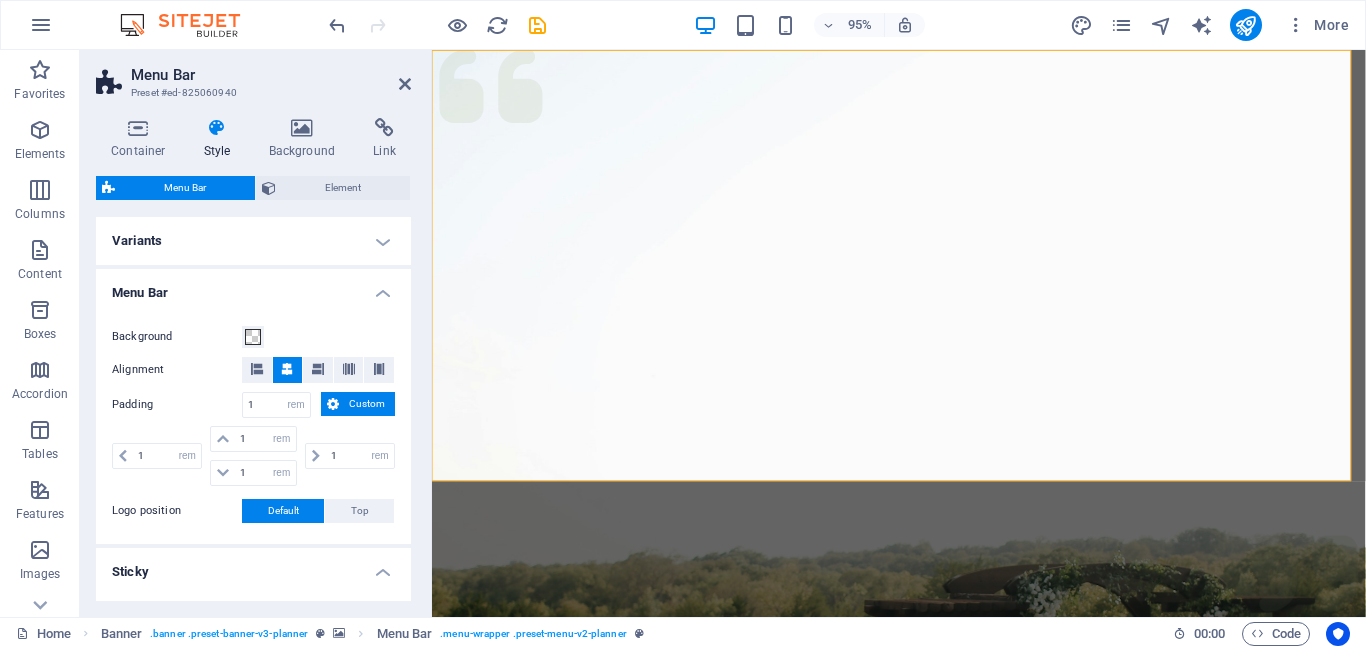click on "Variants" at bounding box center (253, 241) 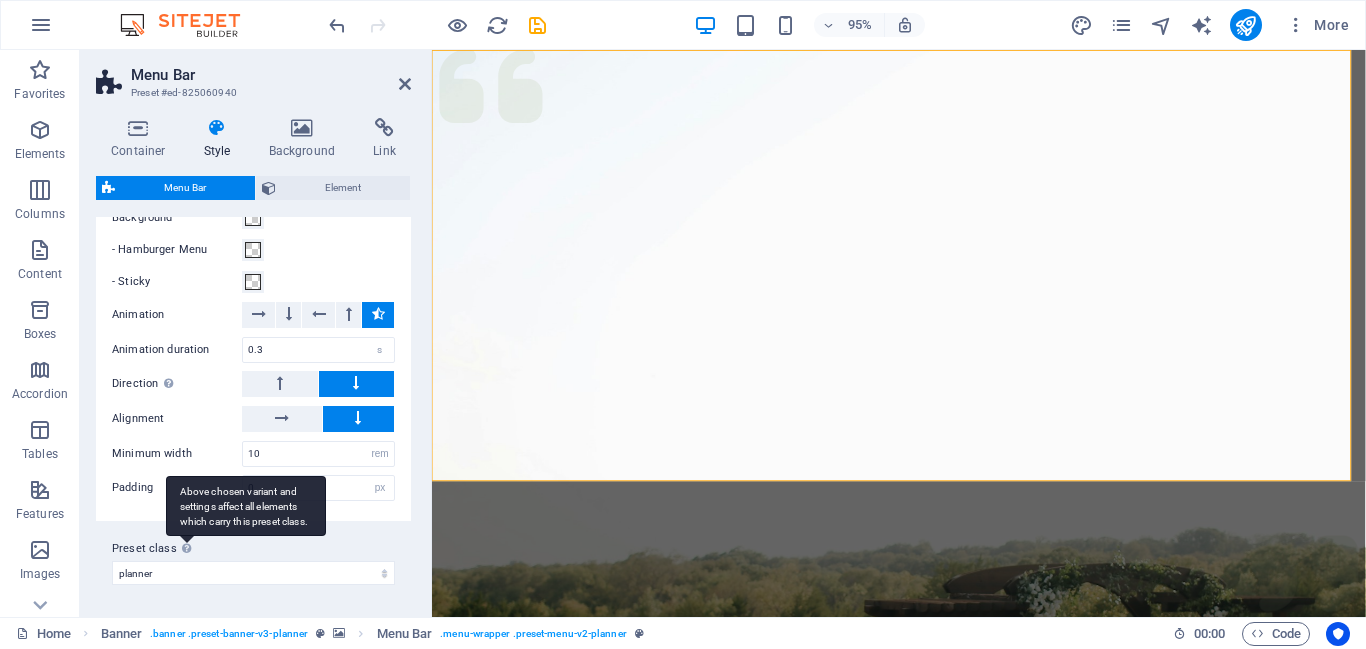 scroll, scrollTop: 0, scrollLeft: 0, axis: both 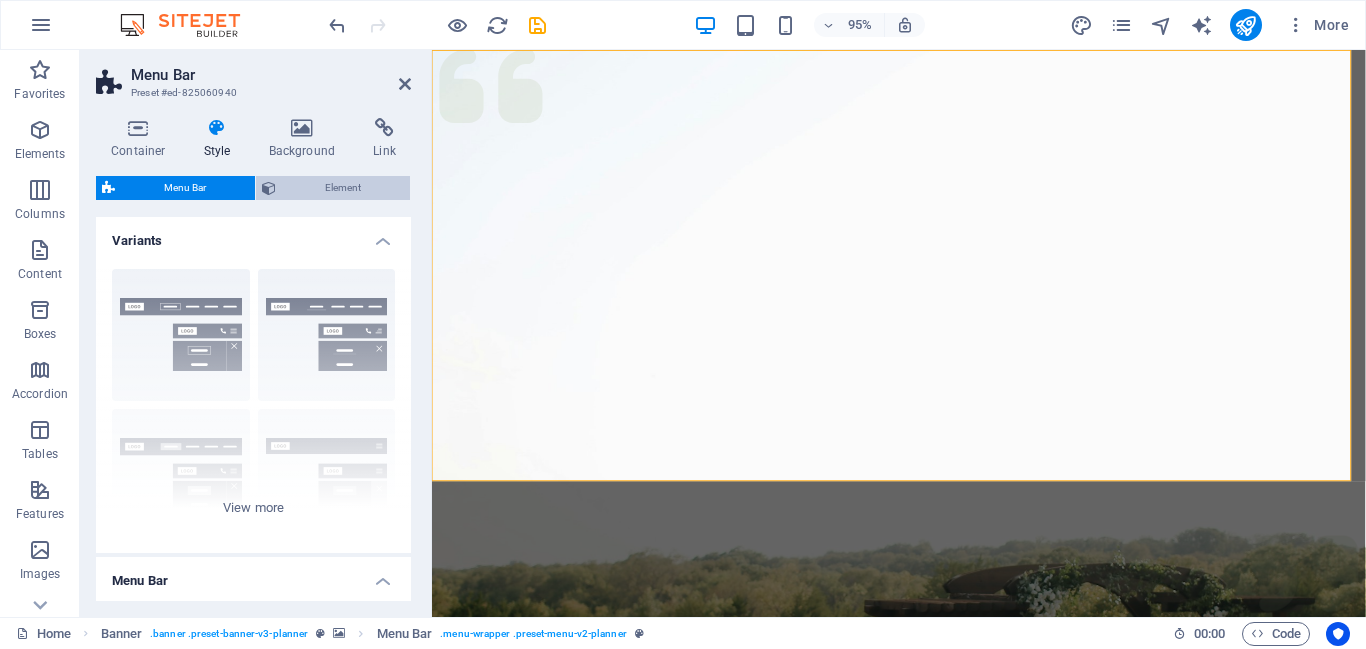 click on "Element" at bounding box center [343, 188] 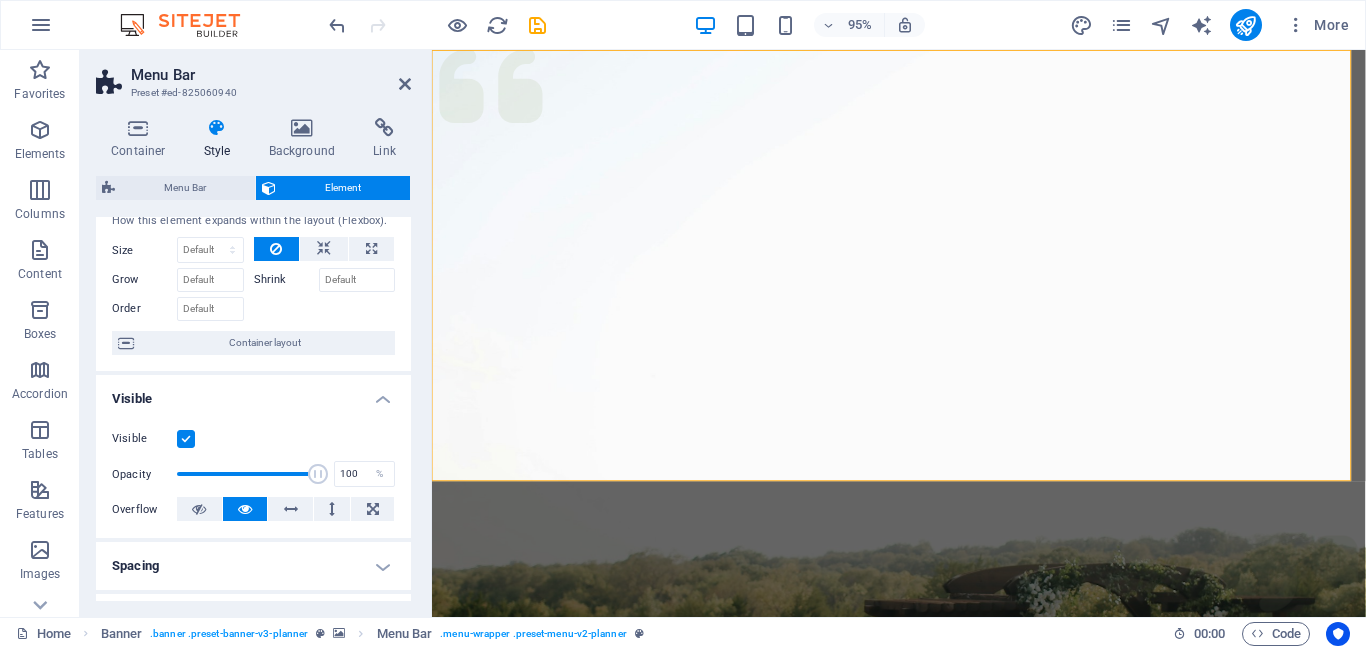 scroll, scrollTop: 46, scrollLeft: 0, axis: vertical 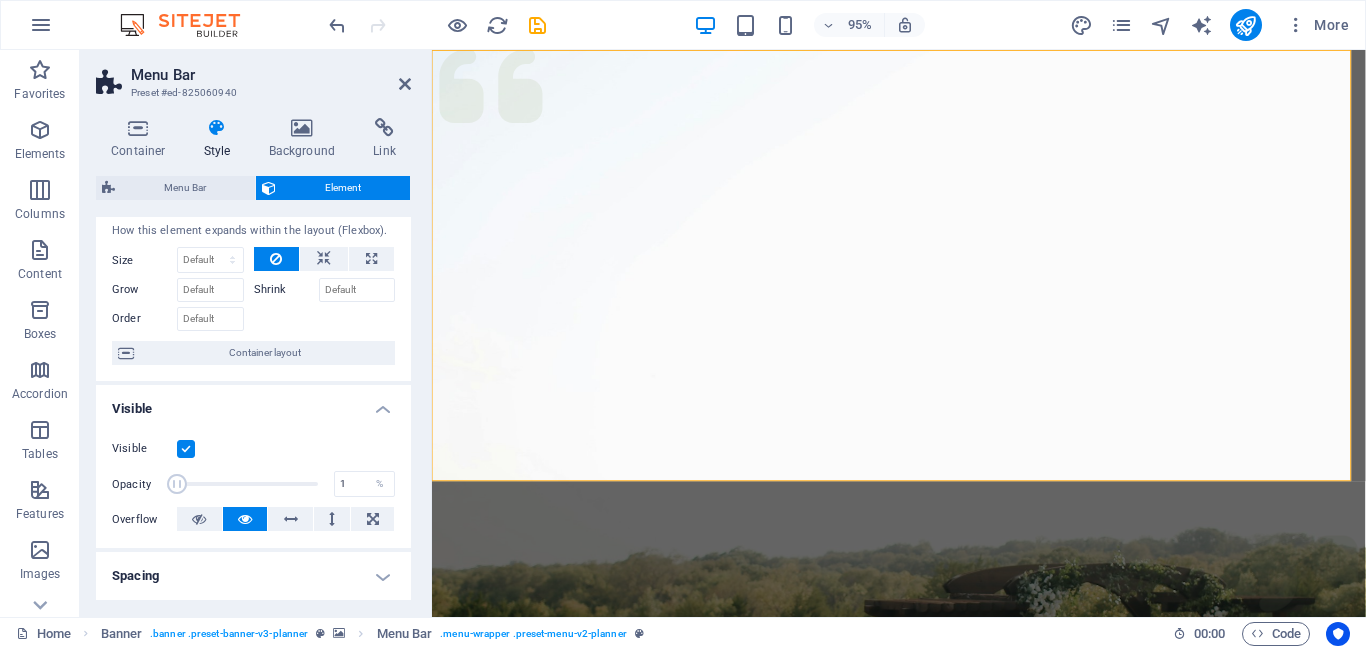 drag, startPoint x: 313, startPoint y: 486, endPoint x: 160, endPoint y: 481, distance: 153.08168 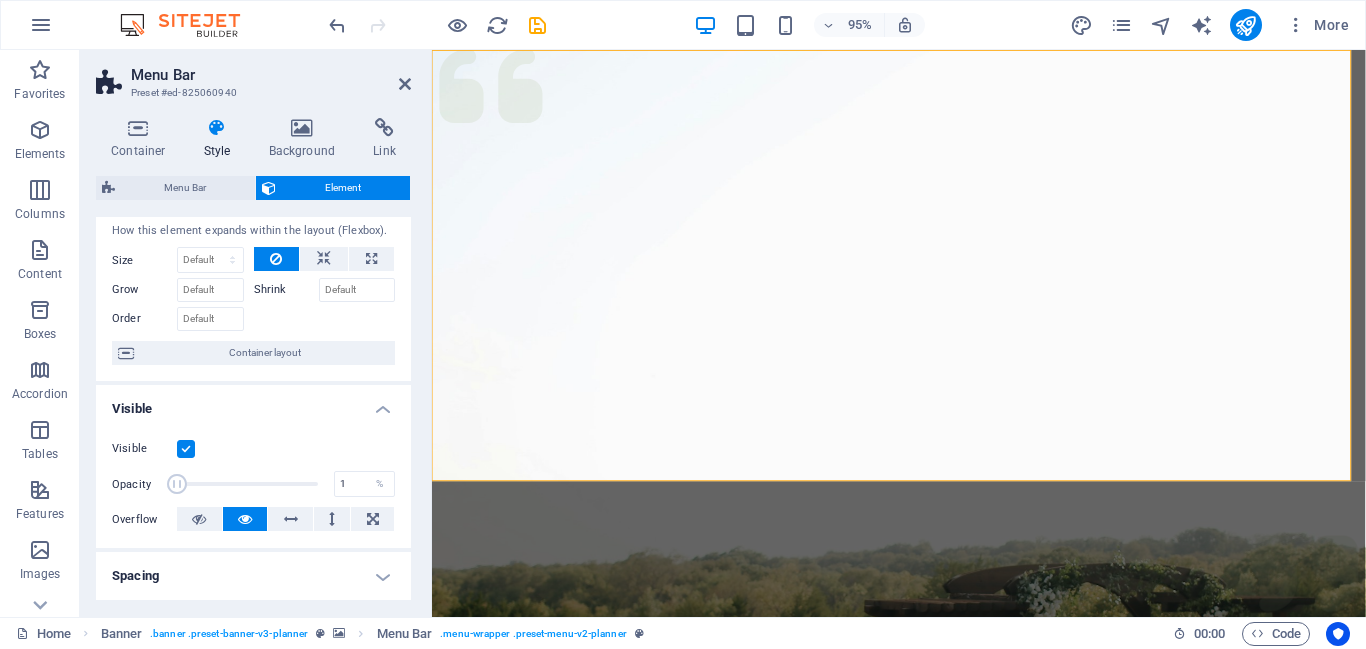 click on "Opacity 1 %" at bounding box center [253, 484] 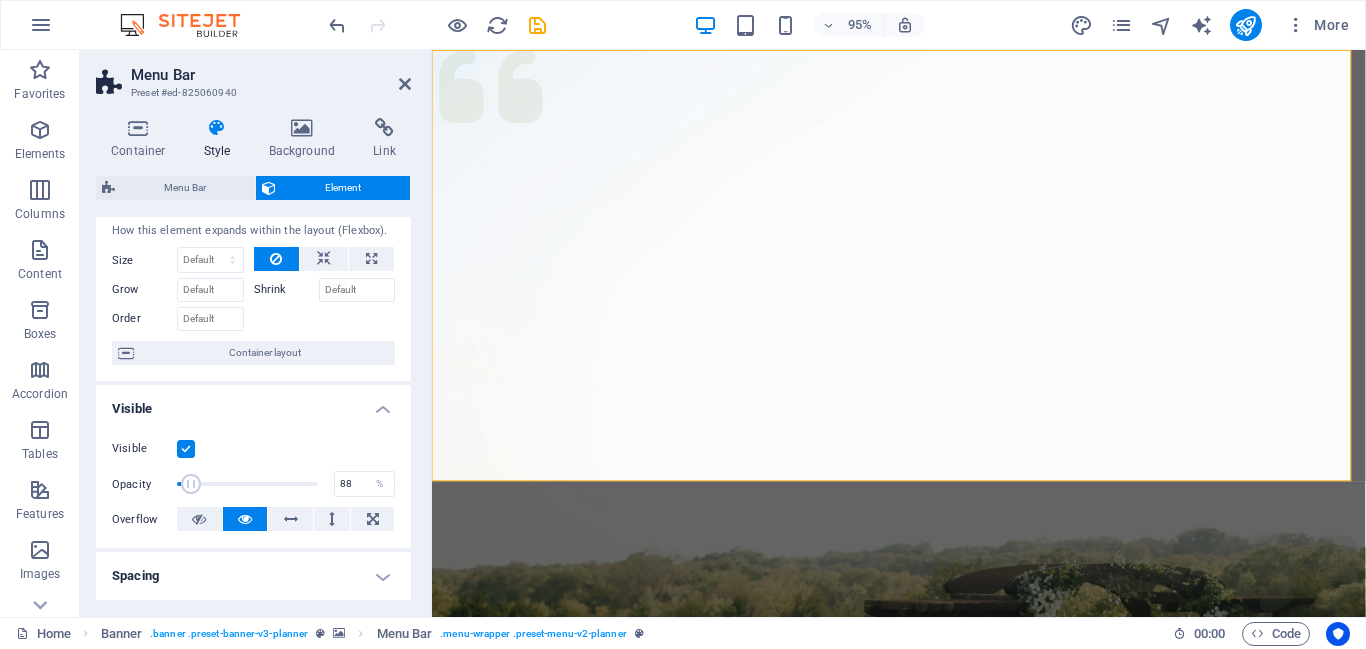 type on "100" 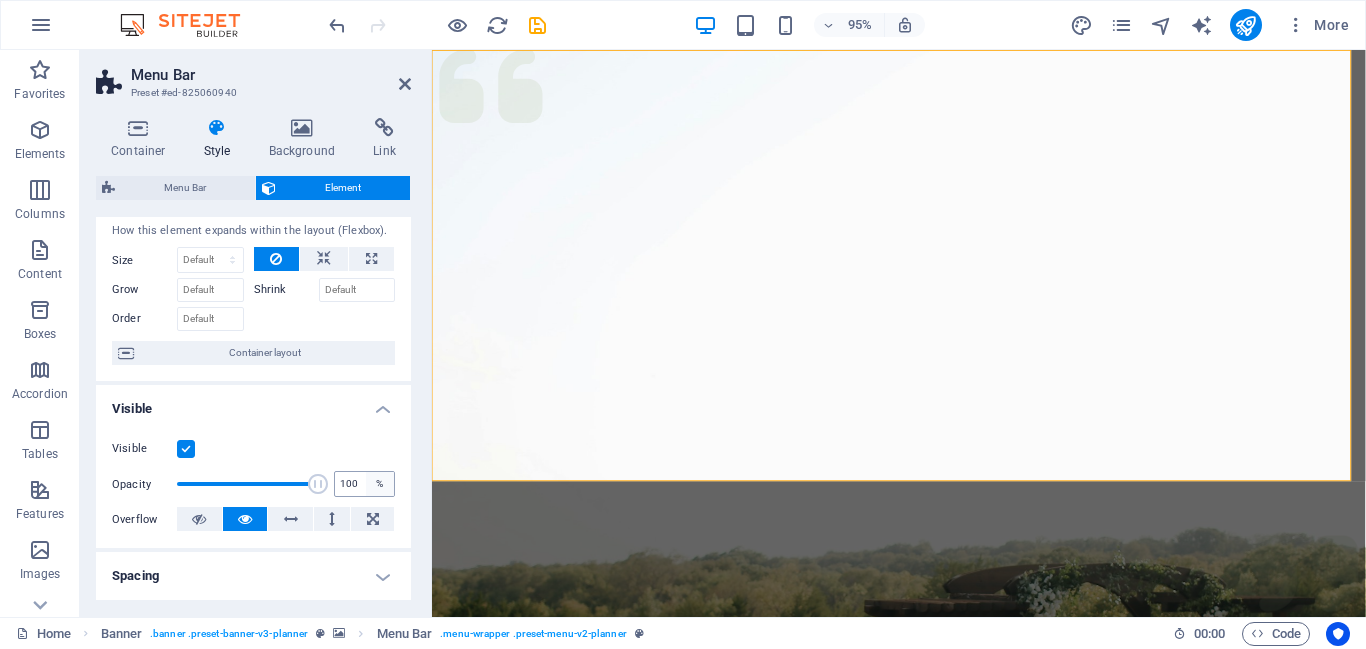 drag, startPoint x: 191, startPoint y: 482, endPoint x: 363, endPoint y: 496, distance: 172.56883 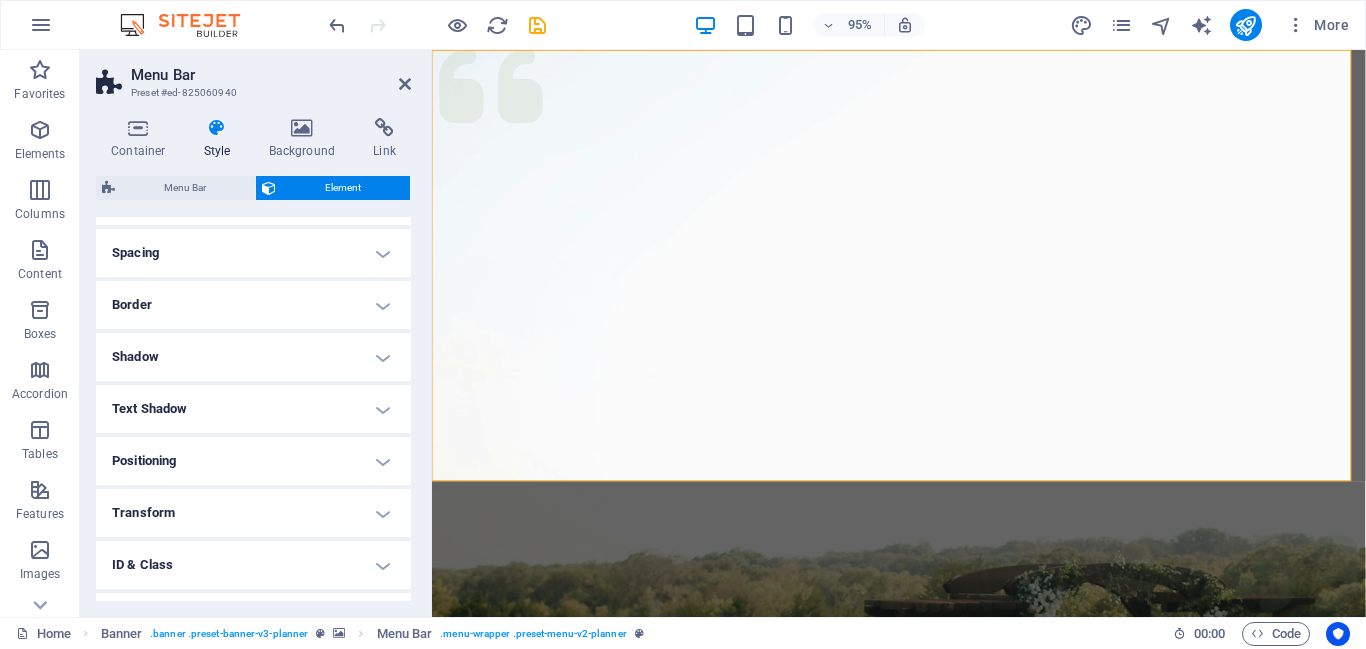 scroll, scrollTop: 380, scrollLeft: 0, axis: vertical 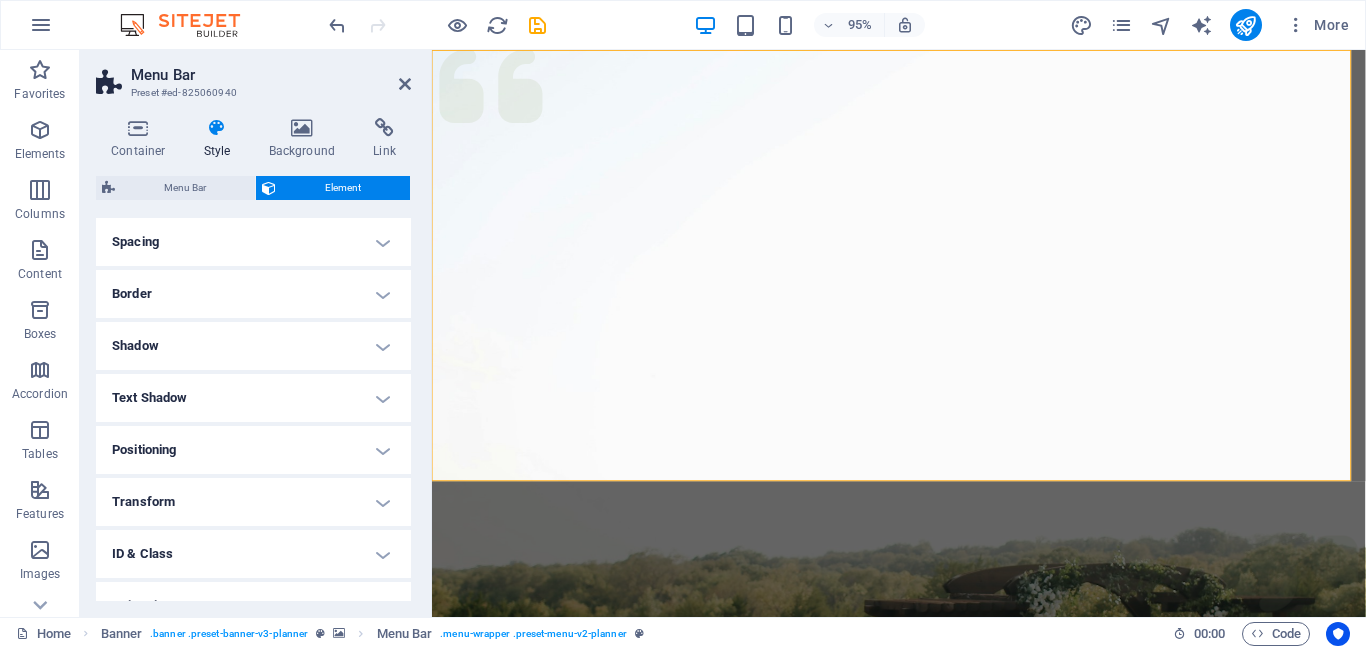click on "Positioning" at bounding box center (253, 450) 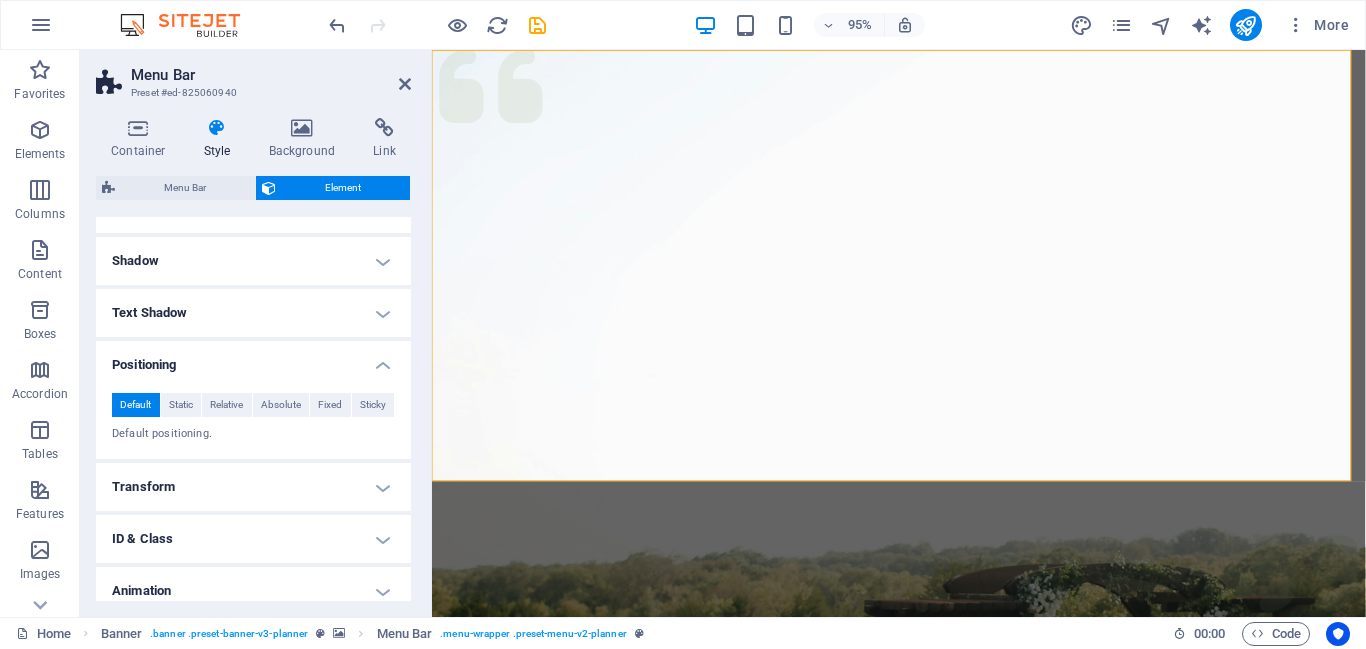 scroll, scrollTop: 506, scrollLeft: 0, axis: vertical 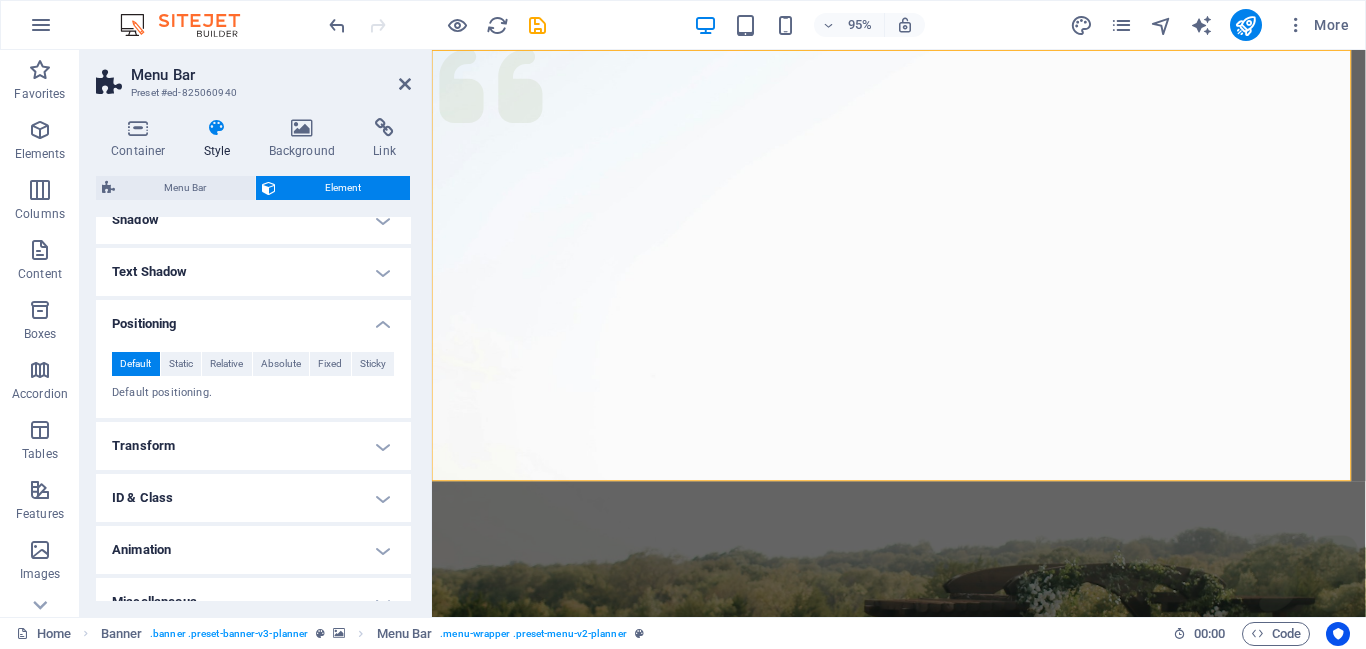 click on "Transform" at bounding box center [253, 446] 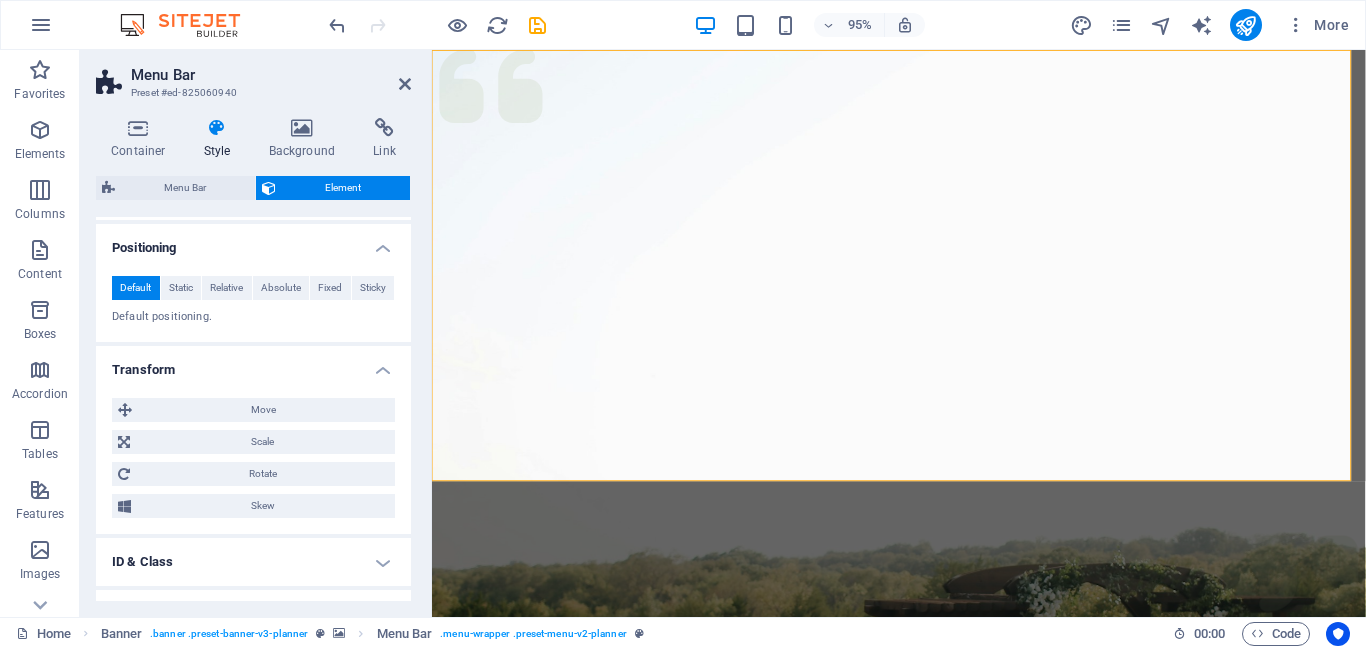 scroll, scrollTop: 671, scrollLeft: 0, axis: vertical 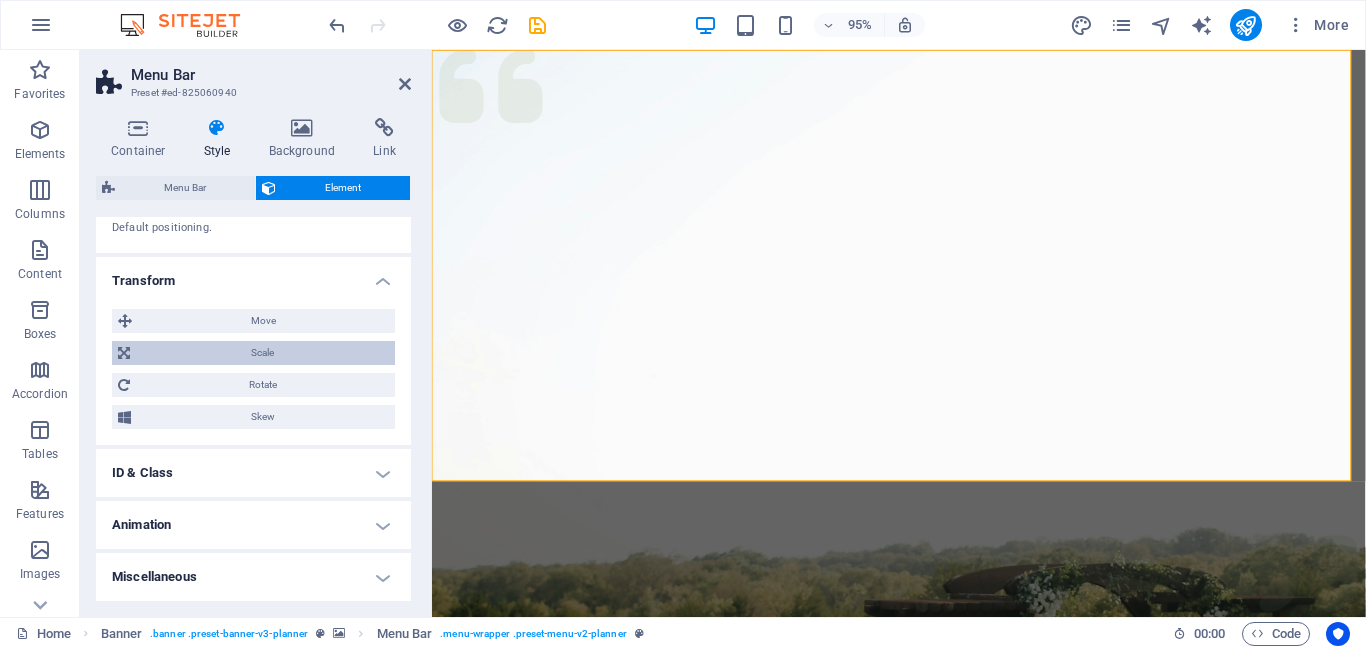 click on "Scale" at bounding box center (262, 353) 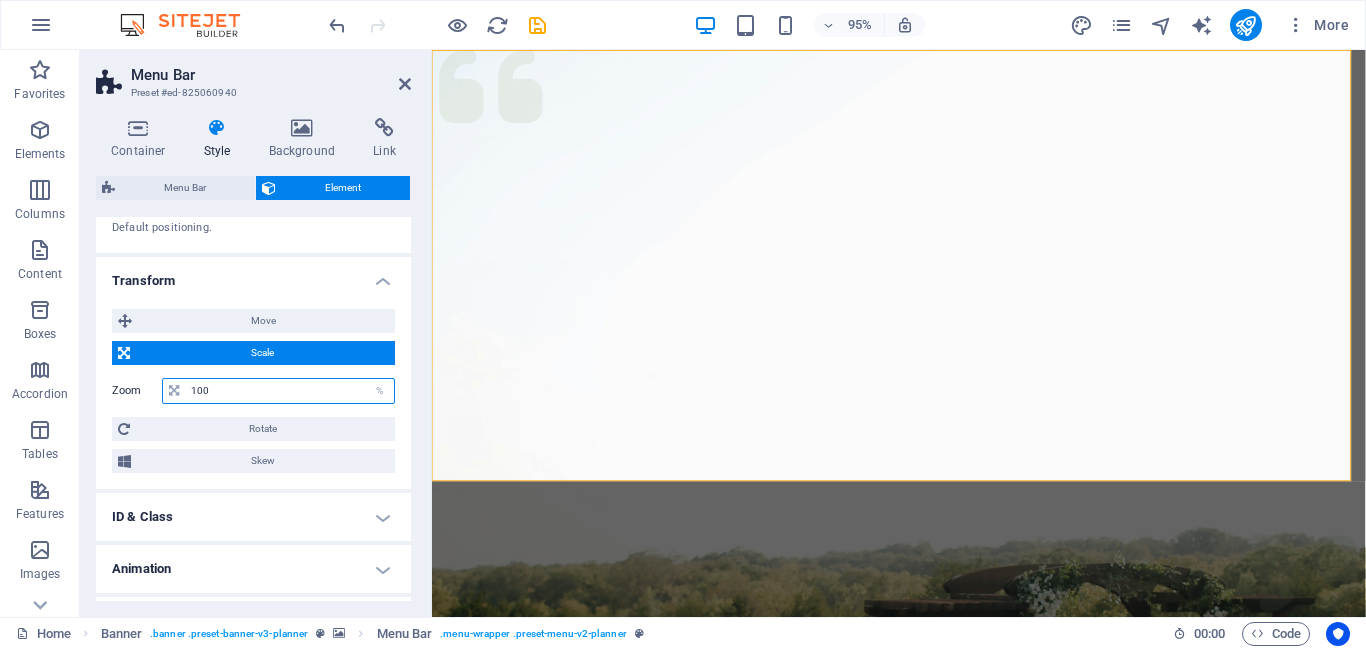 click on "100" at bounding box center (290, 391) 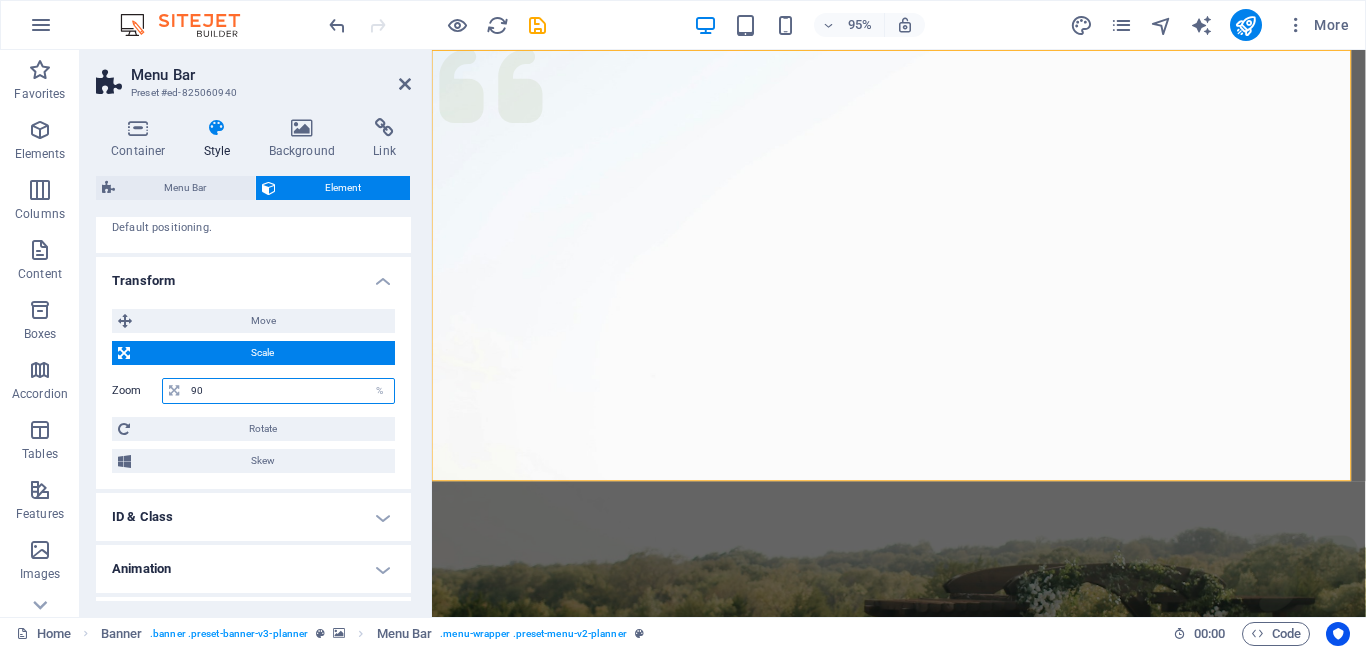 type on "89" 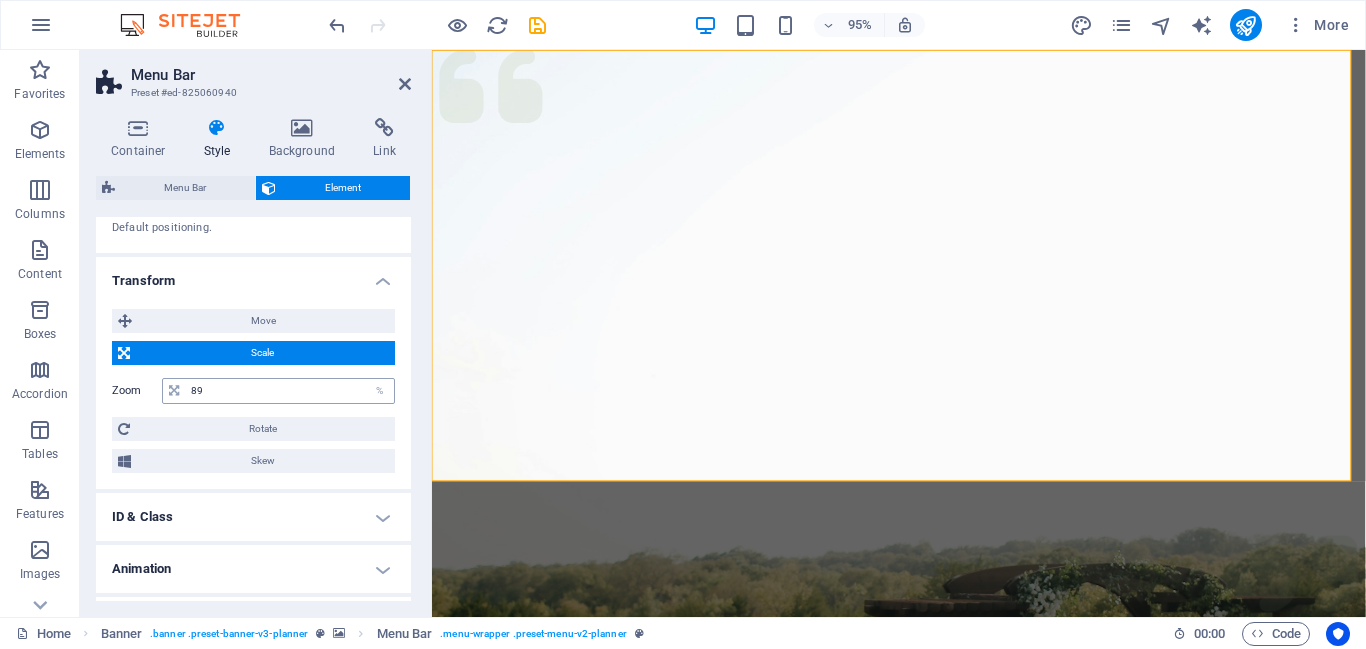 type 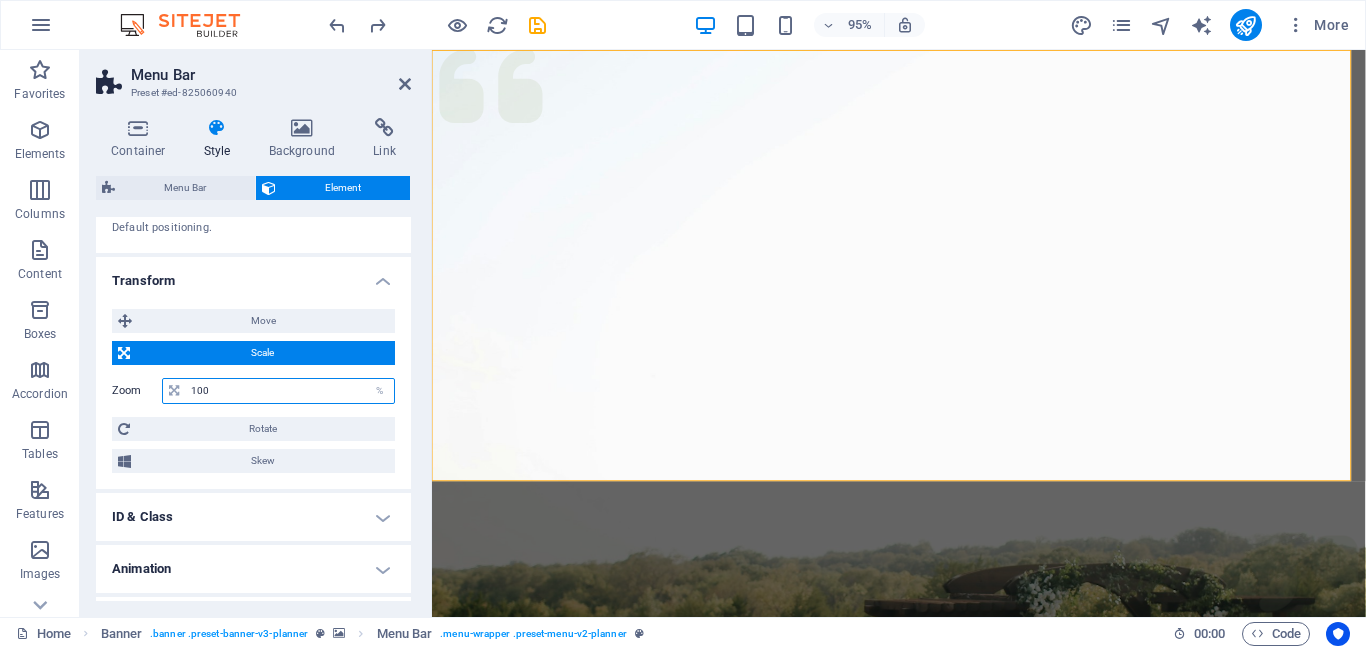 click on "100" at bounding box center (290, 391) 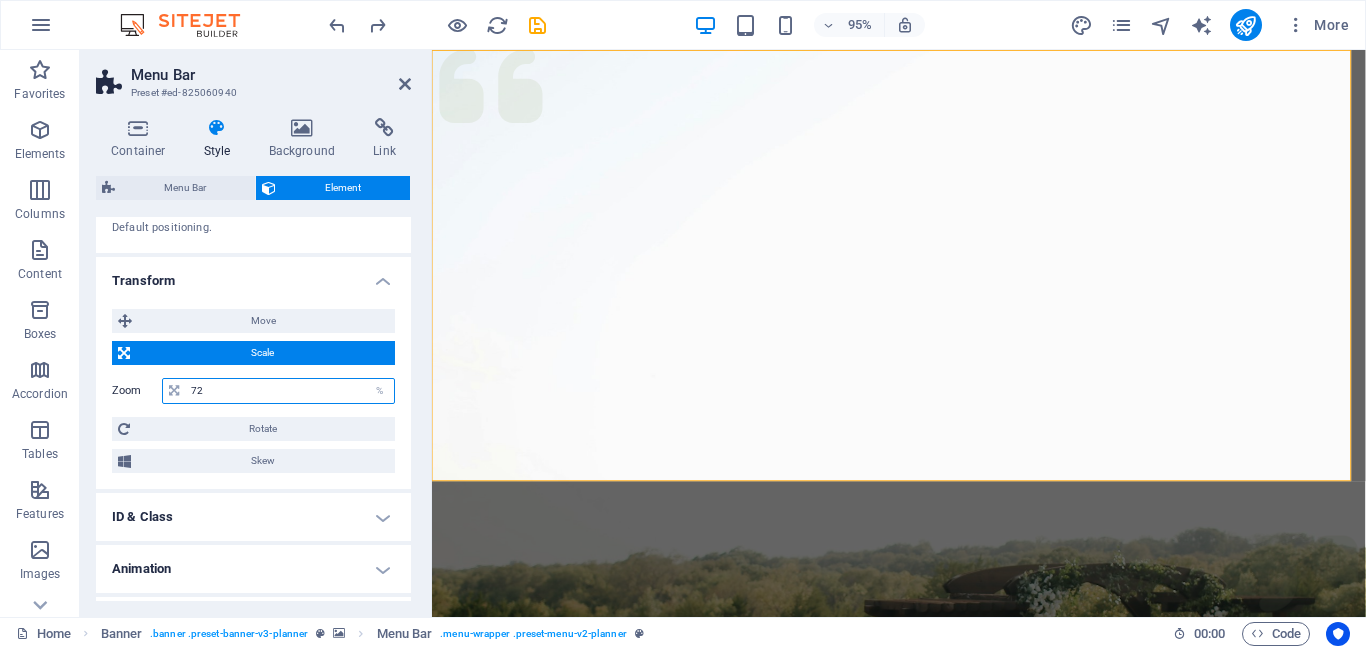 type on "73" 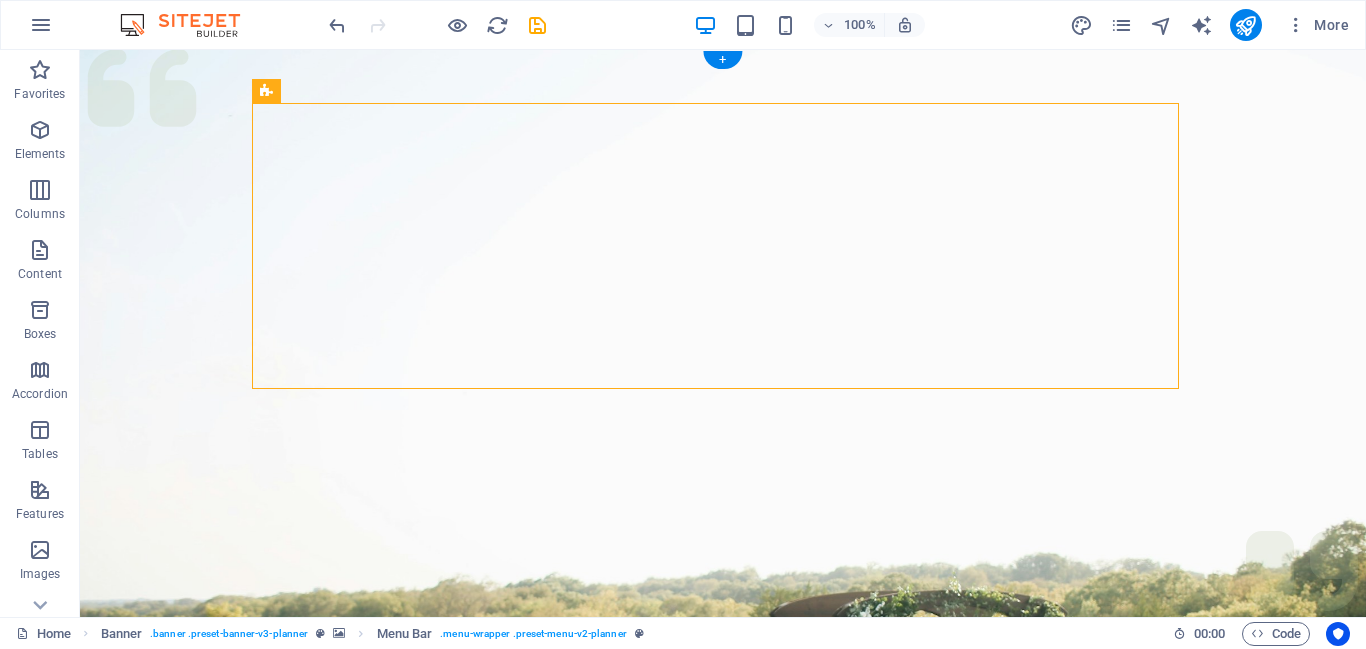 click at bounding box center [723, 500] 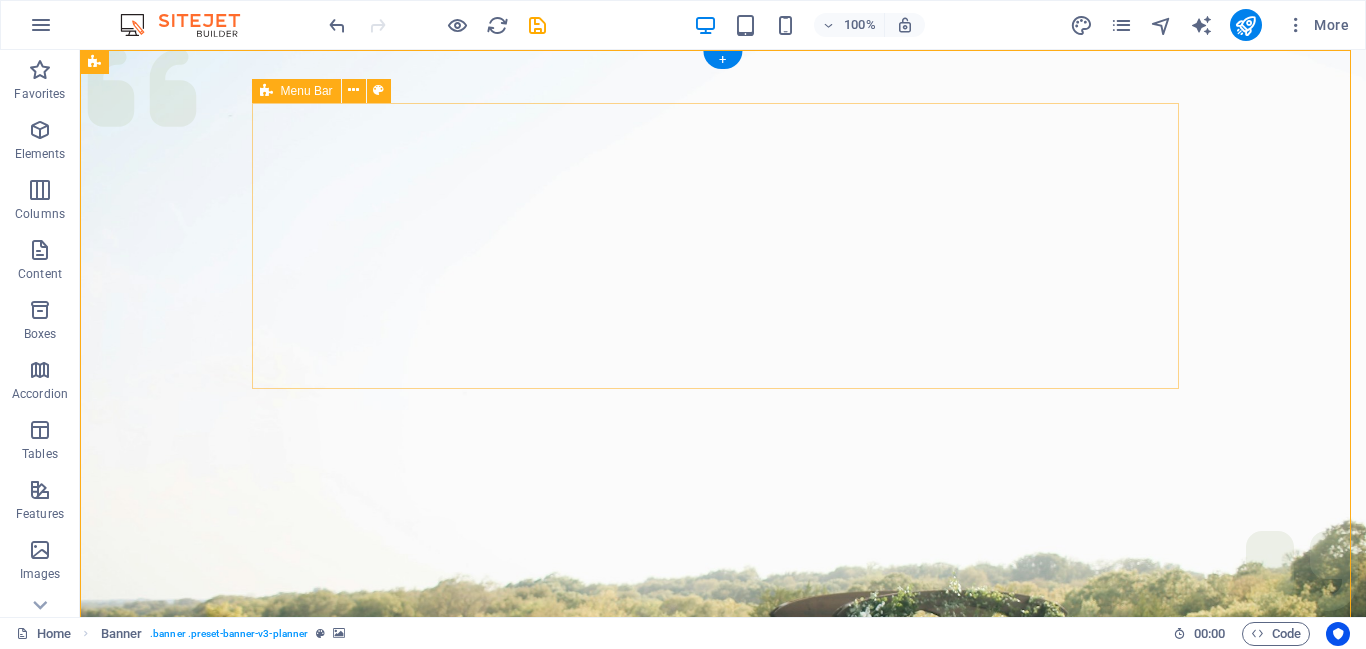 click on "[COMPANY] and Associates Menu Services About Team Gallery Contact Get in touch" at bounding box center (723, 1069) 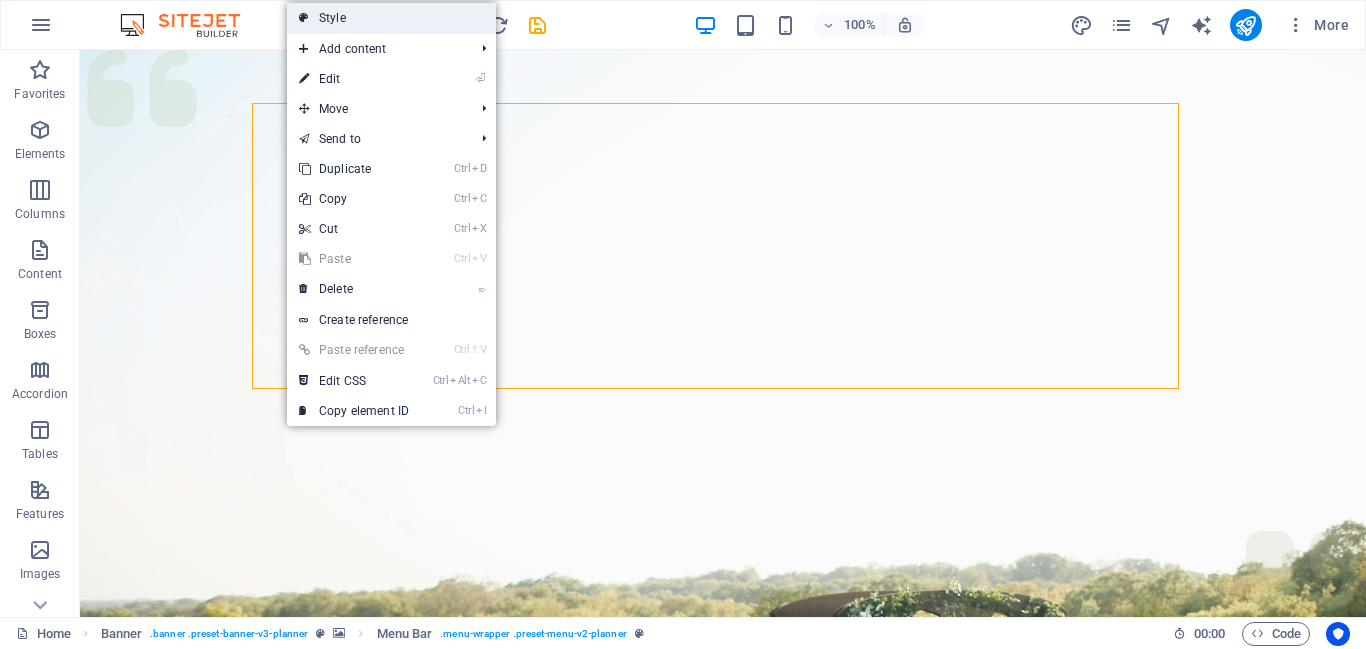 click on "Style" at bounding box center (391, 18) 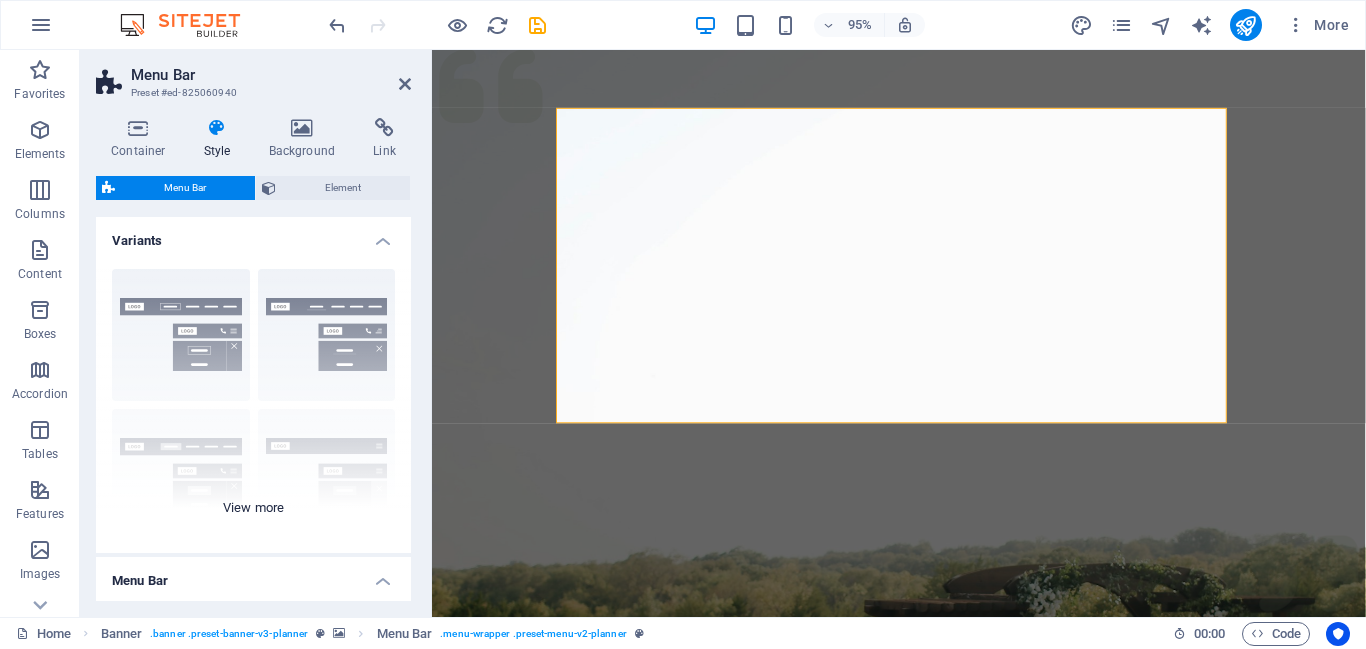 scroll, scrollTop: 1262, scrollLeft: 0, axis: vertical 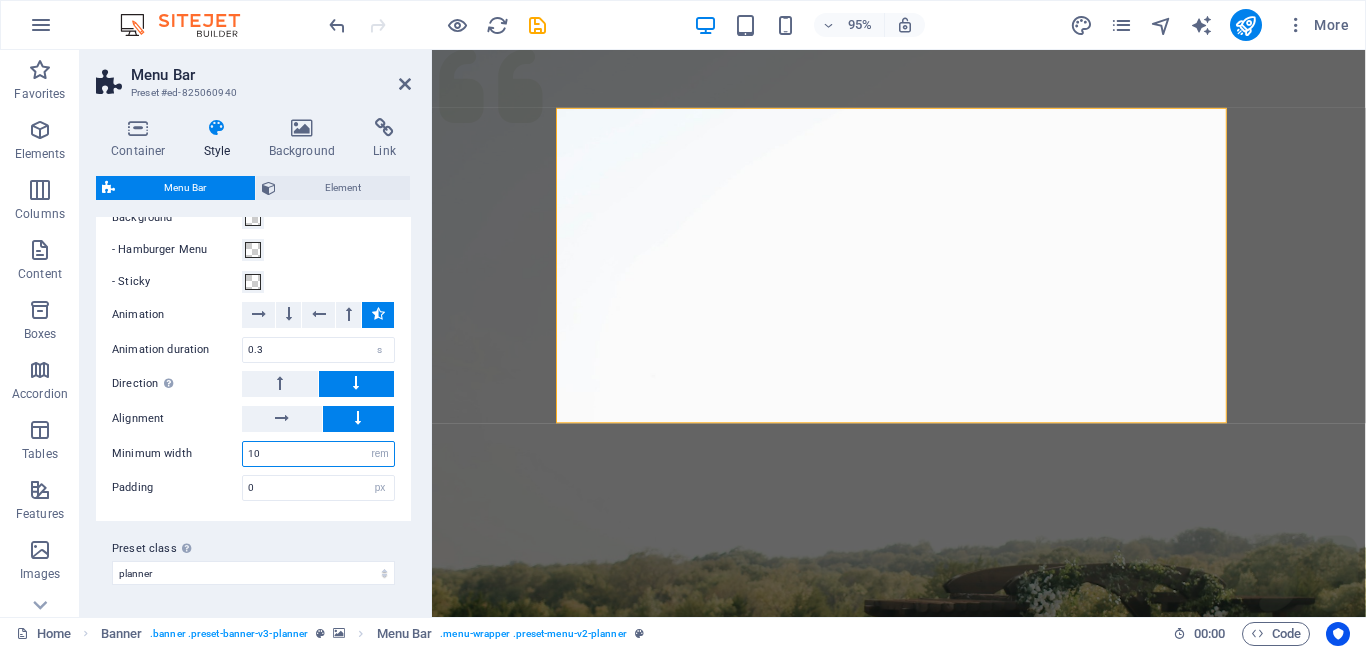 click on "10" at bounding box center [318, 454] 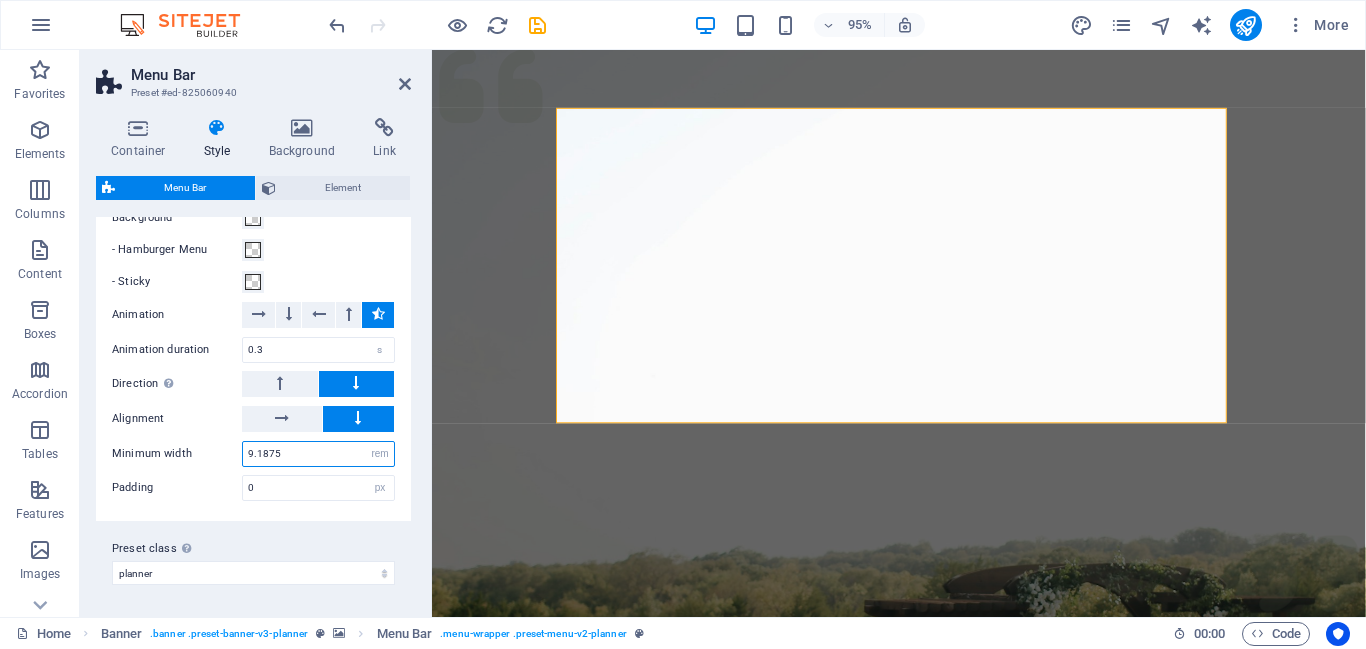 click on "9.1875" at bounding box center (318, 454) 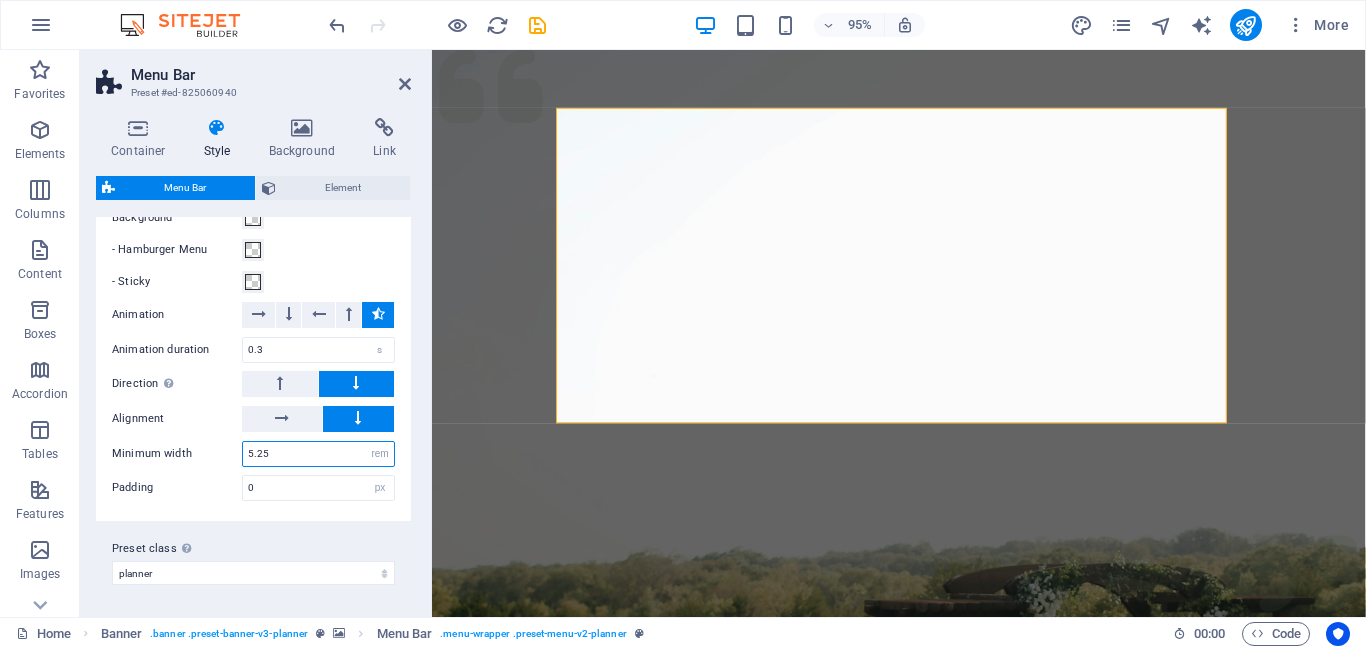 click on "5.25" at bounding box center (318, 454) 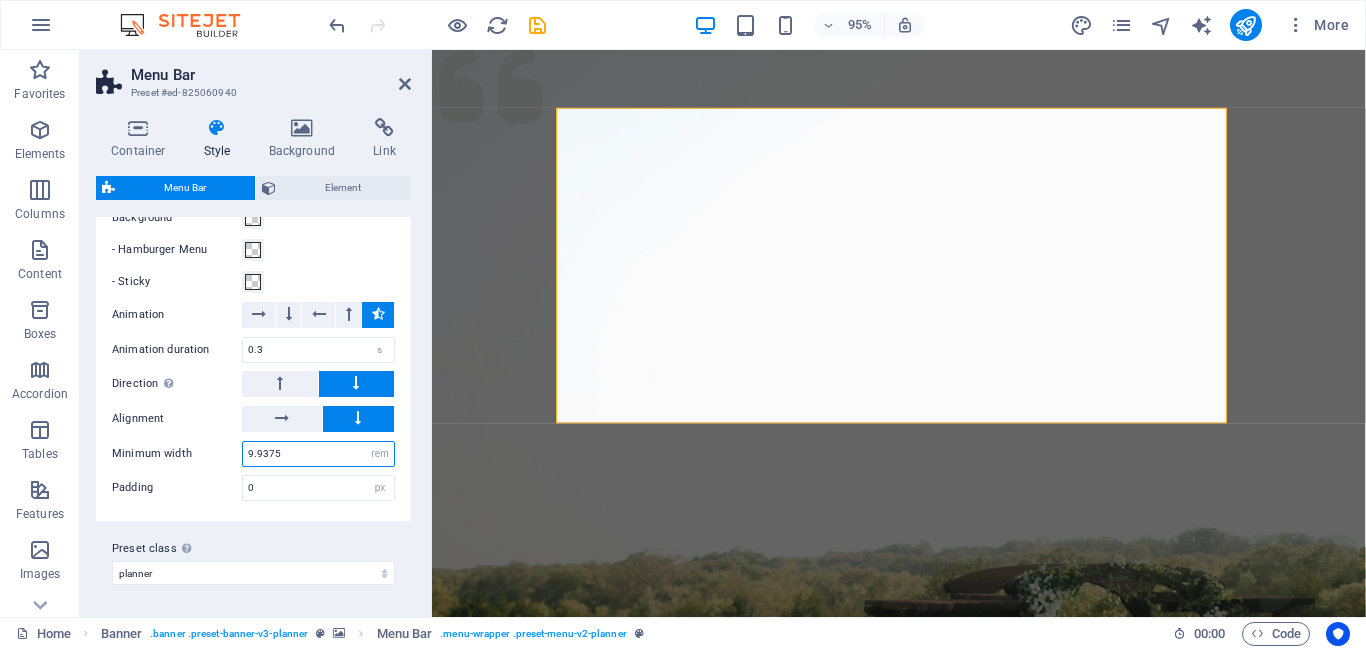 type on "10" 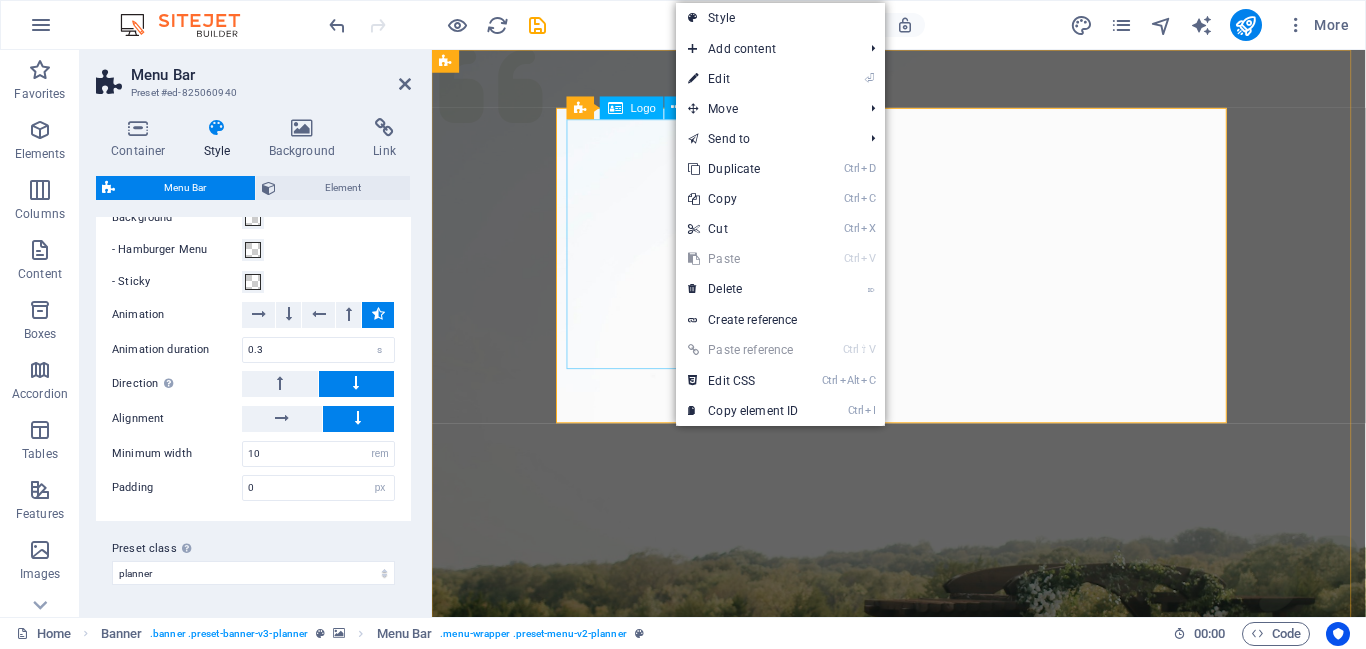 click on "[COMPANY] and Associates" at bounding box center (923, 1097) 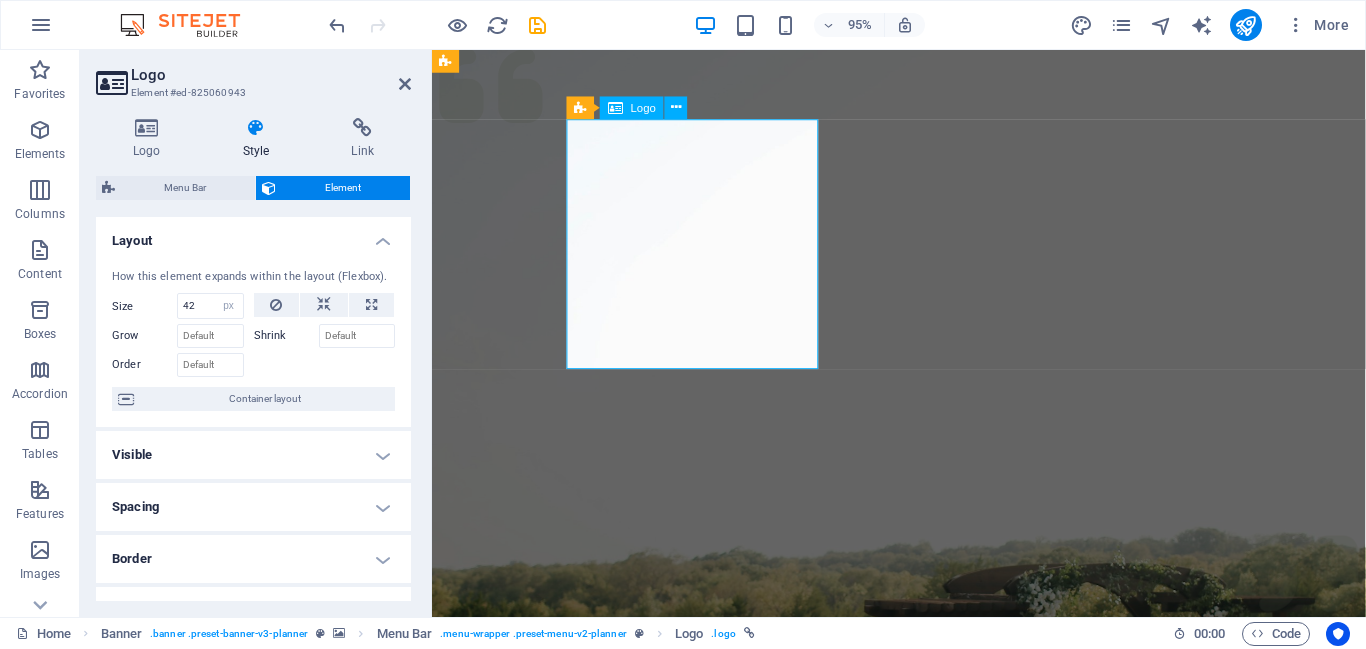 click on "[COMPANY] and Associates" at bounding box center (923, 1097) 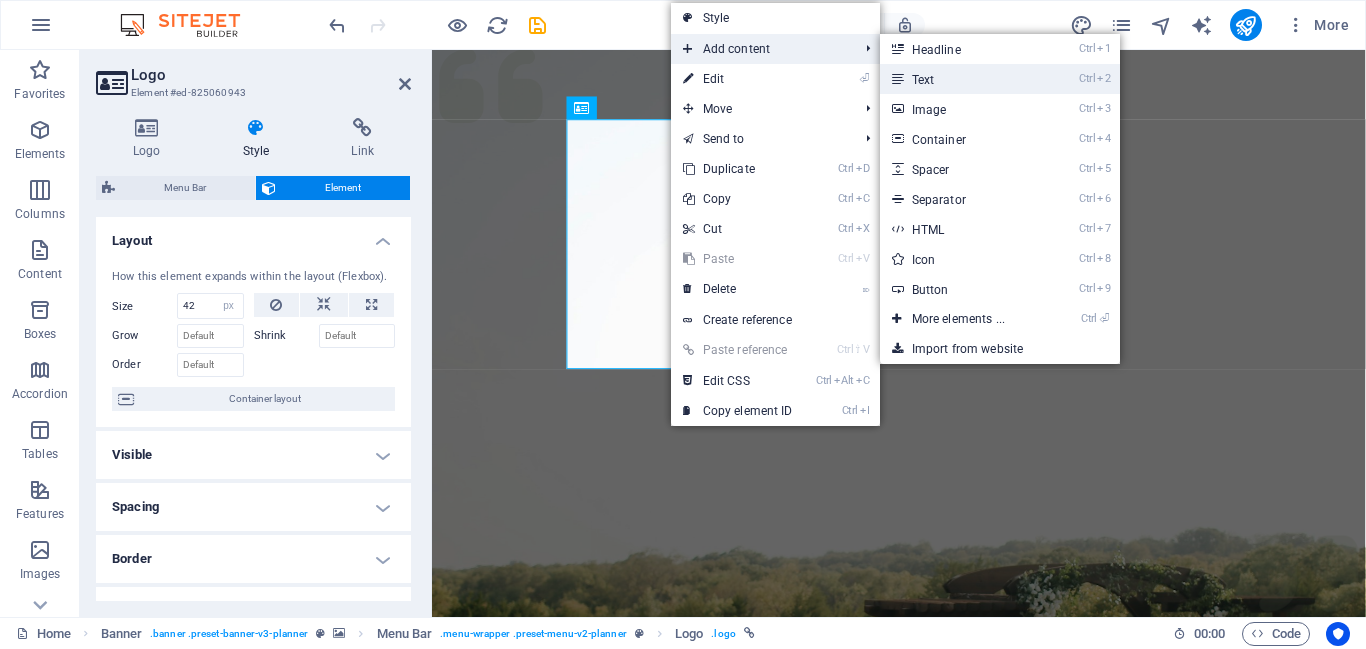 click on "Ctrl 2  Text" at bounding box center [962, 79] 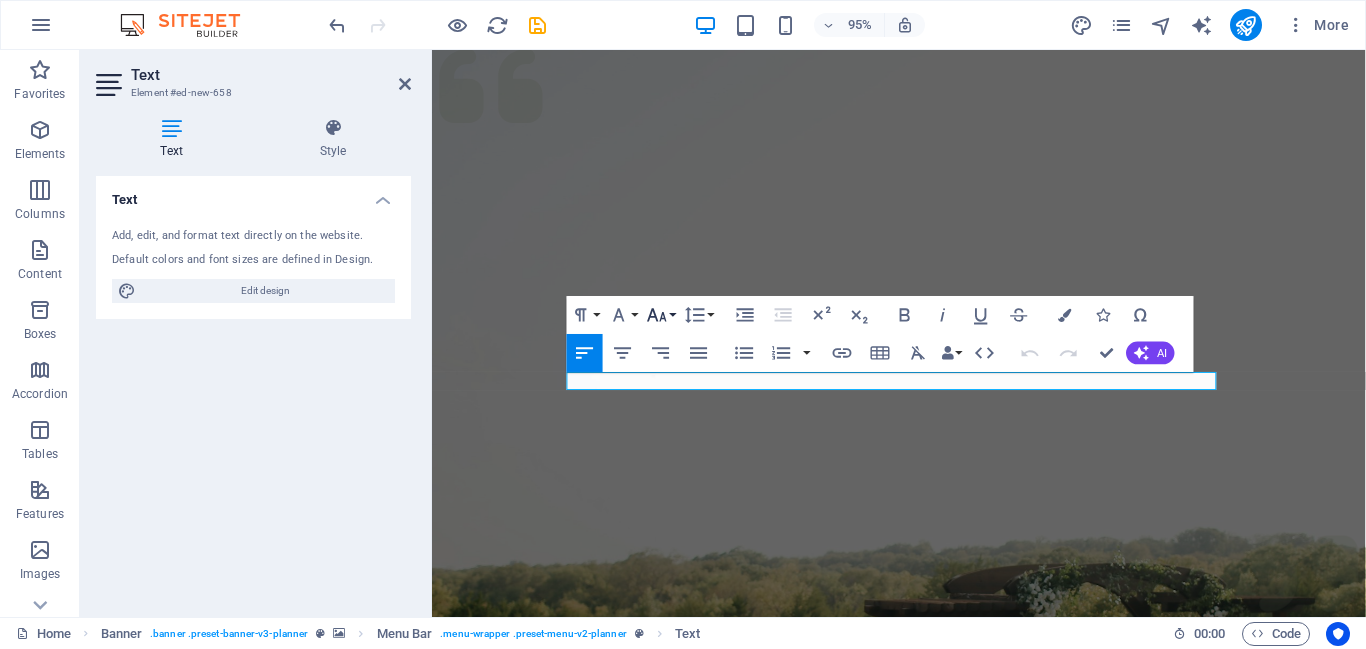 click on "Font Size" at bounding box center (661, 315) 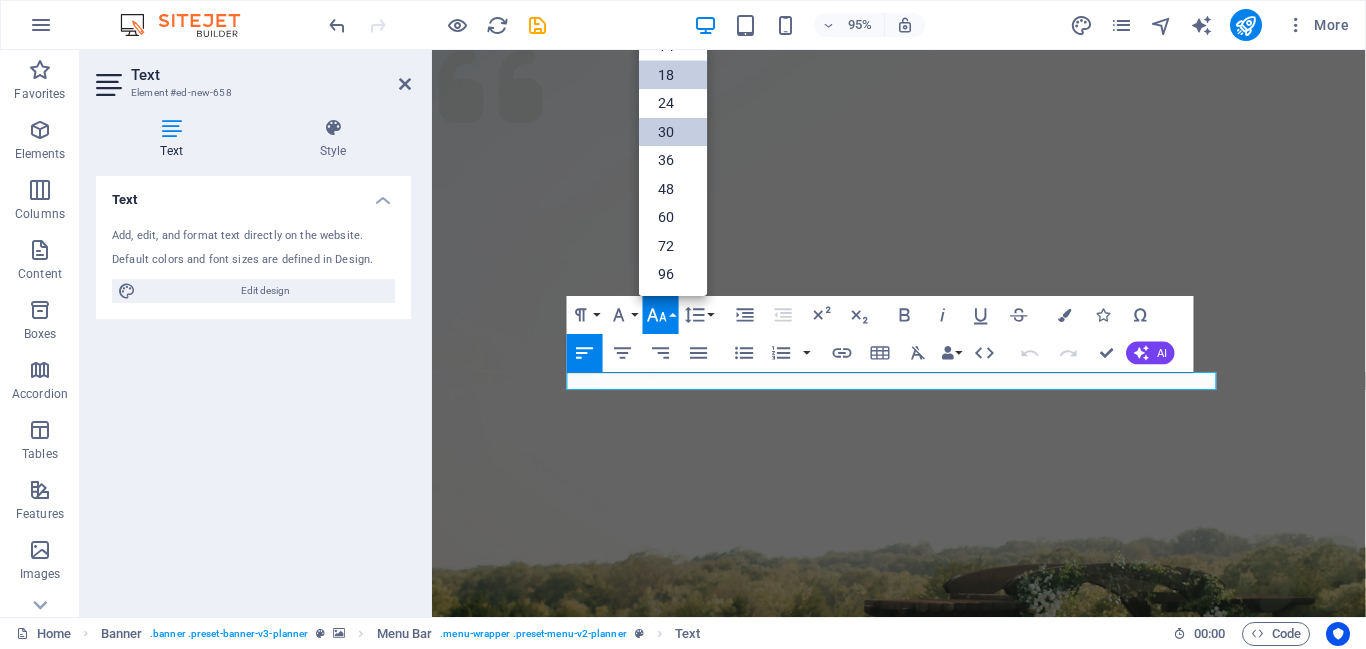scroll, scrollTop: 0, scrollLeft: 0, axis: both 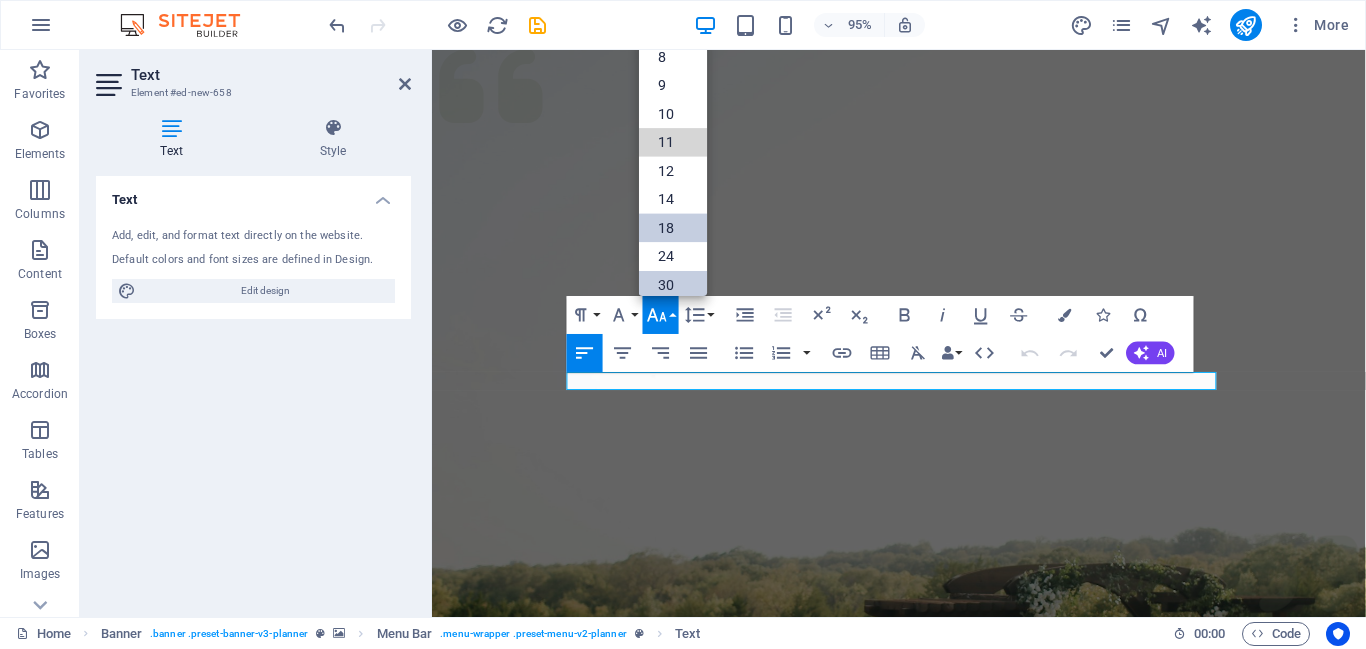 click on "11" at bounding box center (673, 142) 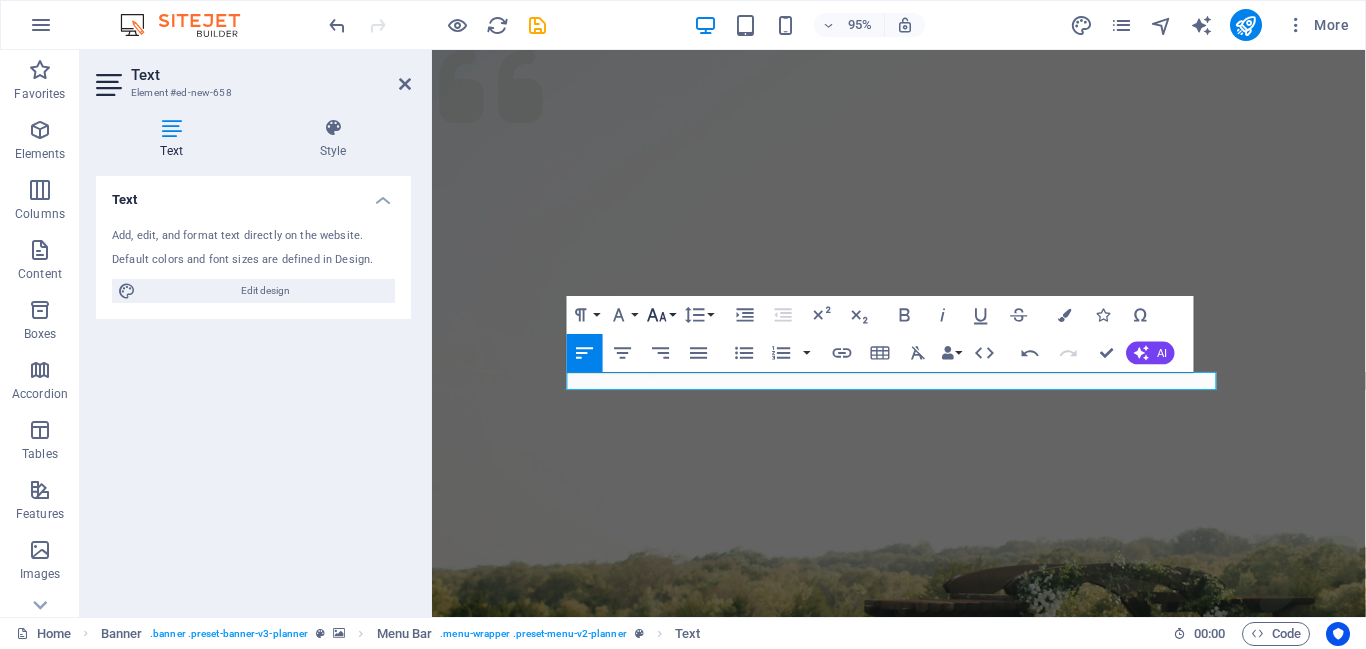click 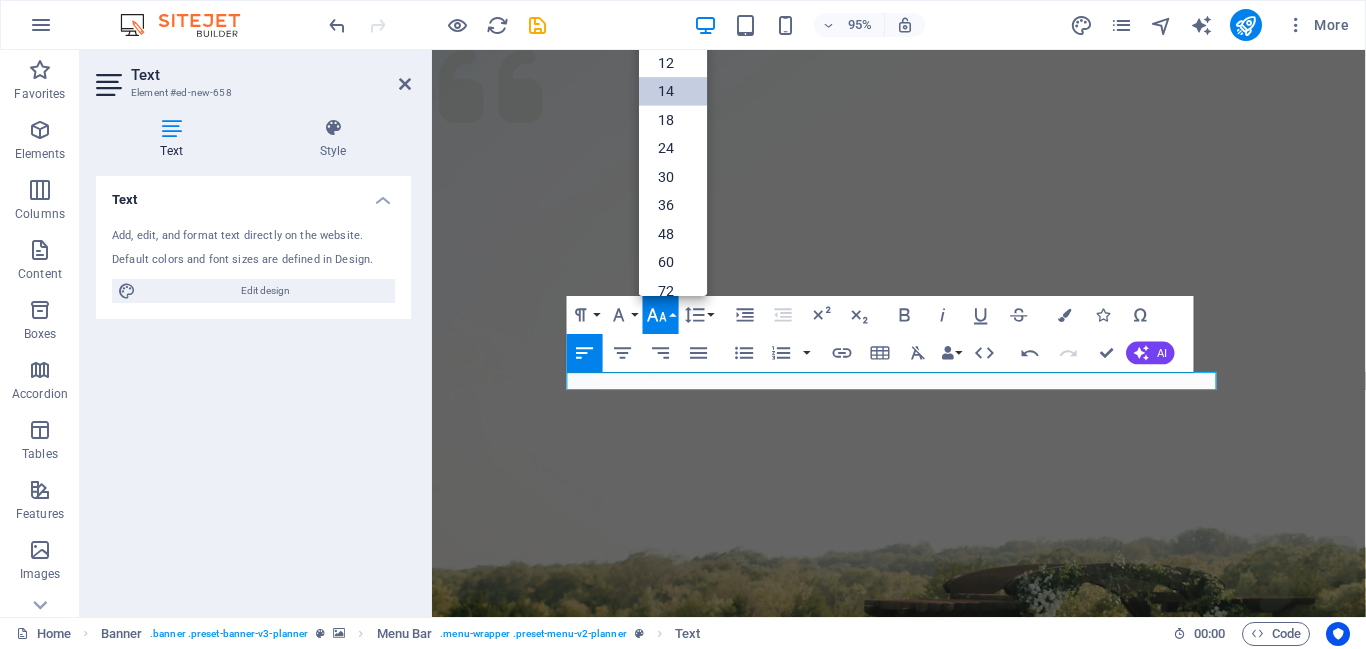 scroll, scrollTop: 0, scrollLeft: 0, axis: both 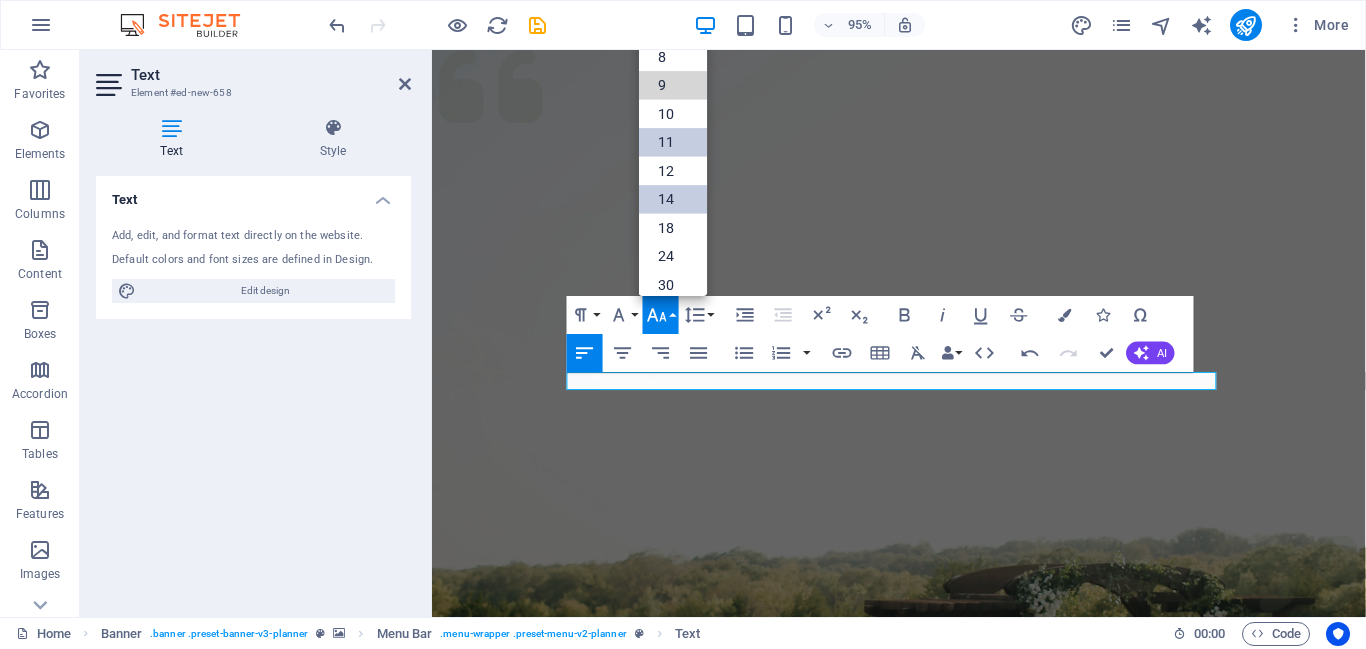 click on "9" at bounding box center (673, 85) 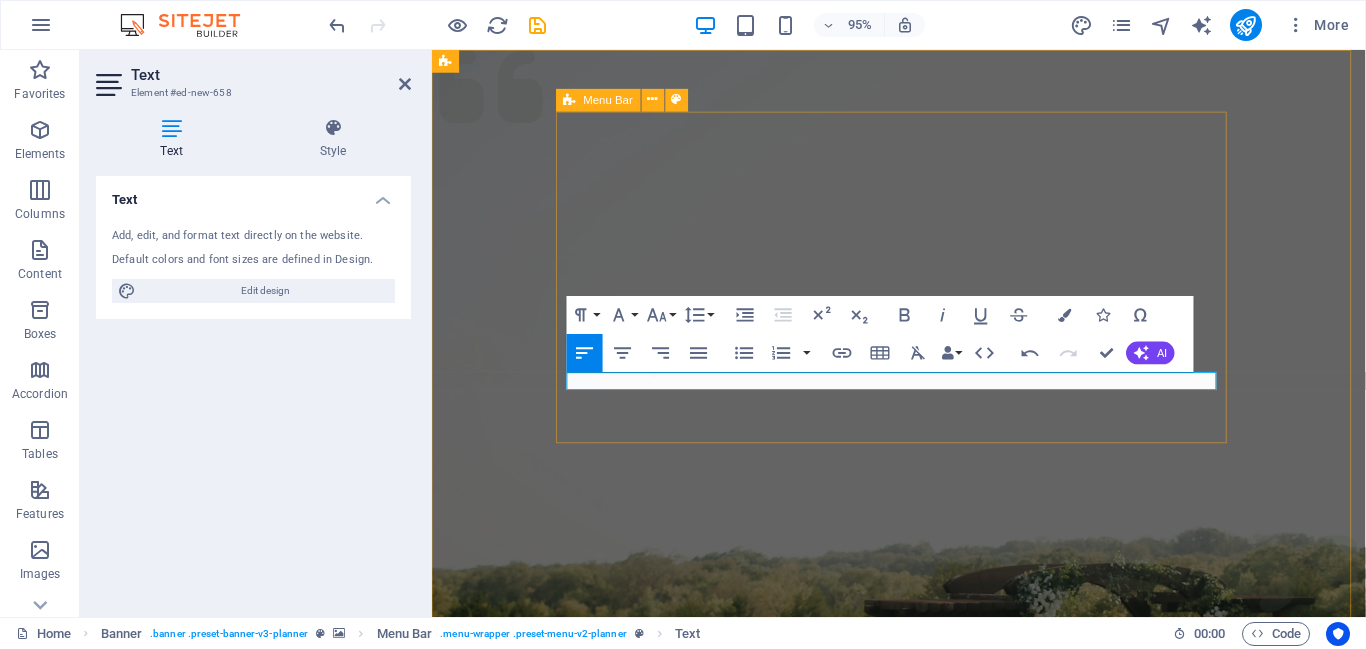 click on "[COMPANY] and Associates Menu Services About Team Gallery Contact Get in touch" at bounding box center (924, 1142) 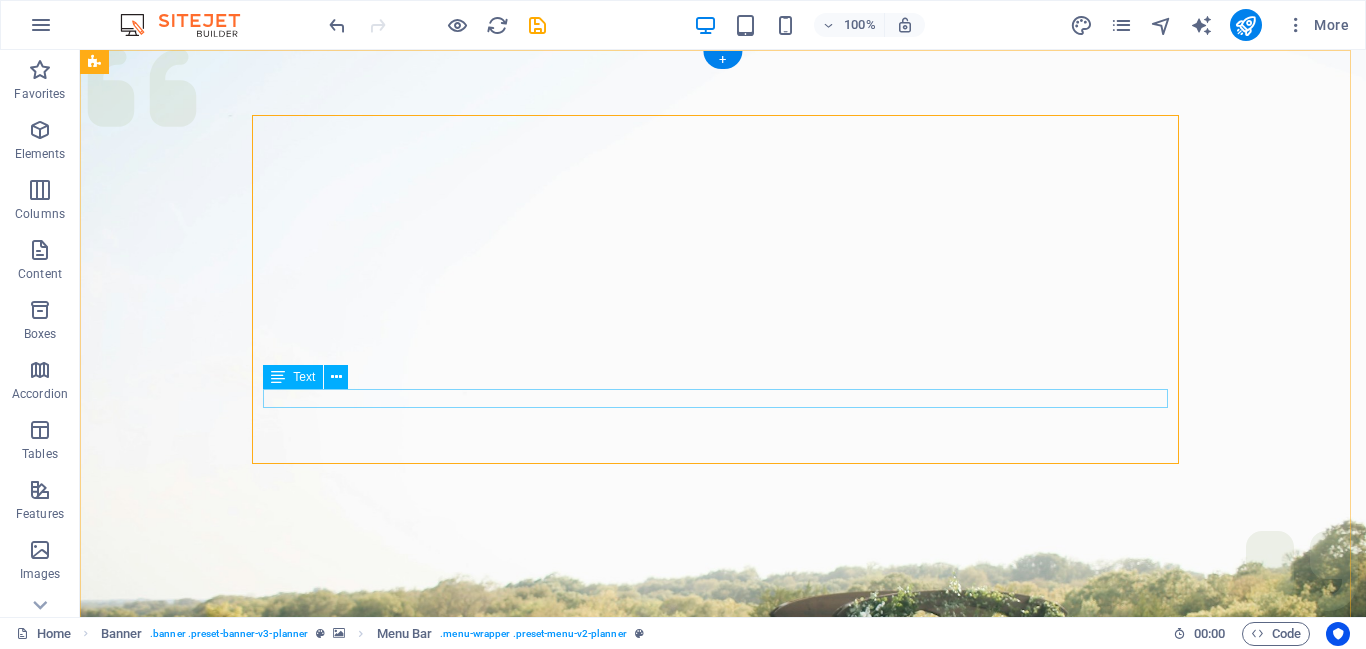 click on "New text element" at bounding box center [722, 1094] 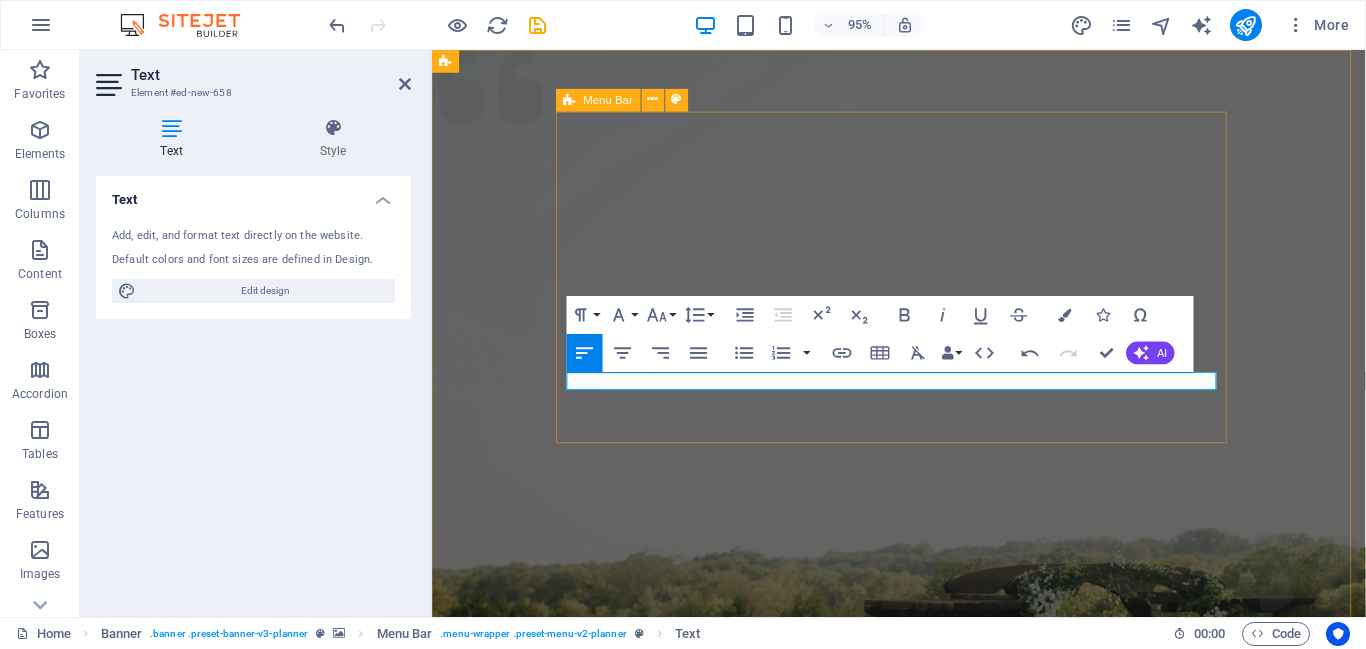 click on "[COMPANY] and Associates Menu Services About Team Gallery Contact Get in touch" at bounding box center [924, 1142] 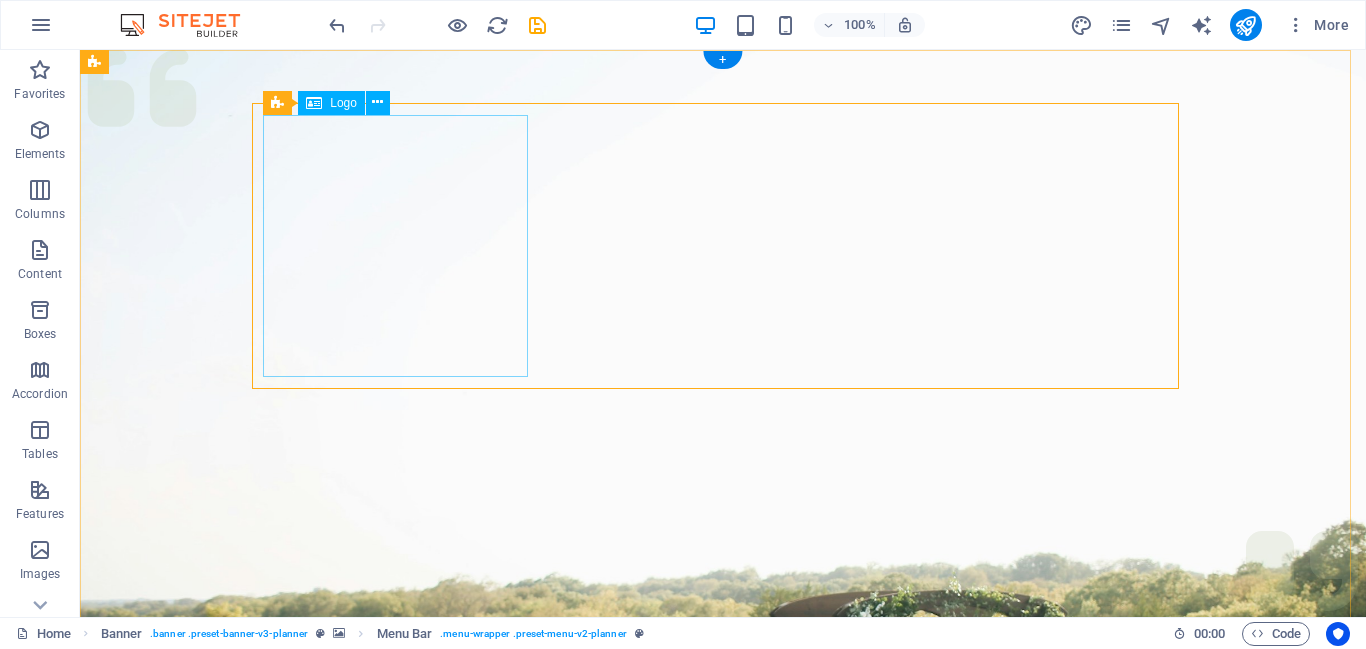 click on "[COMPANY] and Associates" at bounding box center (722, 1038) 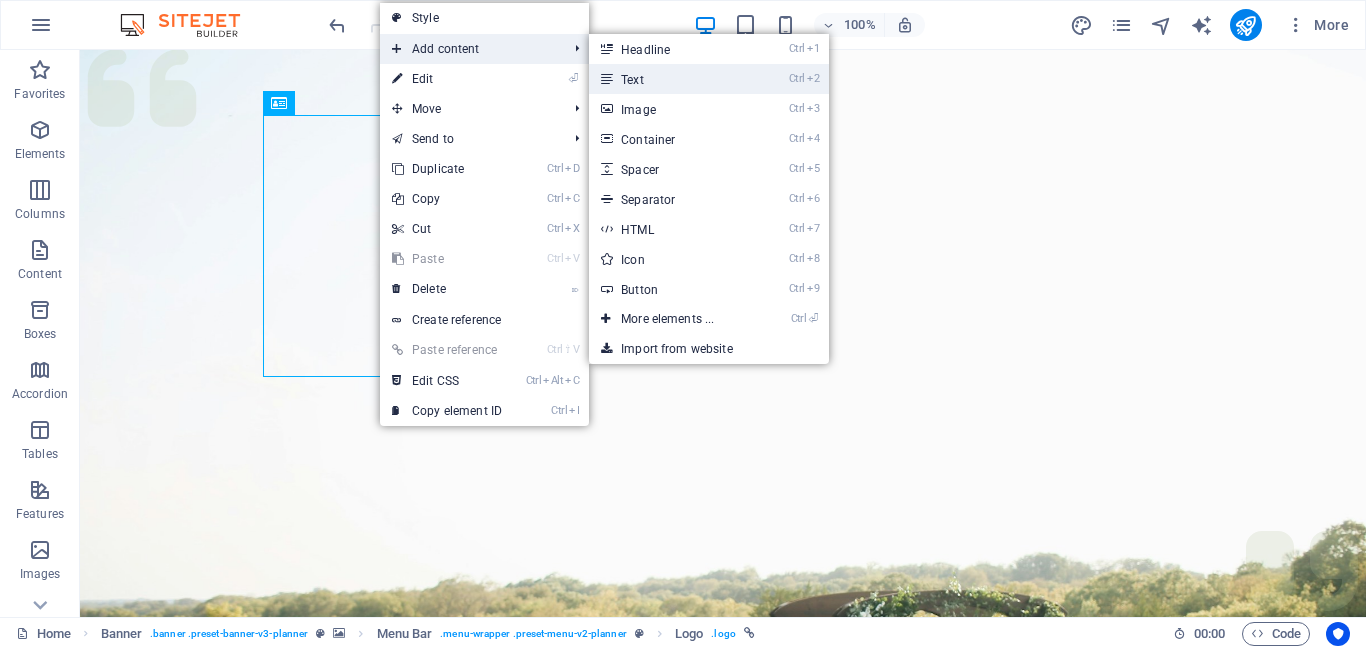 click on "Ctrl 2  Text" at bounding box center [671, 79] 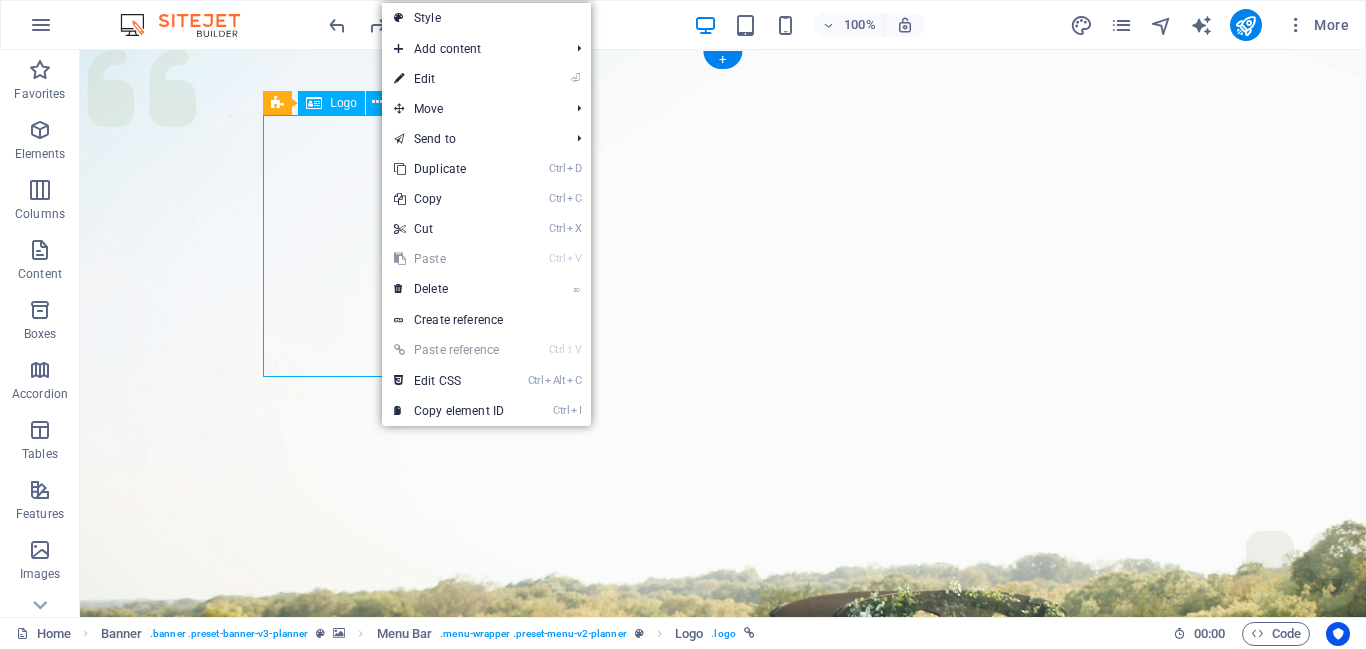 click on "[COMPANY] and Associates" at bounding box center (722, 1038) 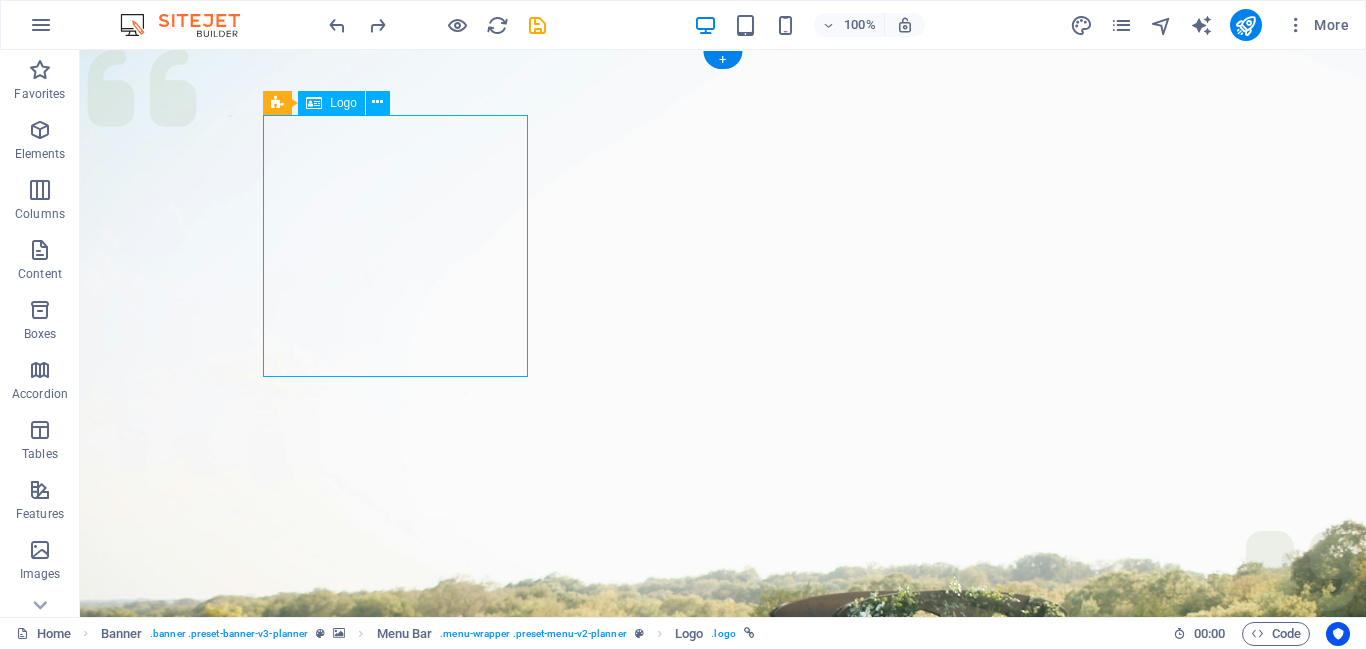 click on "[COMPANY] and Associates" at bounding box center [722, 1038] 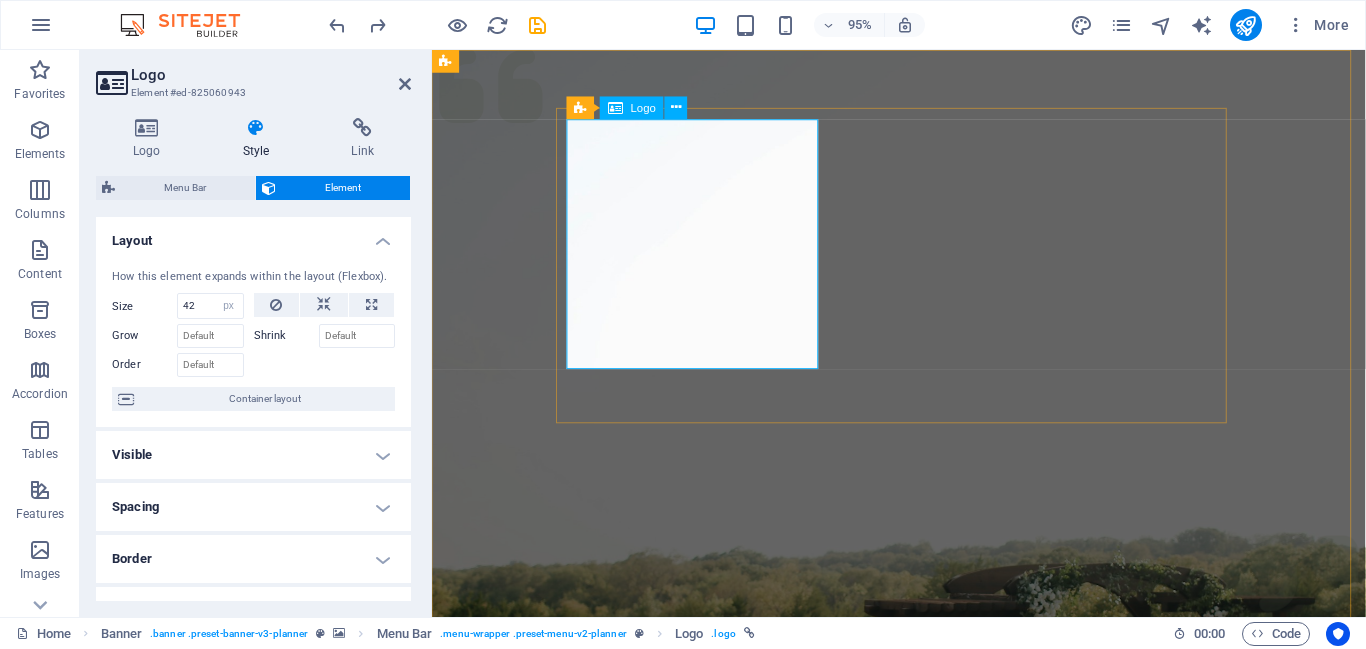 click on "[COMPANY] and Associates" at bounding box center [923, 1097] 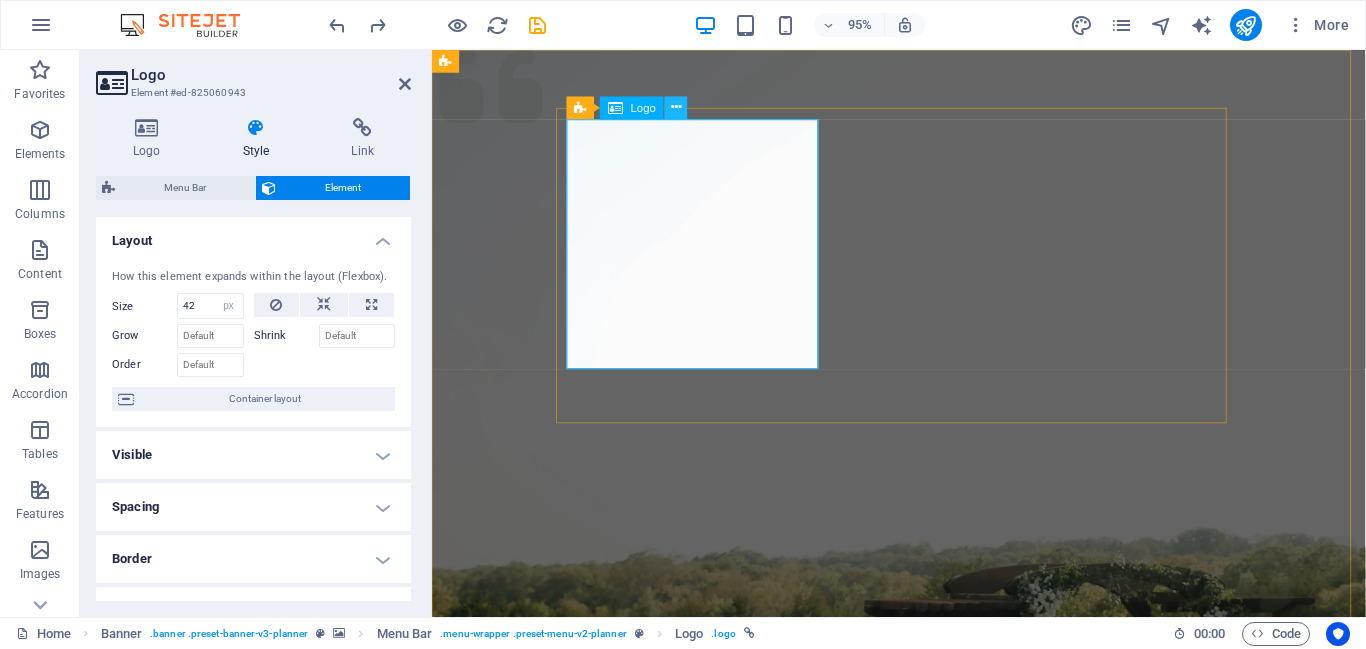 click at bounding box center (676, 108) 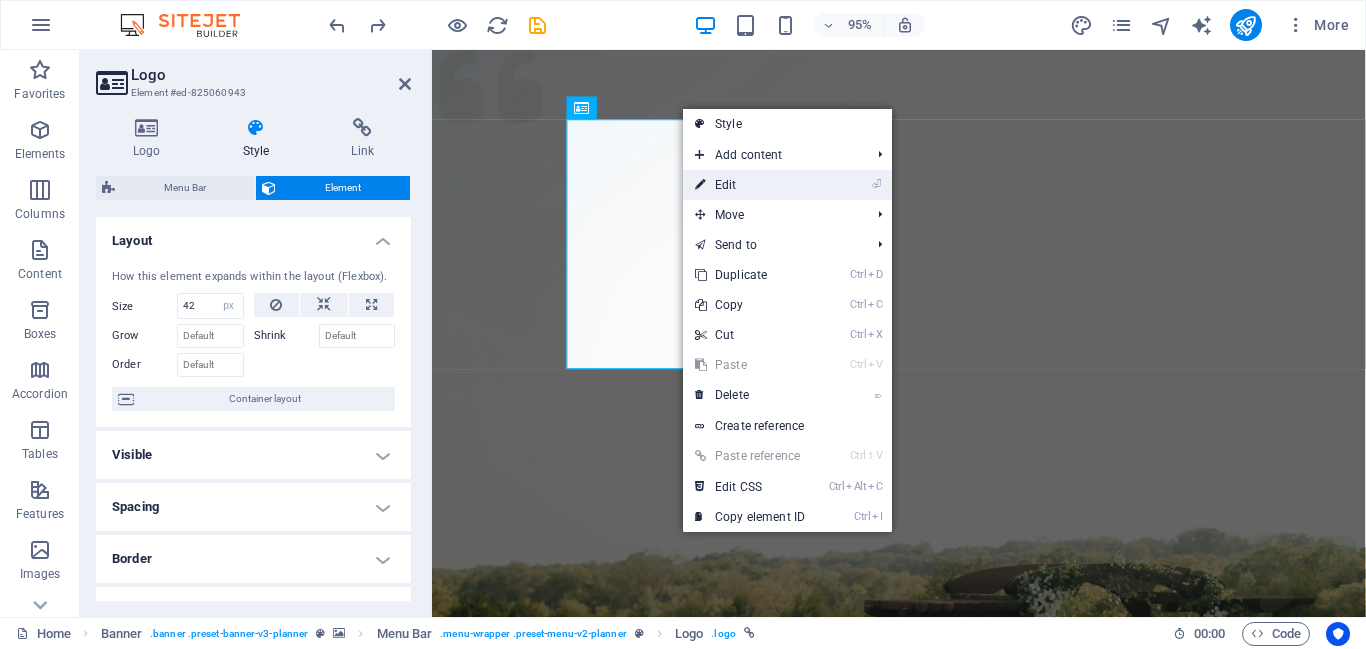click on "⏎  Edit" at bounding box center [750, 185] 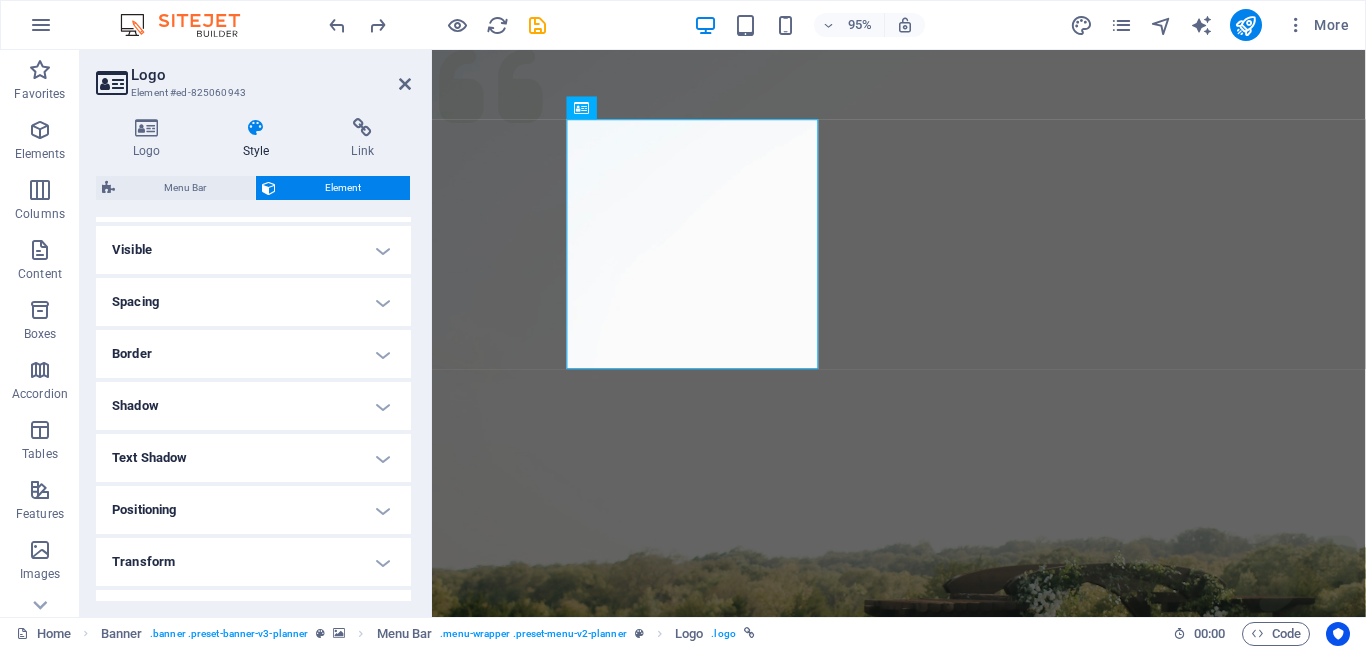 scroll, scrollTop: 292, scrollLeft: 0, axis: vertical 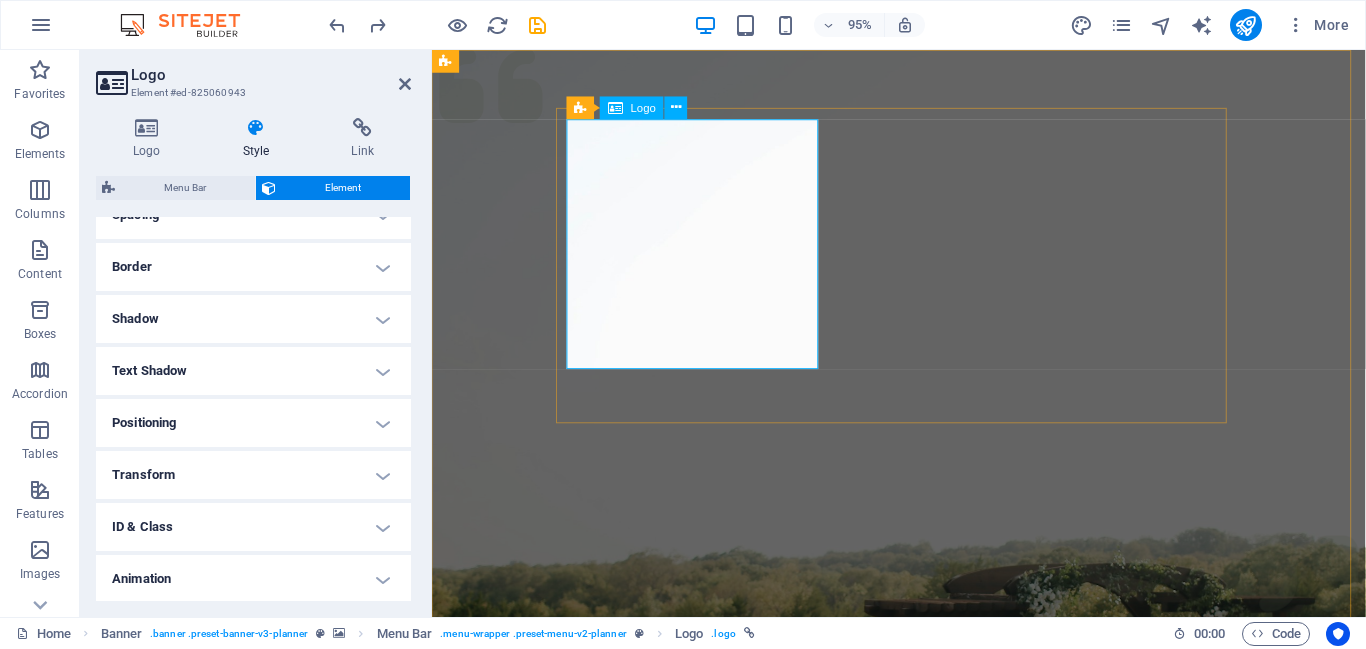 click on "[COMPANY] and Associates" at bounding box center [923, 1097] 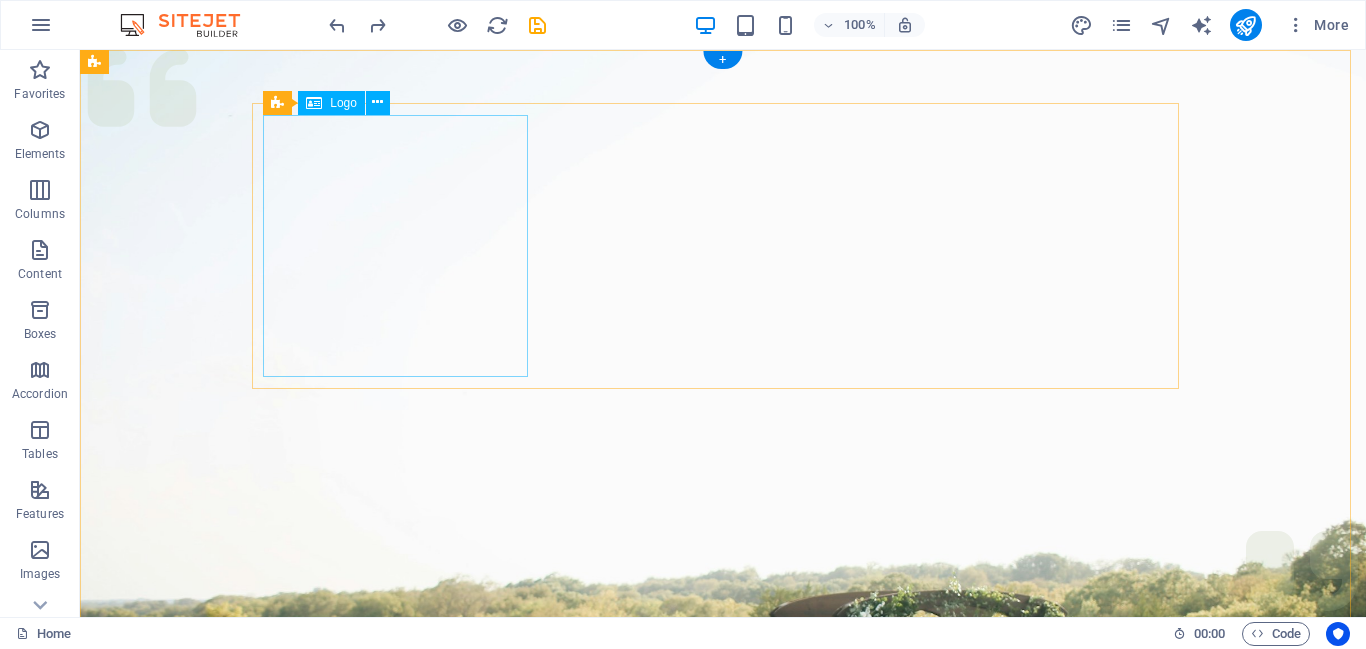 click on "[COMPANY] and Associates" at bounding box center [722, 1038] 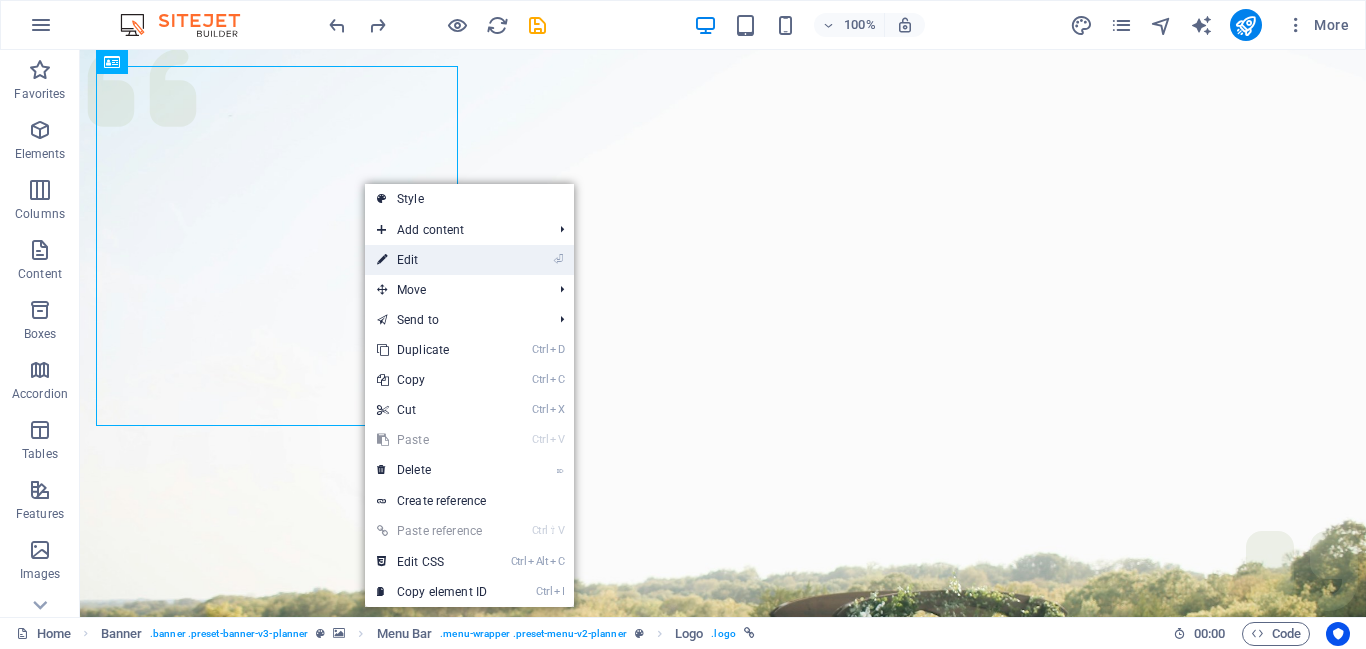click on "⏎  Edit" at bounding box center (432, 260) 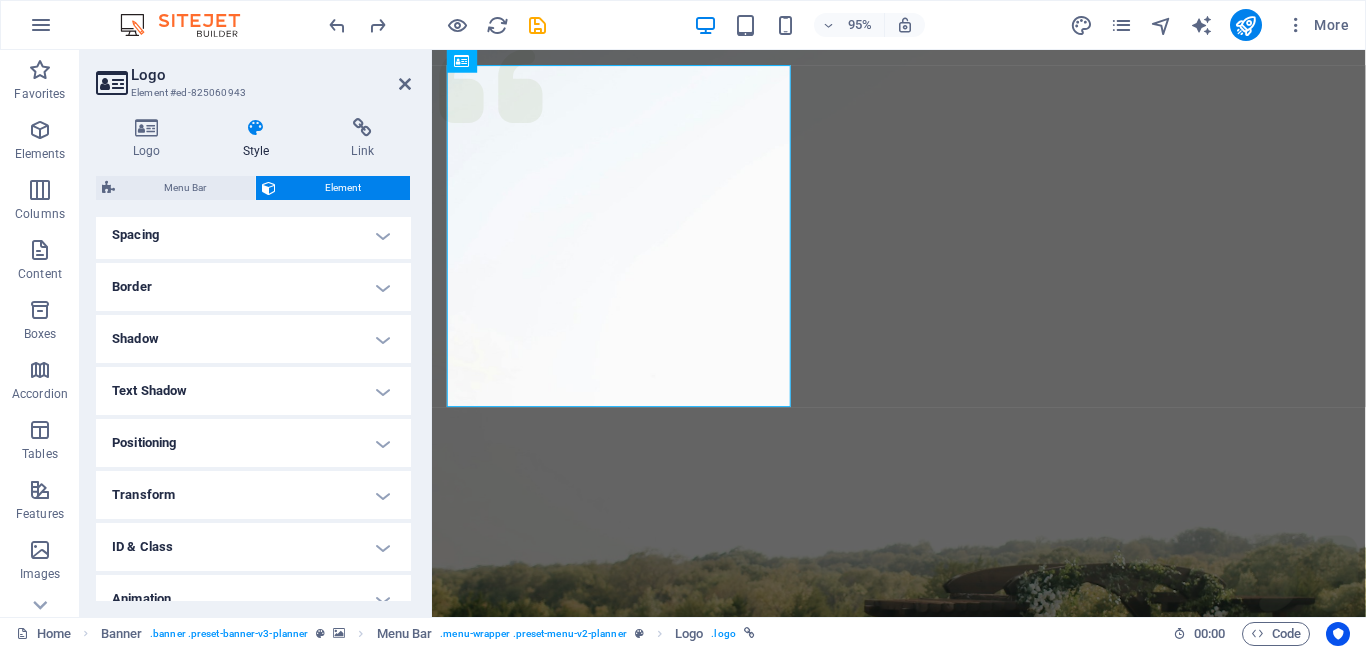 scroll, scrollTop: 470, scrollLeft: 0, axis: vertical 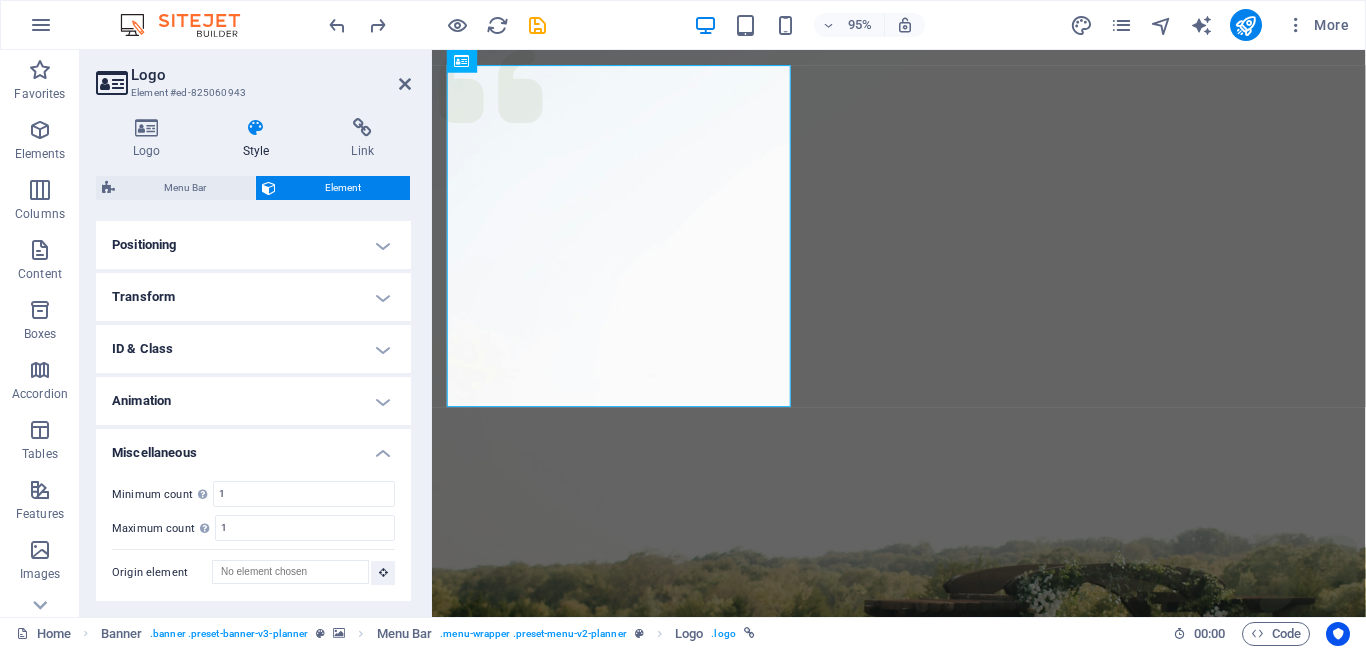 click on "Miscellaneous" at bounding box center (253, 447) 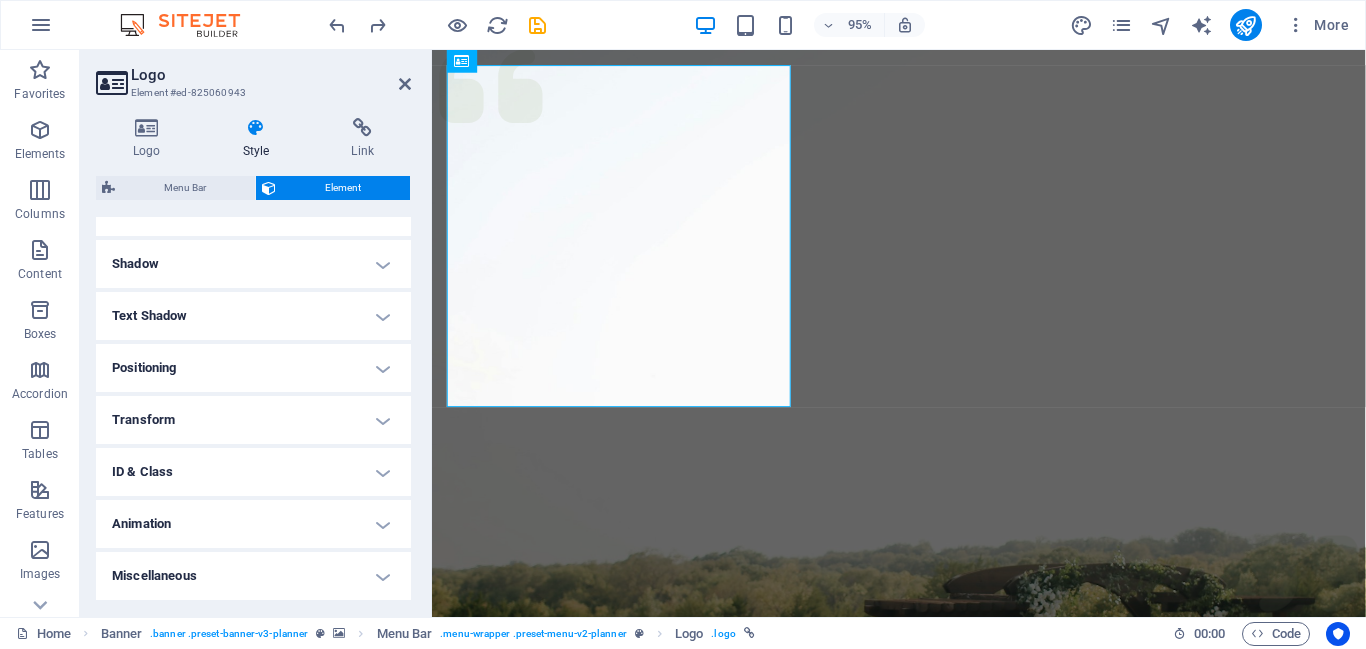 scroll, scrollTop: 347, scrollLeft: 0, axis: vertical 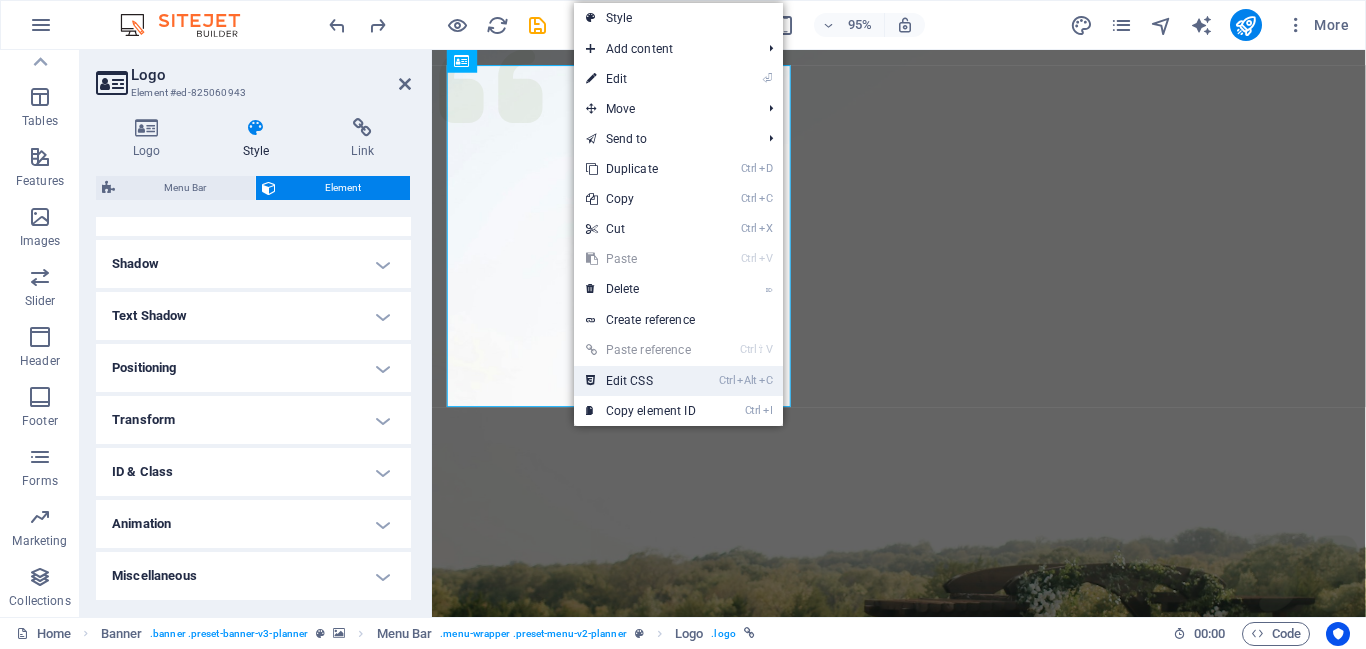 click on "Ctrl" at bounding box center (727, 380) 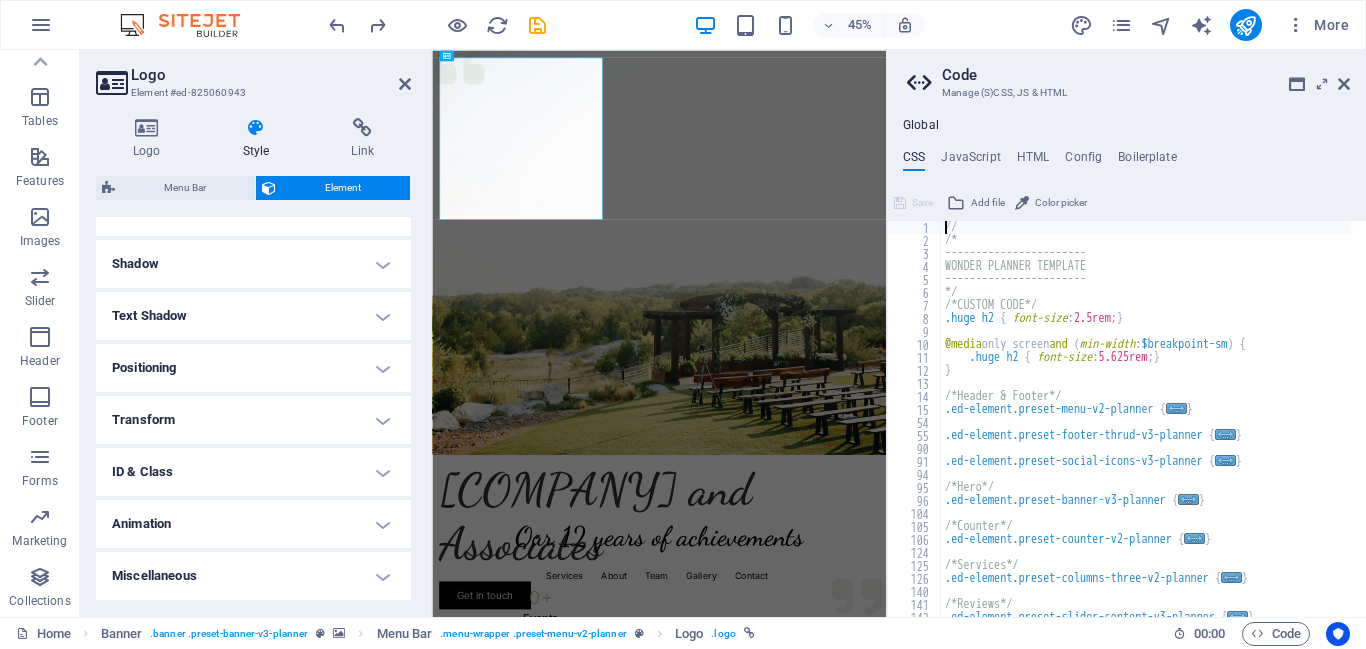 scroll, scrollTop: 0, scrollLeft: 0, axis: both 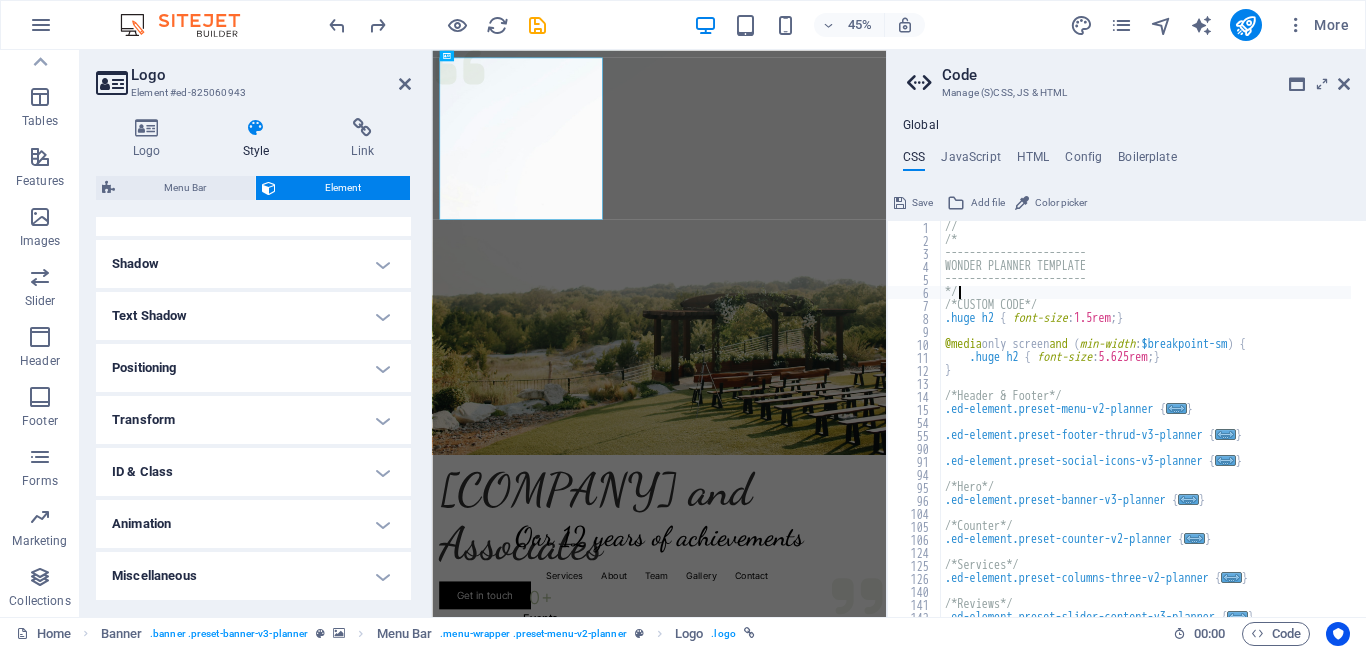 click on "//  /* ----------------------- WONDER PLANNER TEMPLATE ----------------------- */ /*CUSTOM CODE*/ .huge   h2   {   font-size :  1.5rem ;  } @media  only screen  and   ( min-width :  $breakpoint-sm )   {      .huge   h2   {   font-size :  5.625rem ;  } } /*Header & Footer*/ .ed-element.preset-menu-v2-planner   { ... } .ed-element.preset-footer-thrud-v3-planner   { ... } .ed-element.preset-social-icons-v3-planner   { ... } /*Hero*/ .ed-element.preset-banner-v3-planner   { ... } /*Counter*/ .ed-element.preset-counter-v2-planner   { ... } /*Services*/ .ed-element.preset-columns-three-v2-planner   { ... } /*Reviews*/ .ed-element.preset-slider-content-v3-planner   { ... } .ed-element.preset-text-with-image-v4-planner   { ... }" at bounding box center (1146, 432) 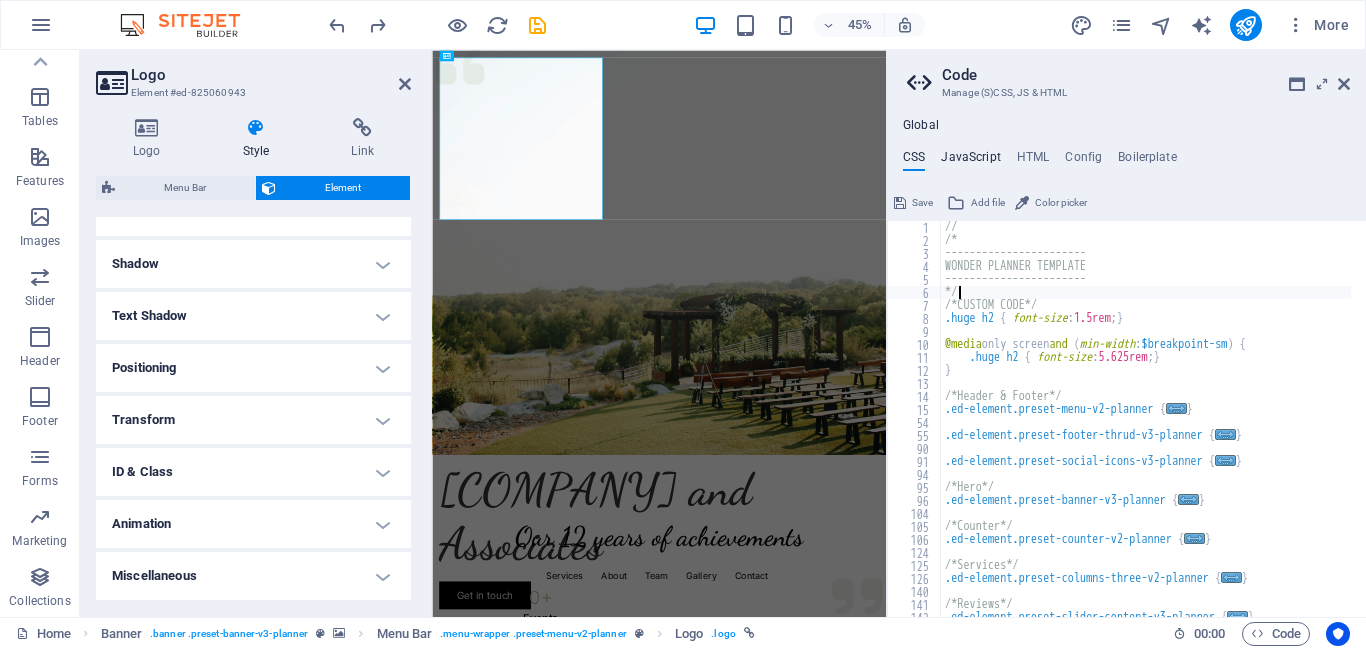 type on "*/" 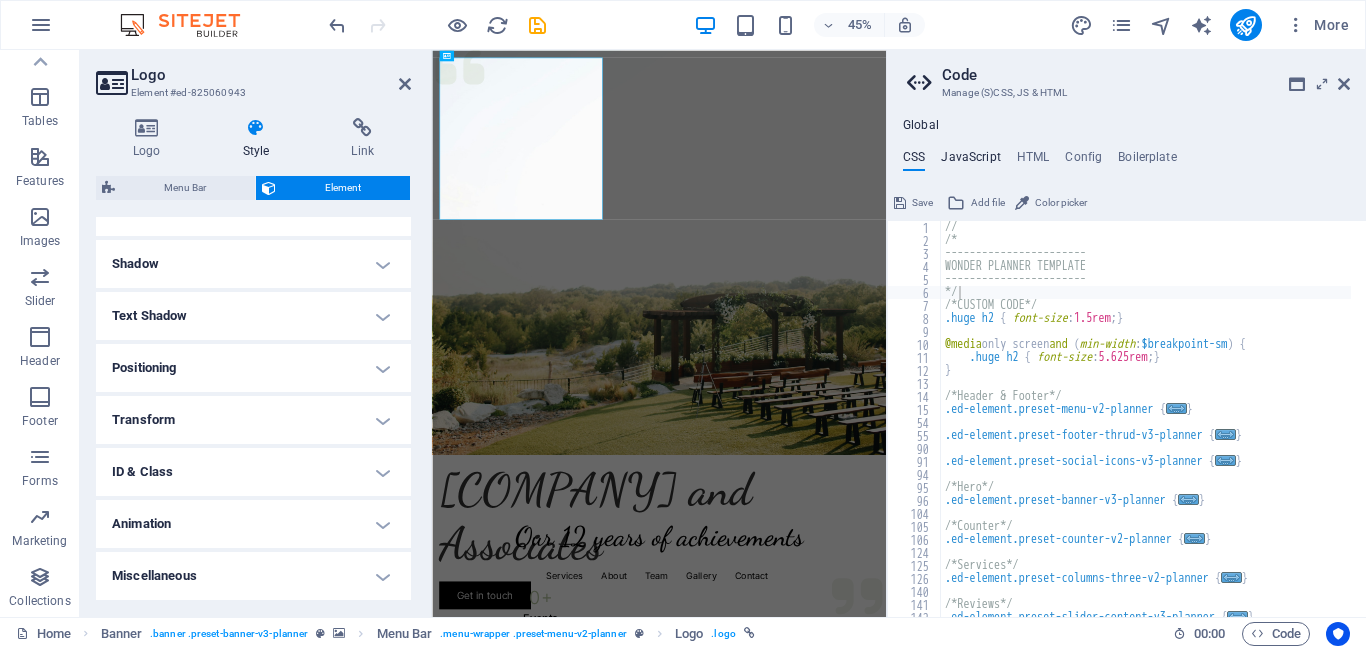 click on "JavaScript" at bounding box center [970, 161] 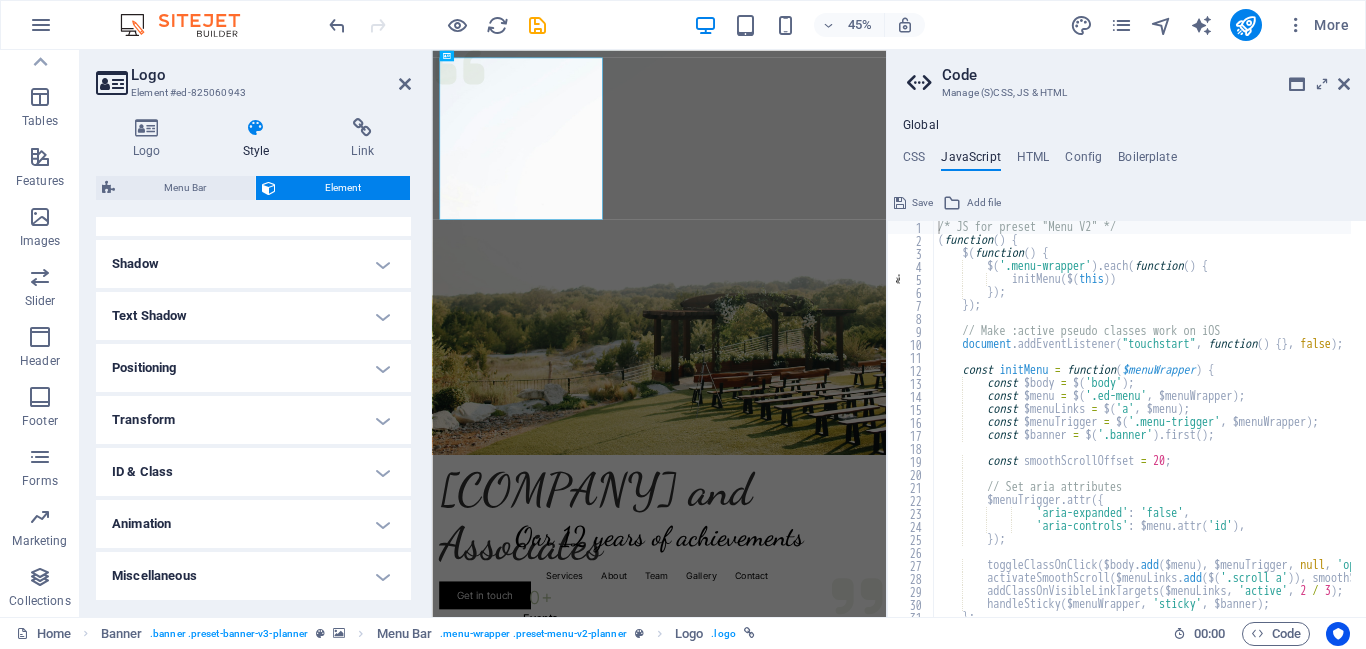 click on "Global CSS JavaScript HTML Config Boilerplate */ 1 2 3 4 5 6 7 8 9 10 11 12 13 14 15 54 55 90 91 94 95 96 104 105 106 124 125 126 140 141 142 162 //  /* ----------------------- WONDER PLANNER TEMPLATE ----------------------- */ /*CUSTOM CODE*/ .huge   h2   {   font-size :  1.5rem ;  } @media  only screen  and   ( min-width :  $breakpoint-sm )   {      .huge   h2   {   font-size :  5.625rem ;  } } /*Header & Footer*/ .ed-element.preset-menu-v2-planner   { ... } .ed-element.preset-footer-thrud-v3-planner   { ... } .ed-element.preset-social-icons-v3-planner   { ... } /*Hero*/ .ed-element.preset-banner-v3-planner   { ... } /*Counter*/ .ed-element.preset-counter-v2-planner   { ... } /*Services*/ .ed-element.preset-columns-three-v2-planner   { ... } /*Reviews*/ .ed-element.preset-slider-content-v3-planner   { ... } .ed-element.preset-text-with-image-v4-planner   { ... }     Save Add file Color picker /* JS for preset "Menu V2" */ 1 2 3 4 5 6 7 8 9 10 11 12 13 14 15 16 17 18 19 20 21 22 23 24 25 26 27 28 29 30 31" at bounding box center [1126, 367] 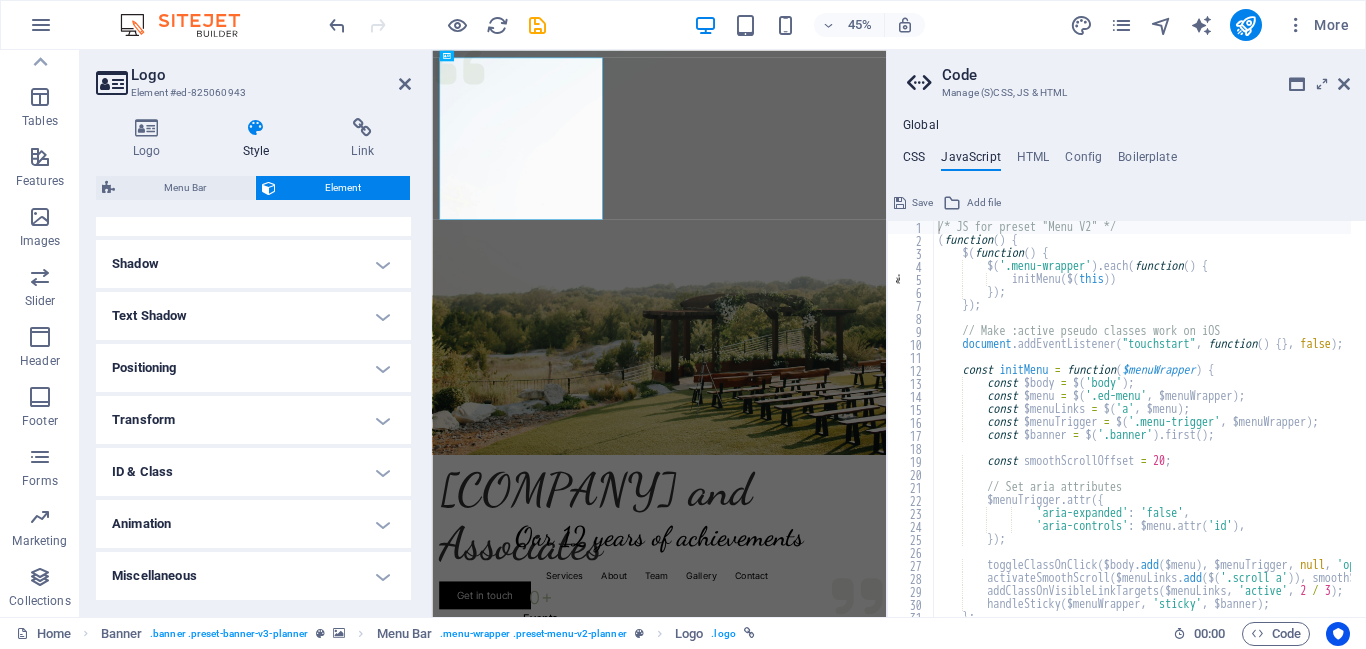 click on "CSS" at bounding box center [914, 161] 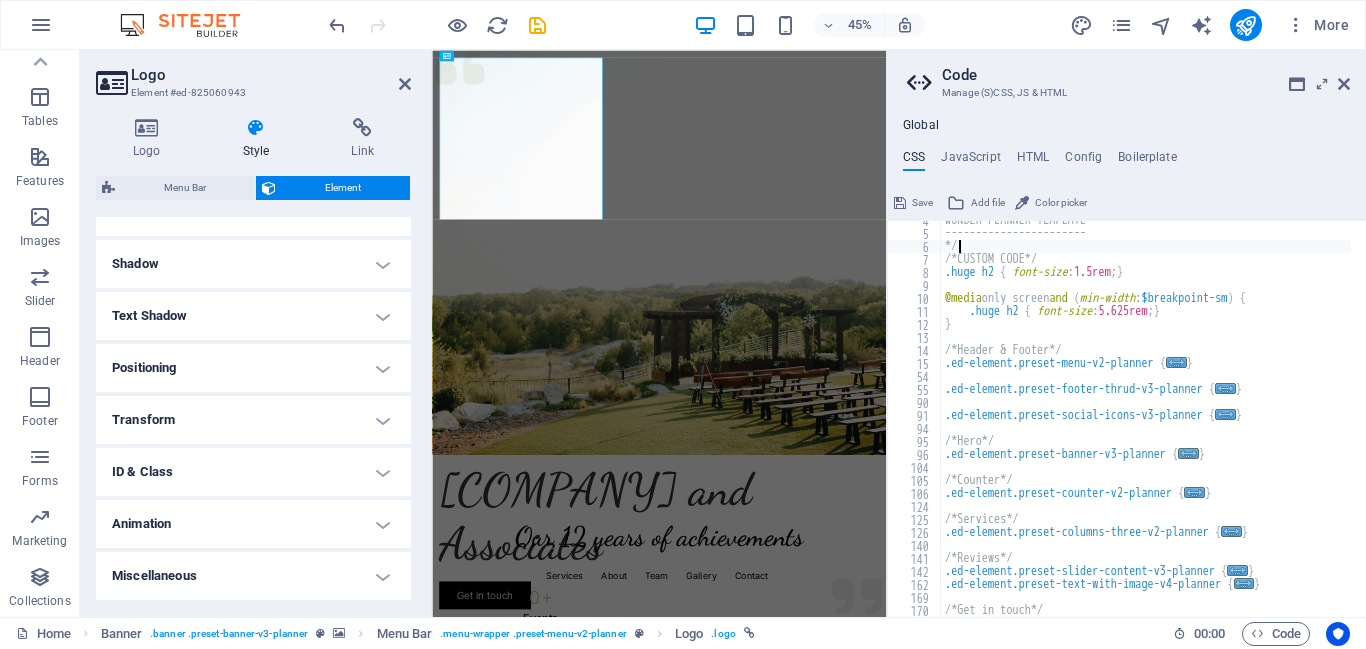 scroll, scrollTop: 0, scrollLeft: 0, axis: both 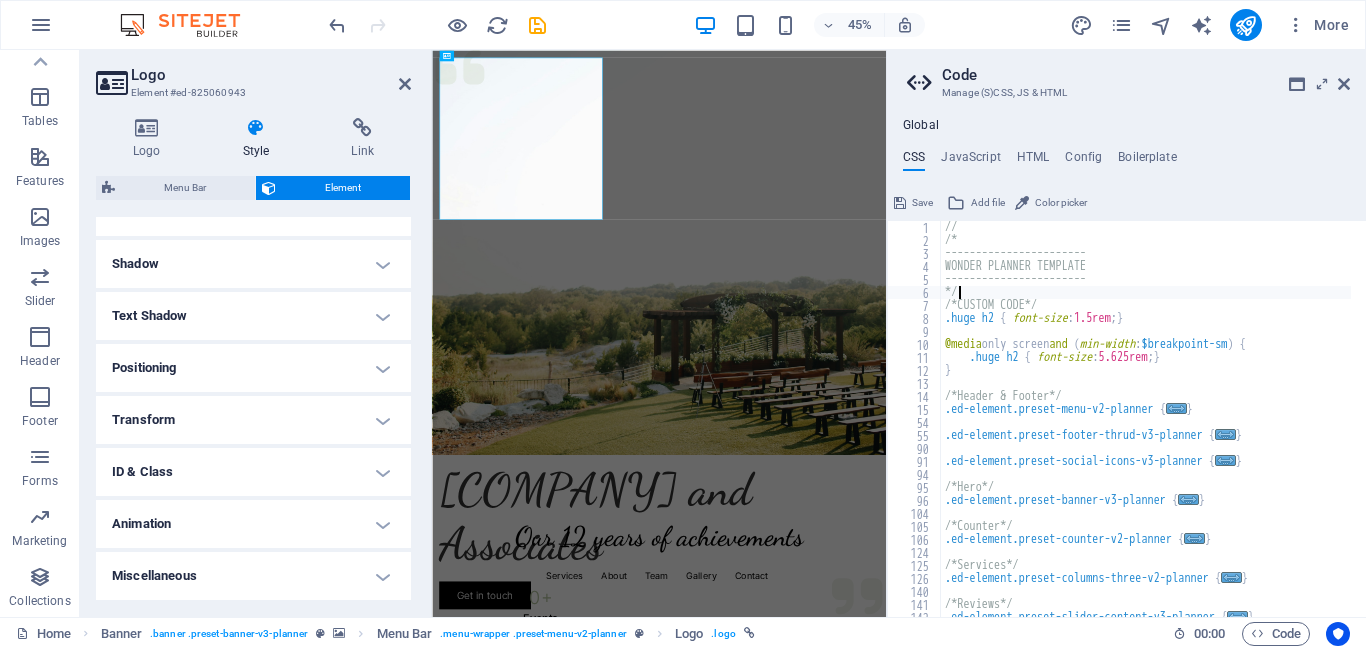 click on "//  /* ----------------------- WONDER PLANNER TEMPLATE ----------------------- */ /*CUSTOM CODE*/ .huge   h2   {   font-size :  1.5rem ;  } @media  only screen  and   ( min-width :  $breakpoint-sm )   {      .huge   h2   {   font-size :  5.625rem ;  } } /*Header & Footer*/ .ed-element.preset-menu-v2-planner   { ... } .ed-element.preset-footer-thrud-v3-planner   { ... } .ed-element.preset-social-icons-v3-planner   { ... } /*Hero*/ .ed-element.preset-banner-v3-planner   { ... } /*Counter*/ .ed-element.preset-counter-v2-planner   { ... } /*Services*/ .ed-element.preset-columns-three-v2-planner   { ... } /*Reviews*/ .ed-element.preset-slider-content-v3-planner   { ... } .ed-element.preset-text-with-image-v4-planner   { ... }" at bounding box center (1146, 432) 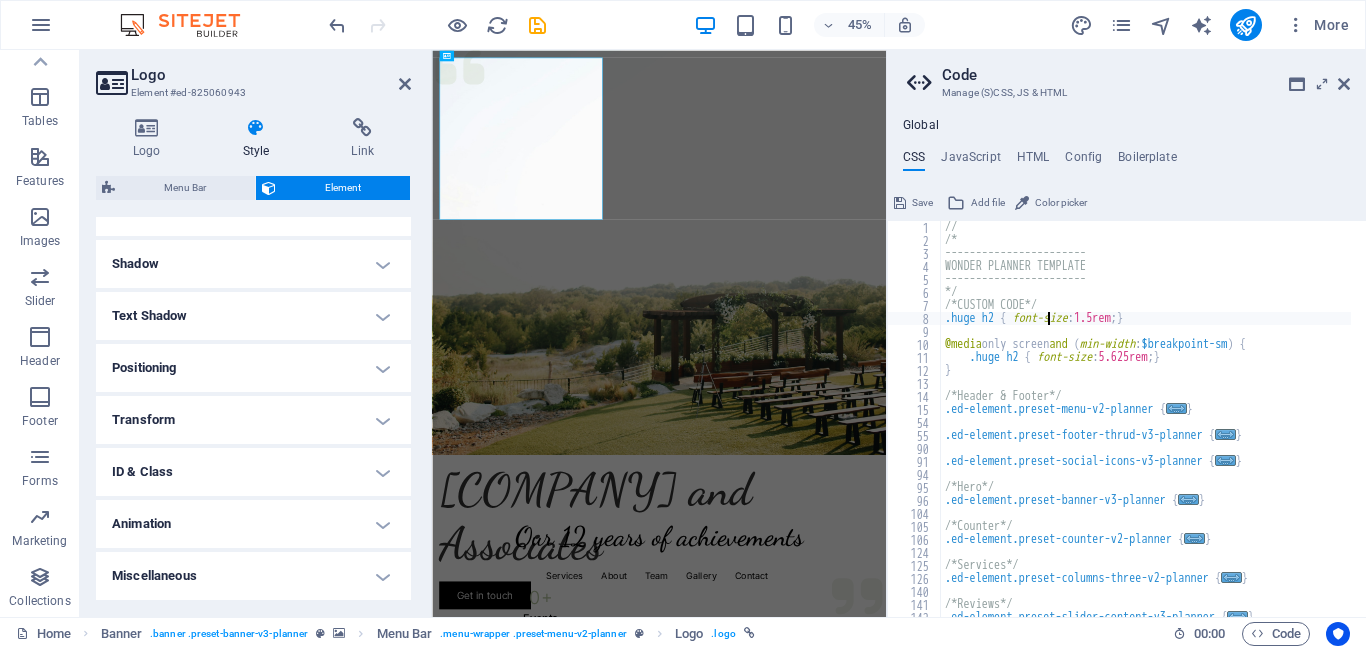 click on "//  /* ----------------------- WONDER PLANNER TEMPLATE ----------------------- */ /*CUSTOM CODE*/ .huge   h2   {   font-size :  1.5rem ;  } @media  only screen  and   ( min-width :  $breakpoint-sm )   {      .huge   h2   {   font-size :  5.625rem ;  } } /*Header & Footer*/ .ed-element.preset-menu-v2-planner   { ... } .ed-element.preset-footer-thrud-v3-planner   { ... } .ed-element.preset-social-icons-v3-planner   { ... } /*Hero*/ .ed-element.preset-banner-v3-planner   { ... } /*Counter*/ .ed-element.preset-counter-v2-planner   { ... } /*Services*/ .ed-element.preset-columns-three-v2-planner   { ... } /*Reviews*/ .ed-element.preset-slider-content-v3-planner   { ... } .ed-element.preset-text-with-image-v4-planner   { ... }" at bounding box center [1146, 432] 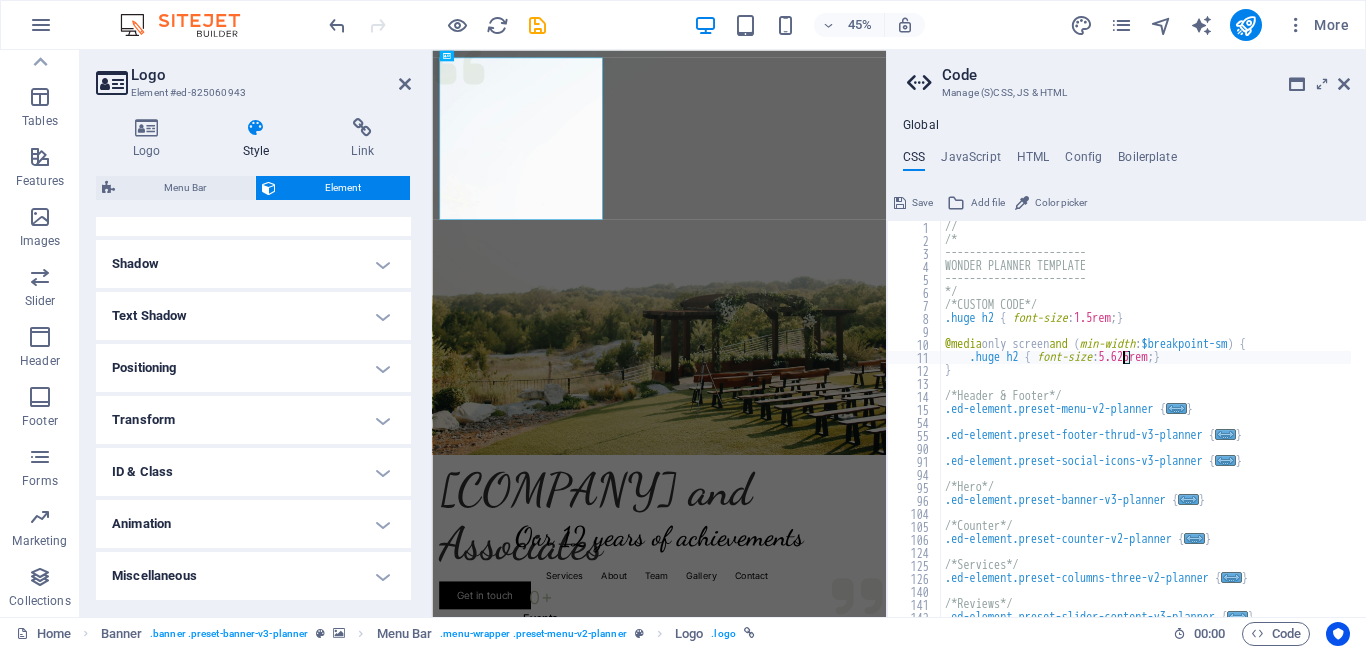 type on ".huge h2 { font-size: 1.625rem; }" 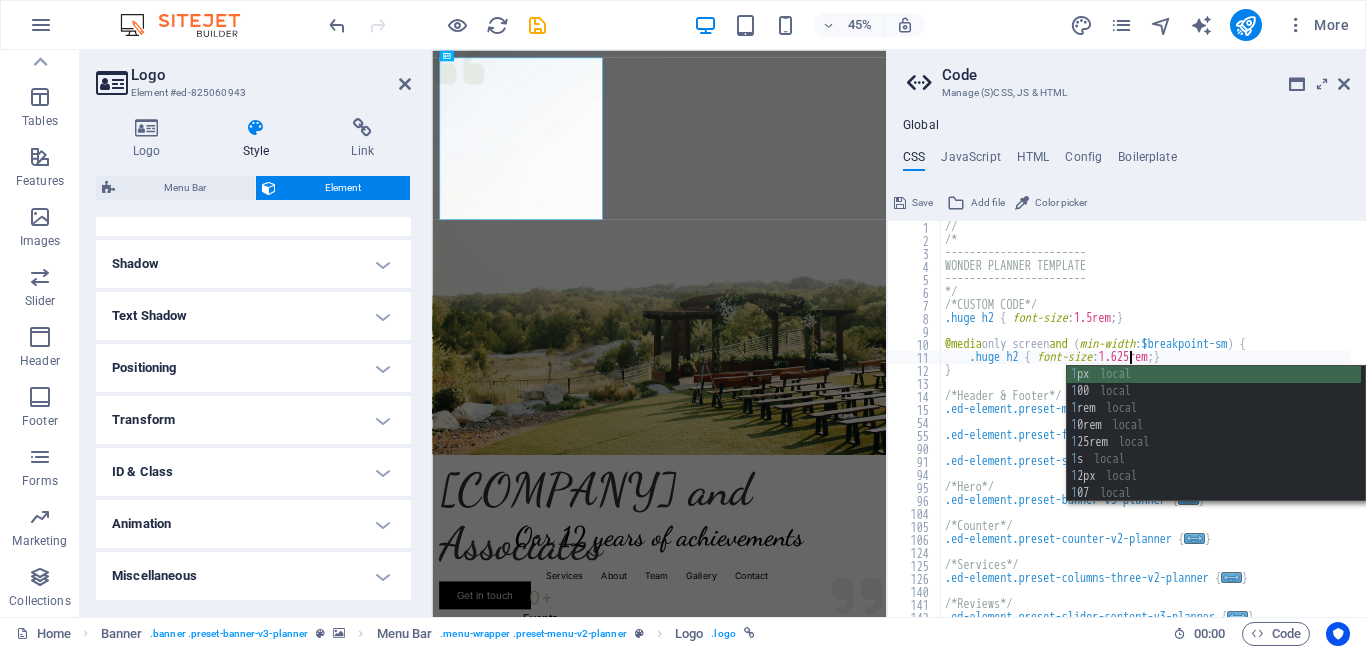 scroll, scrollTop: 0, scrollLeft: 17, axis: horizontal 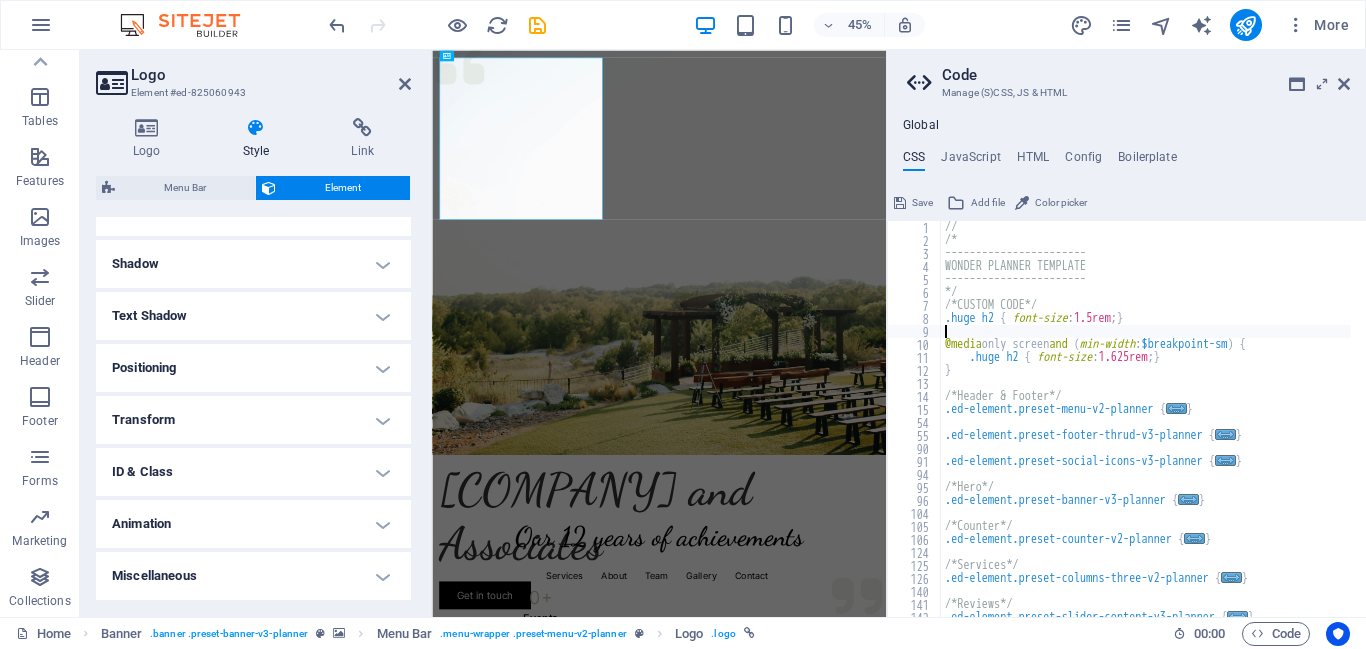 click on "//  /* ----------------------- WONDER PLANNER TEMPLATE ----------------------- */ /*CUSTOM CODE*/ .huge   h2   {   font-size :  1.5rem ;  } @media  only screen  and   ( min-width :  $breakpoint-sm )   {      .huge   h2   {   font-size :  1.625rem ;  } } /*Header & Footer*/ .ed-element.preset-menu-v2-planner   { ... } .ed-element.preset-footer-thrud-v3-planner   { ... } .ed-element.preset-social-icons-v3-planner   { ... } /*Hero*/ .ed-element.preset-banner-v3-planner   { ... } /*Counter*/ .ed-element.preset-counter-v2-planner   { ... } /*Services*/ .ed-element.preset-columns-three-v2-planner   { ... } /*Reviews*/ .ed-element.preset-slider-content-v3-planner   { ... } .ed-element.preset-text-with-image-v4-planner   { ... }" at bounding box center (1146, 432) 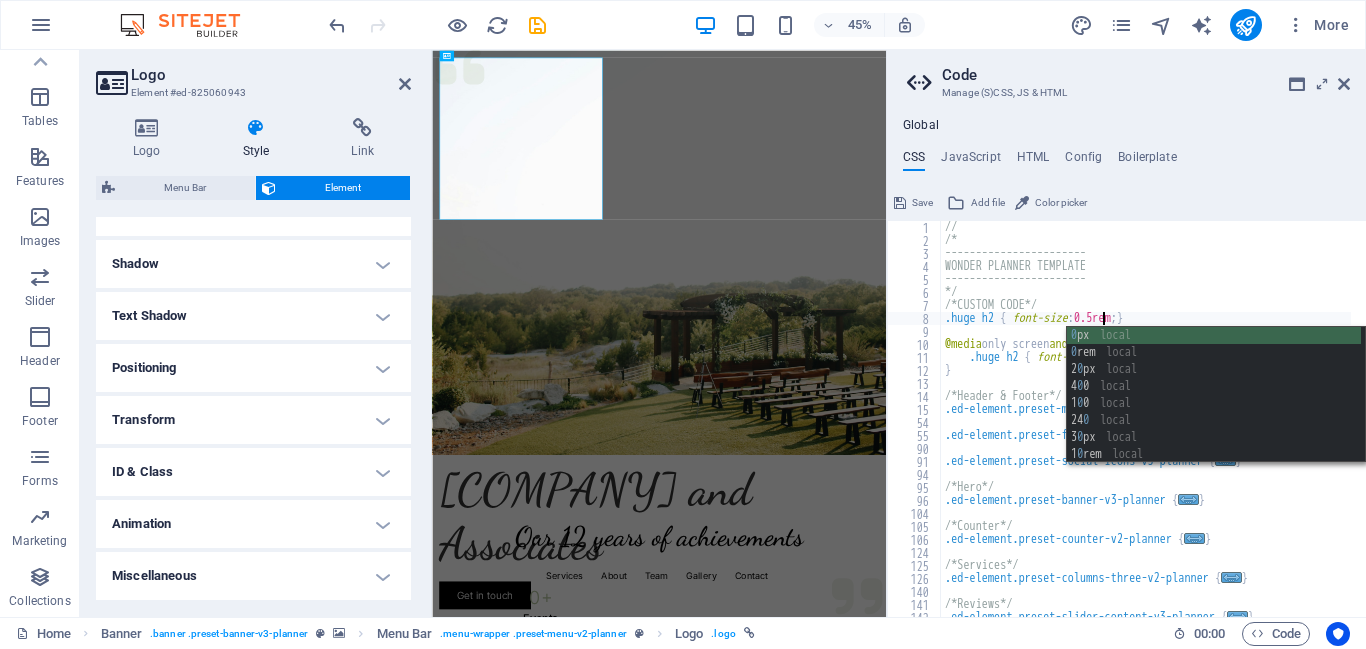 scroll, scrollTop: 0, scrollLeft: 12, axis: horizontal 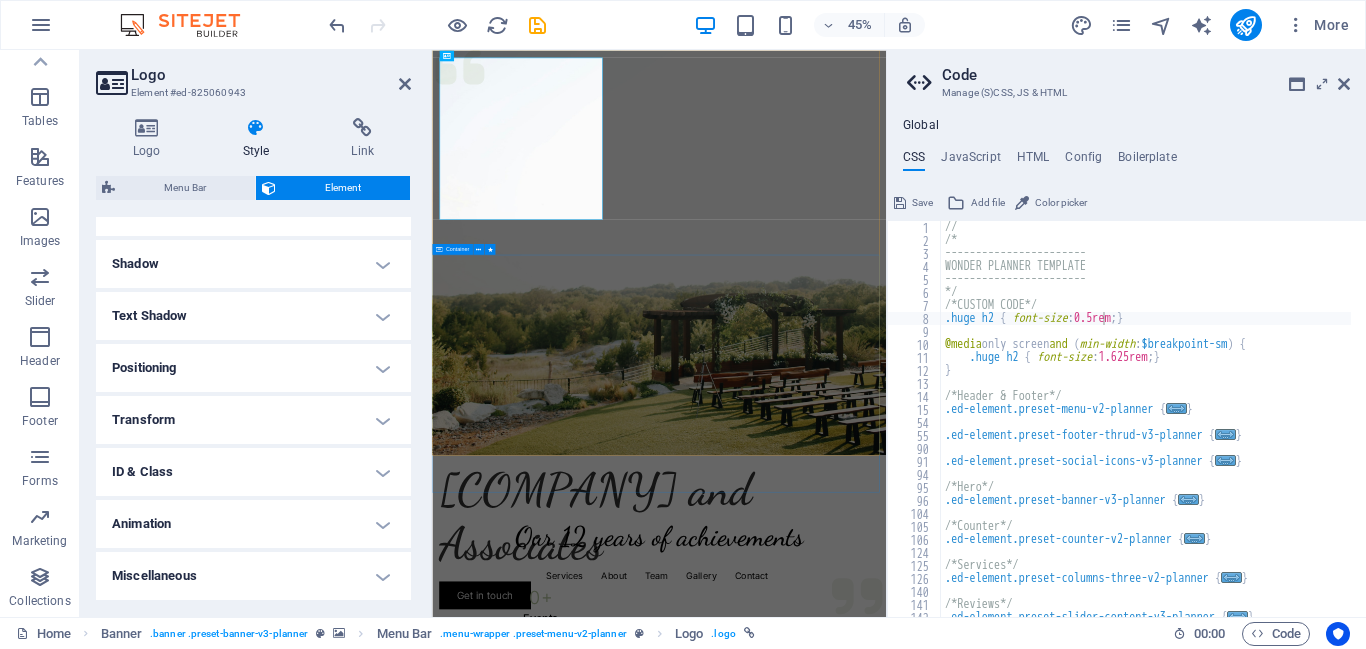click on "Experience extraordinary life moments Plan your next event with us" at bounding box center (936, 1573) 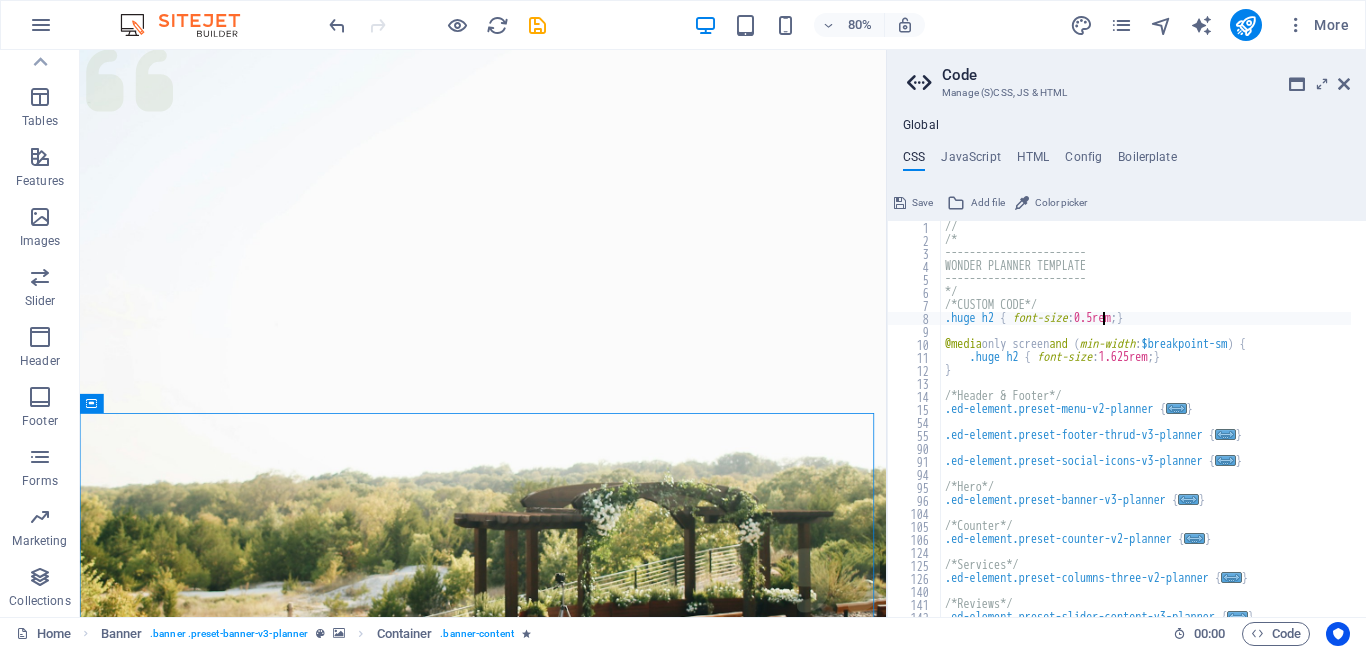 click on "//  /* ----------------------- WONDER PLANNER TEMPLATE ----------------------- */ /*CUSTOM CODE*/ .huge   h2   {   font-size :  0.5rem ;  } @media  only screen  and   ( min-width :  $breakpoint-sm )   {      .huge   h2   {   font-size :  1.625rem ;  } } /*Header & Footer*/ .ed-element.preset-menu-v2-planner   { ... } .ed-element.preset-footer-thrud-v3-planner   { ... } .ed-element.preset-social-icons-v3-planner   { ... } /*Hero*/ .ed-element.preset-banner-v3-planner   { ... } /*Counter*/ .ed-element.preset-counter-v2-planner   { ... } /*Services*/ .ed-element.preset-columns-three-v2-planner   { ... } /*Reviews*/ .ed-element.preset-slider-content-v3-planner   { ... } .ed-element.preset-text-with-image-v4-planner   { ... }" at bounding box center (1146, 432) 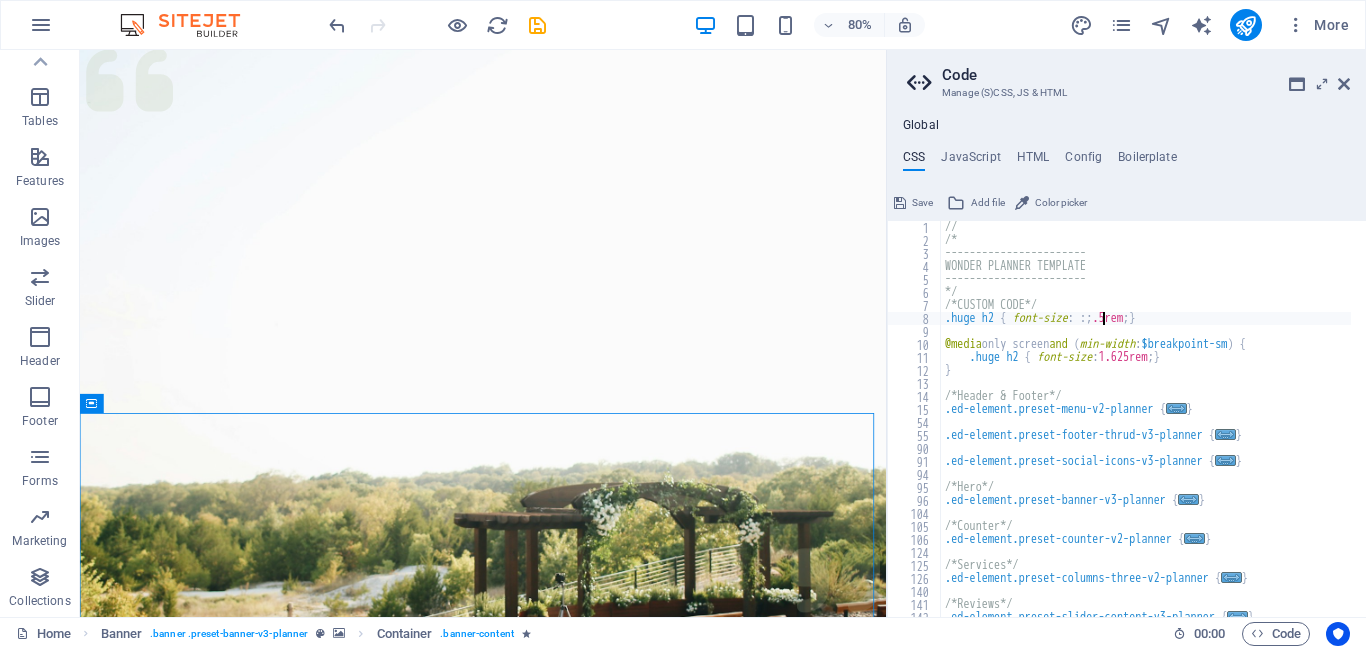 type on ".huge h2 { font-size: 0.5rem; }" 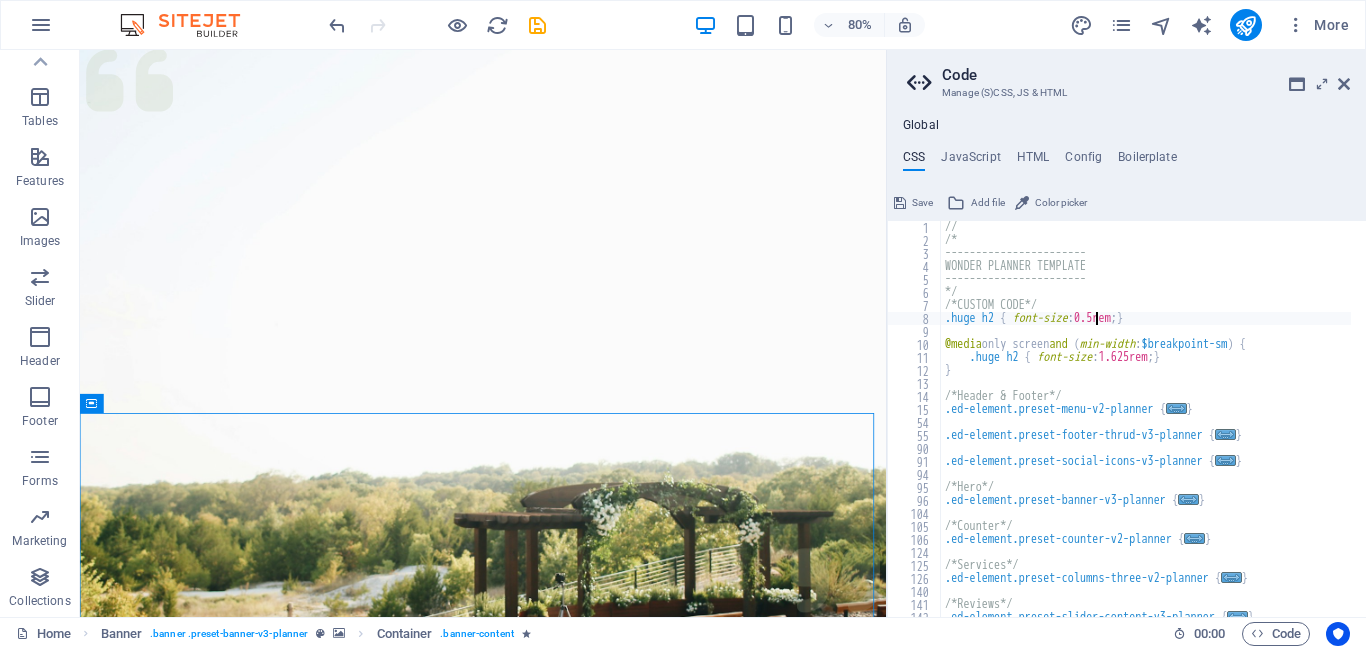 scroll, scrollTop: 0, scrollLeft: 0, axis: both 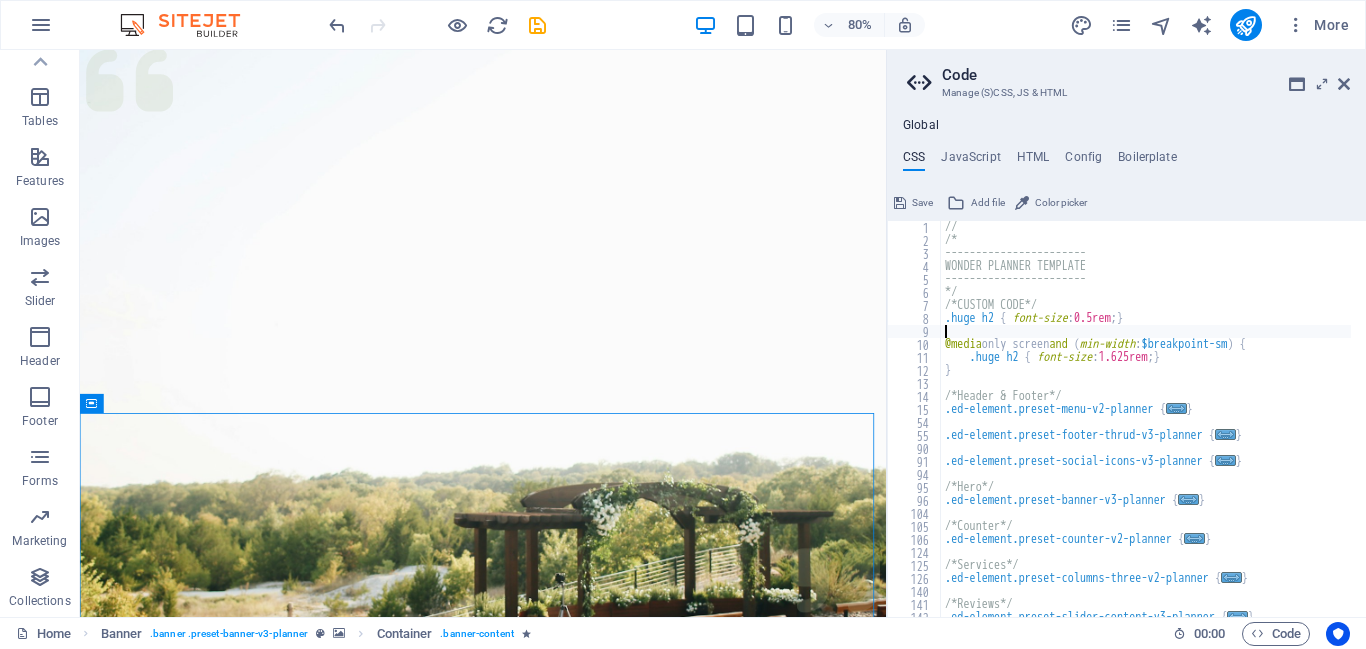 type on "@media only screen and (min-width: $breakpoint-sm) {" 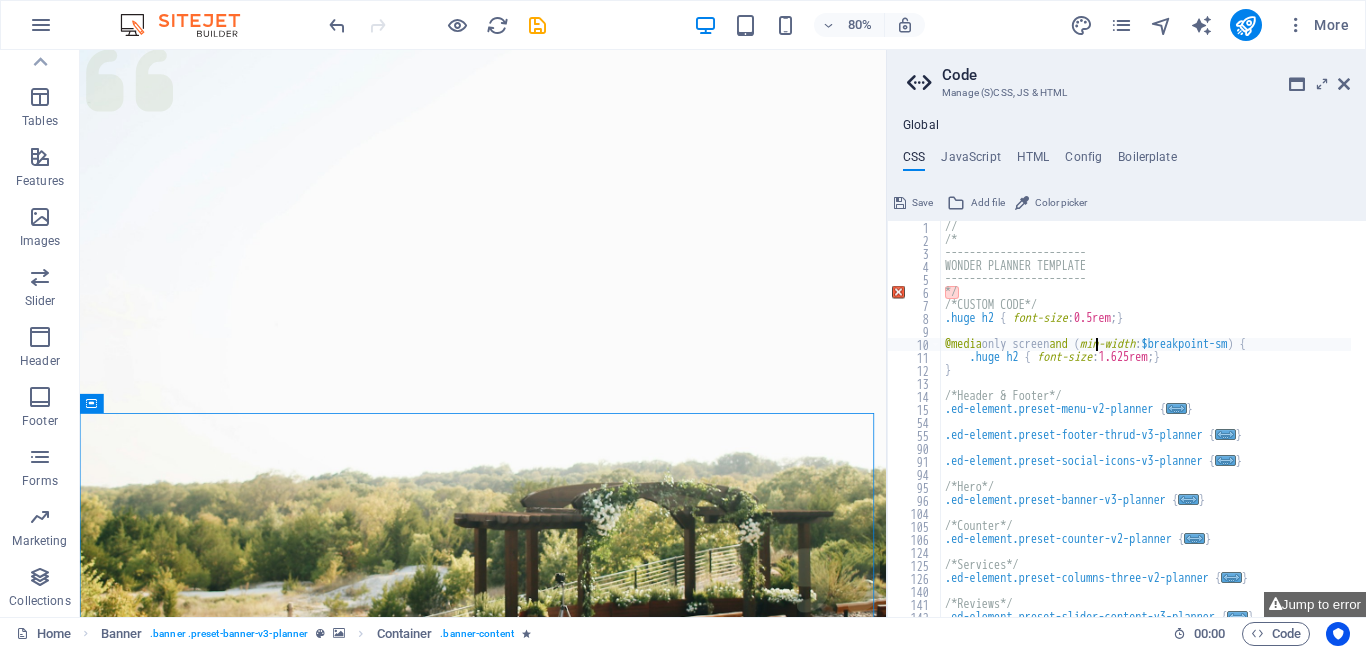 click on "//  /* ----------------------- WONDER PLANNER TEMPLATE ----------------------- */ /*CUSTOM CODE*/ .huge   h2   {   font-size :  0.5rem ;  } @media  only screen  and   ( min-width :  $breakpoint-sm )   {      .huge   h2   {   font-size :  1.625rem ;  } } /*Header & Footer*/ .ed-element.preset-menu-v2-planner   { ... } .ed-element.preset-footer-thrud-v3-planner   { ... } .ed-element.preset-social-icons-v3-planner   { ... } /*Hero*/ .ed-element.preset-banner-v3-planner   { ... } /*Counter*/ .ed-element.preset-counter-v2-planner   { ... } /*Services*/ .ed-element.preset-columns-three-v2-planner   { ... } /*Reviews*/ .ed-element.preset-slider-content-v3-planner   { ... } .ed-element.preset-text-with-image-v4-planner   { ... }" at bounding box center [1146, 432] 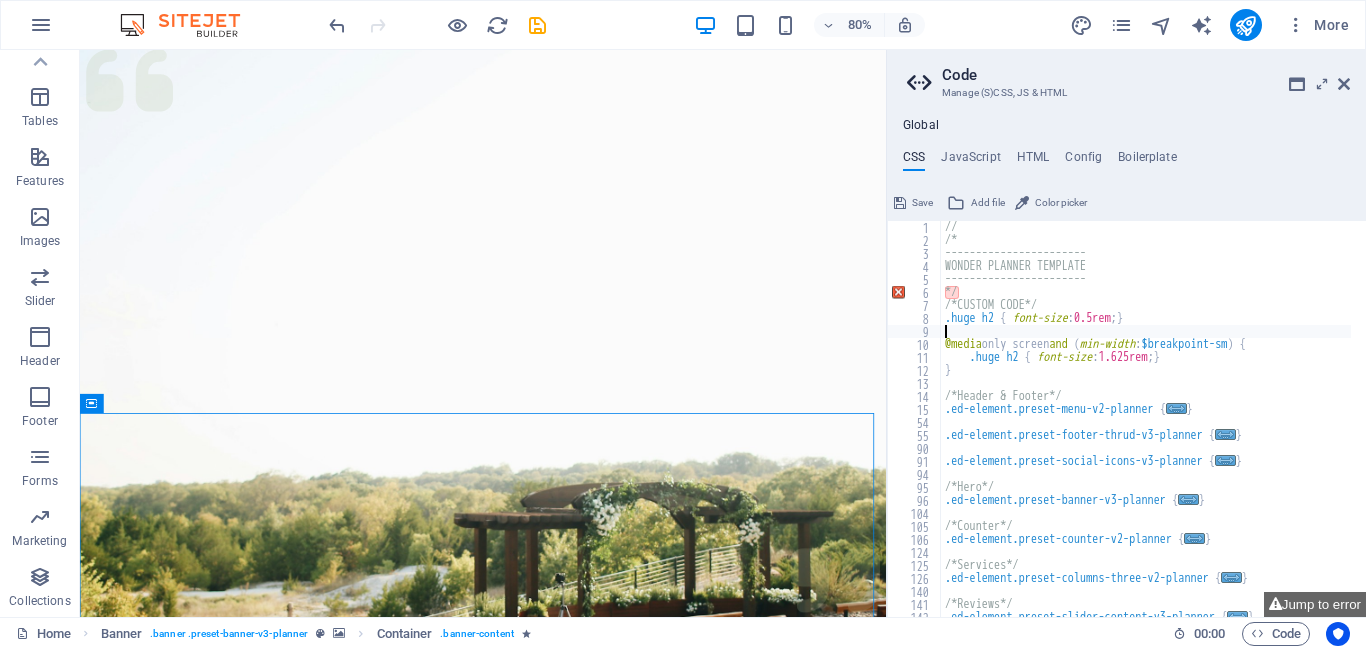 click on "//  /* ----------------------- WONDER PLANNER TEMPLATE ----------------------- */ /*CUSTOM CODE*/ .huge   h2   {   font-size :  0.5rem ;  } @media  only screen  and   ( min-width :  $breakpoint-sm )   {      .huge   h2   {   font-size :  1.625rem ;  } } /*Header & Footer*/ .ed-element.preset-menu-v2-planner   { ... } .ed-element.preset-footer-thrud-v3-planner   { ... } .ed-element.preset-social-icons-v3-planner   { ... } /*Hero*/ .ed-element.preset-banner-v3-planner   { ... } /*Counter*/ .ed-element.preset-counter-v2-planner   { ... } /*Services*/ .ed-element.preset-columns-three-v2-planner   { ... } /*Reviews*/ .ed-element.preset-slider-content-v3-planner   { ... } .ed-element.preset-text-with-image-v4-planner   { ... }" at bounding box center (1146, 432) 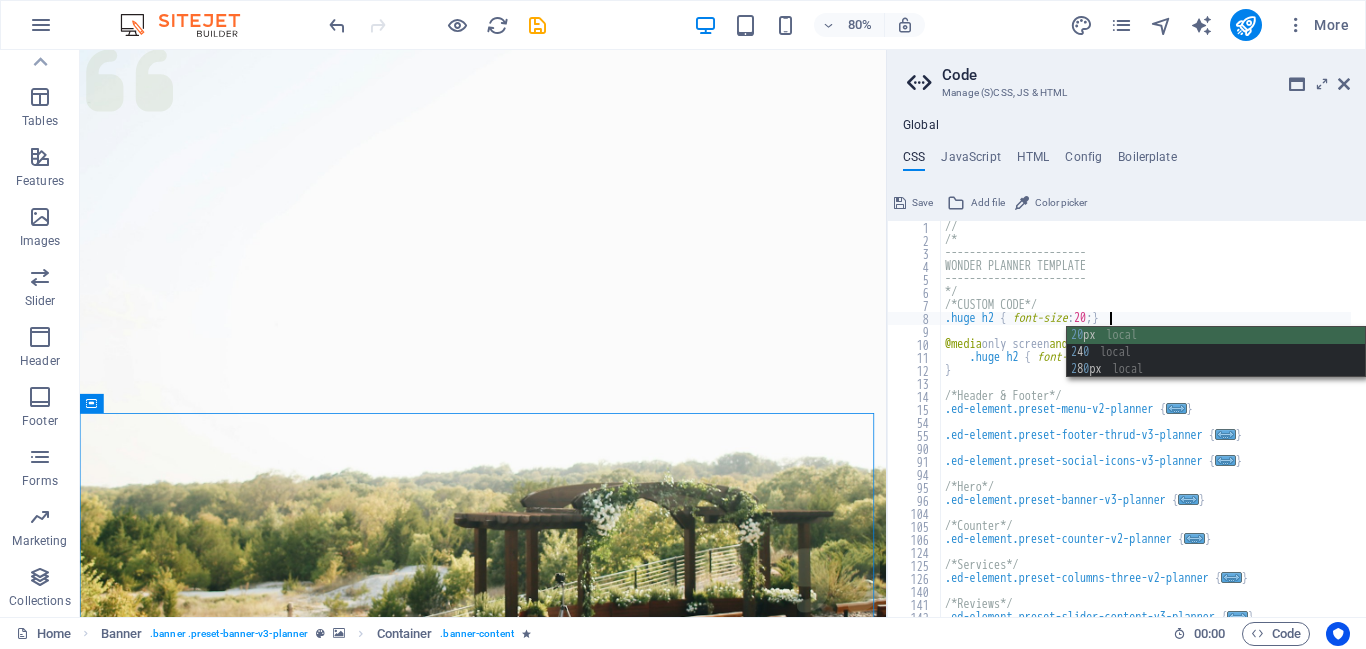 scroll, scrollTop: 0, scrollLeft: 14, axis: horizontal 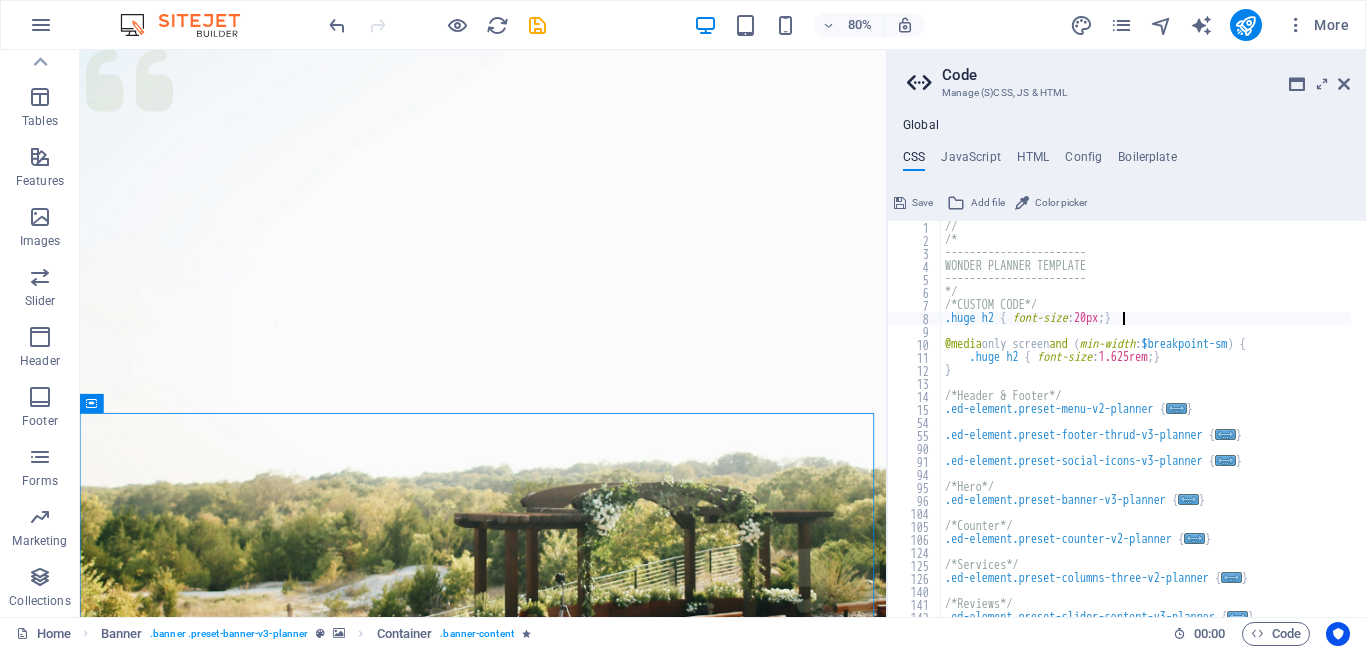 click on "11" at bounding box center (915, 357) 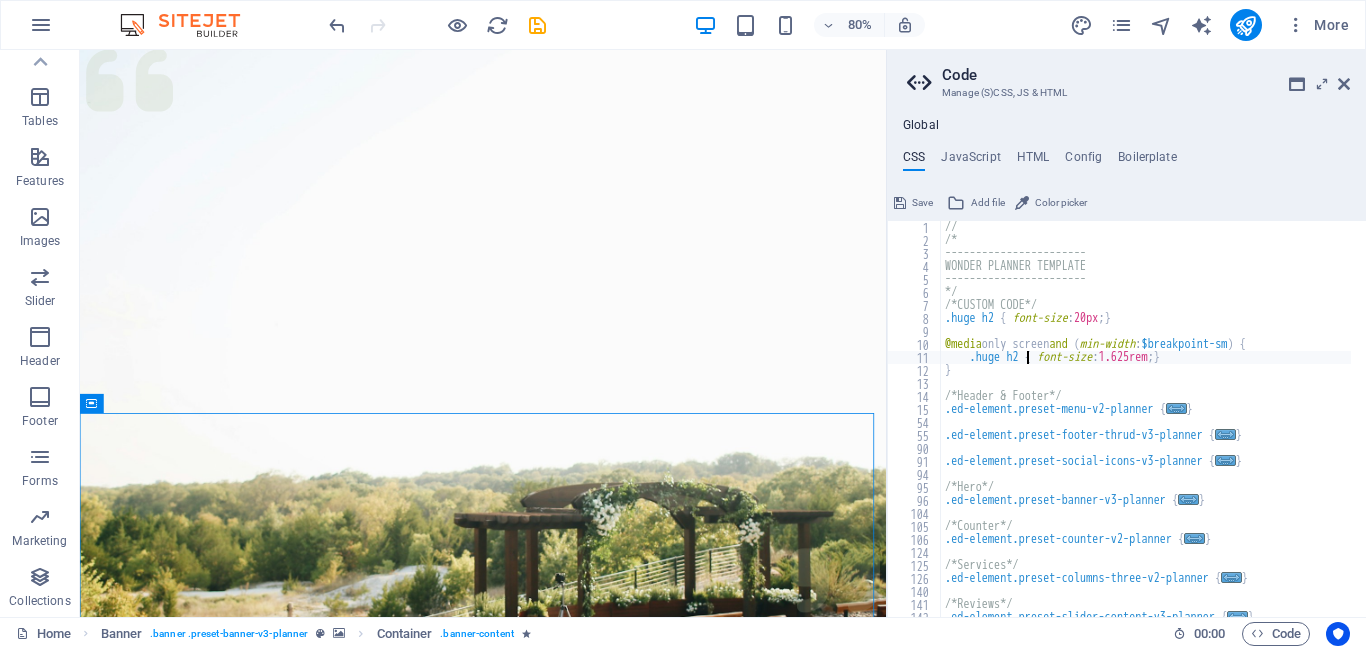 click on "//  /* ----------------------- WONDER PLANNER TEMPLATE ----------------------- */ /*CUSTOM CODE*/ .huge   h2   {   font-size :  20px ;  } @media  only screen  and   ( min-width :  $breakpoint-sm )   {      .huge   h2   {   font-size :  1.625rem ;  } } /*Header & Footer*/ .ed-element.preset-menu-v2-planner   { ... } .ed-element.preset-footer-thrud-v3-planner   { ... } .ed-element.preset-social-icons-v3-planner   { ... } /*Hero*/ .ed-element.preset-banner-v3-planner   { ... } /*Counter*/ .ed-element.preset-counter-v2-planner   { ... } /*Services*/ .ed-element.preset-columns-three-v2-planner   { ... } /*Reviews*/ .ed-element.preset-slider-content-v3-planner   { ... } .ed-element.preset-text-with-image-v4-planner   { ... }" at bounding box center [1146, 432] 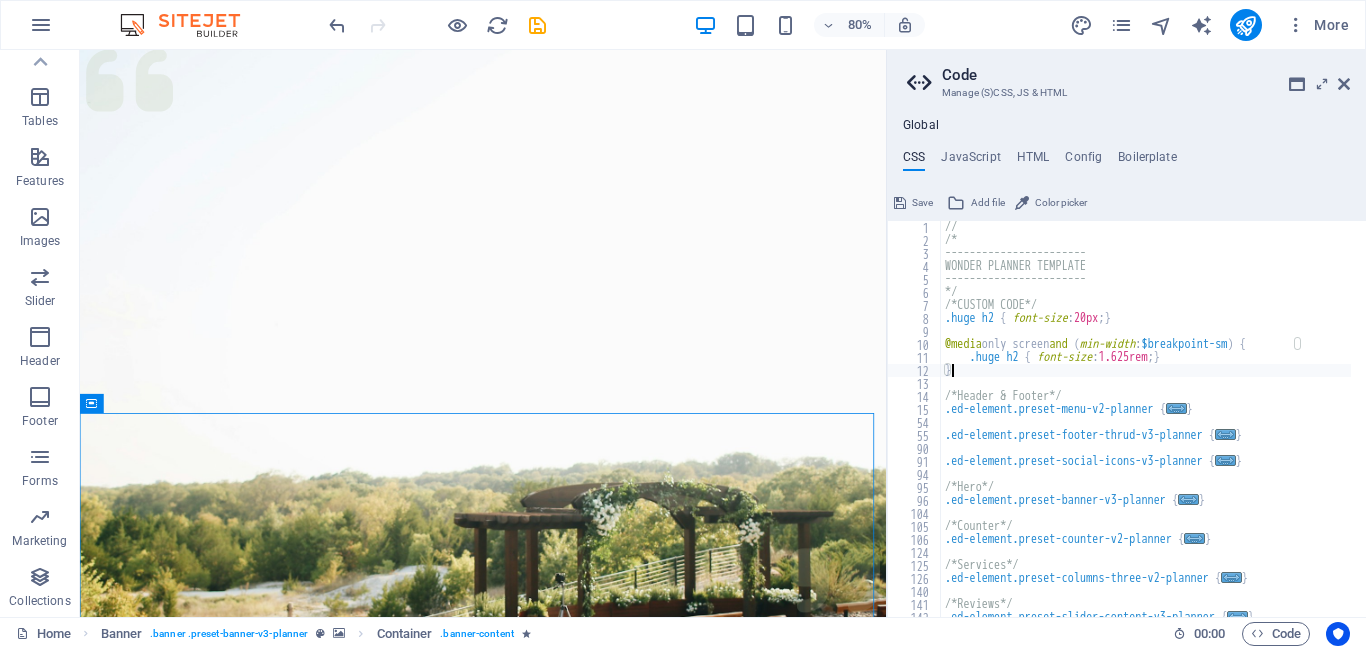 click on "//  /* ----------------------- WONDER PLANNER TEMPLATE ----------------------- */ /*CUSTOM CODE*/ .huge   h2   {   font-size :  20px ;  } @media  only screen  and   ( min-width :  $breakpoint-sm )   {      .huge   h2   {   font-size :  1.625rem ;  } } /*Header & Footer*/ .ed-element.preset-menu-v2-planner   { ... } .ed-element.preset-footer-thrud-v3-planner   { ... } .ed-element.preset-social-icons-v3-planner   { ... } /*Hero*/ .ed-element.preset-banner-v3-planner   { ... } /*Counter*/ .ed-element.preset-counter-v2-planner   { ... } /*Services*/ .ed-element.preset-columns-three-v2-planner   { ... } /*Reviews*/ .ed-element.preset-slider-content-v3-planner   { ... } .ed-element.preset-text-with-image-v4-planner   { ... }" at bounding box center (1146, 432) 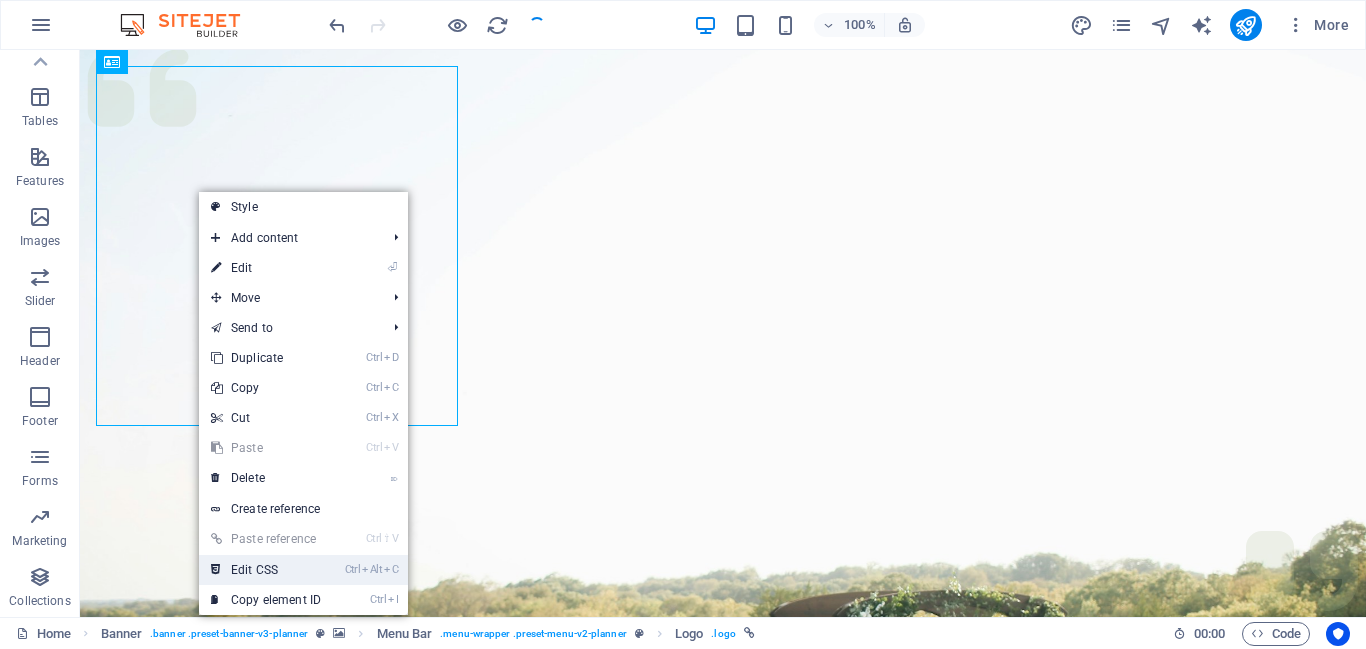 click on "Ctrl Alt C  Edit CSS" at bounding box center [266, 570] 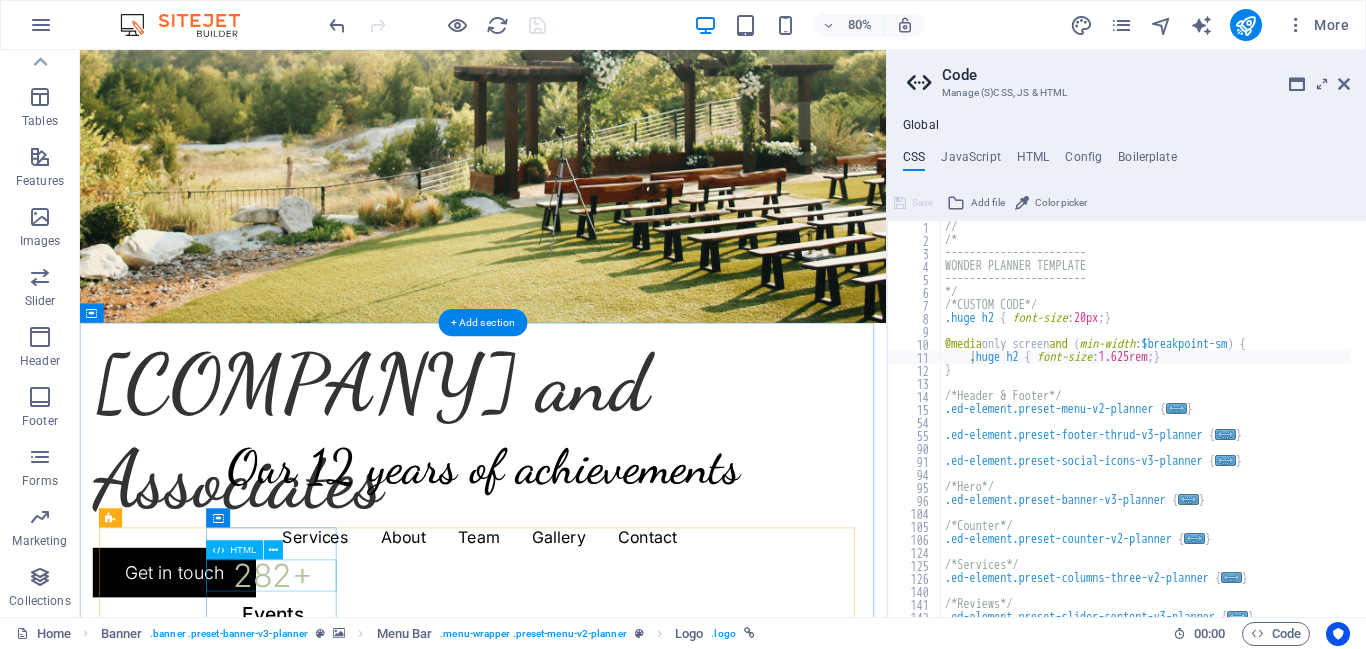 scroll, scrollTop: 0, scrollLeft: 0, axis: both 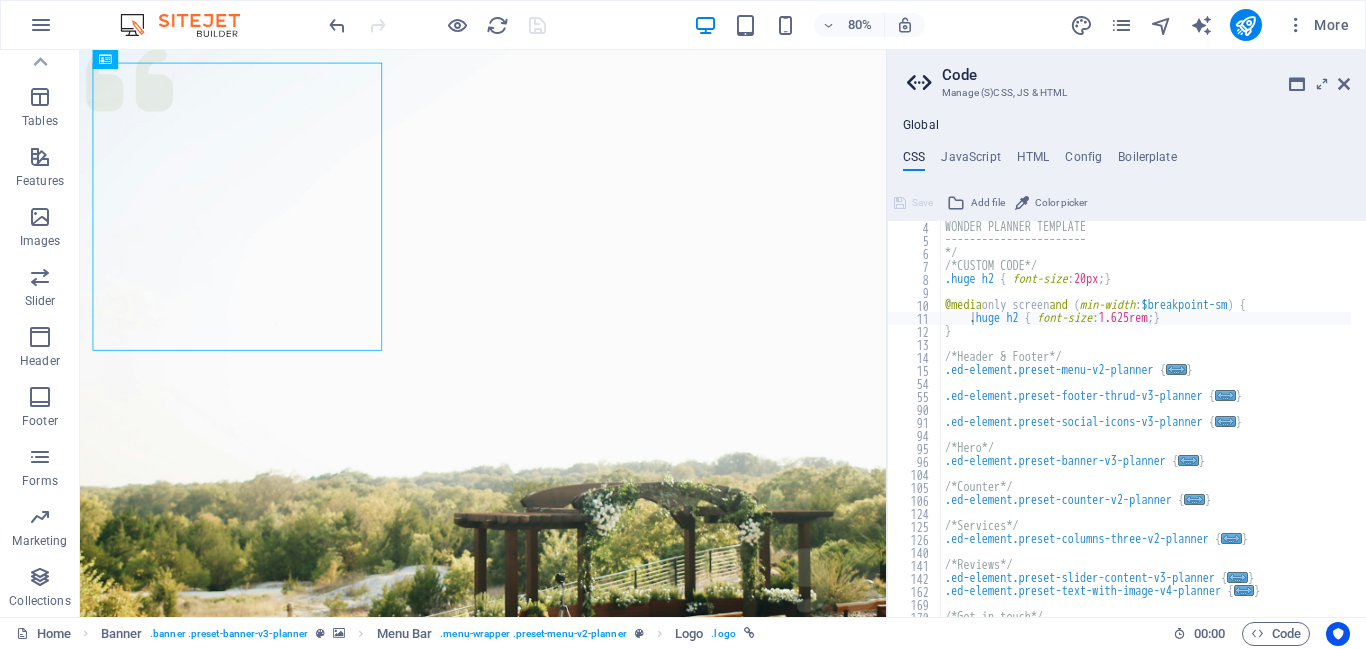 click on "WONDER PLANNER TEMPLATE ----------------------- */ /*CUSTOM CODE*/ .huge   h2   {   font-size :  20px ;  } @media  only screen  and   ( min-width :  $breakpoint-sm )   {      .huge   h2   {   font-size :  1.625rem ;  } } /*Header & Footer*/ .ed-element.preset-menu-v2-planner   { ... } .ed-element.preset-footer-thrud-v3-planner   { ... } .ed-element.preset-social-icons-v3-planner   { ... } /*Hero*/ .ed-element.preset-banner-v3-planner   { ... } /*Counter*/ .ed-element.preset-counter-v2-planner   { ... } /*Services*/ .ed-element.preset-columns-three-v2-planner   { ... } /*Reviews*/ .ed-element.preset-slider-content-v3-planner   { ... } .ed-element.preset-text-with-image-v4-planner   { ... } /*Get in touch*/ .ed-element.preset-contact-form-v3-planner   { ... }" at bounding box center [1146, 432] 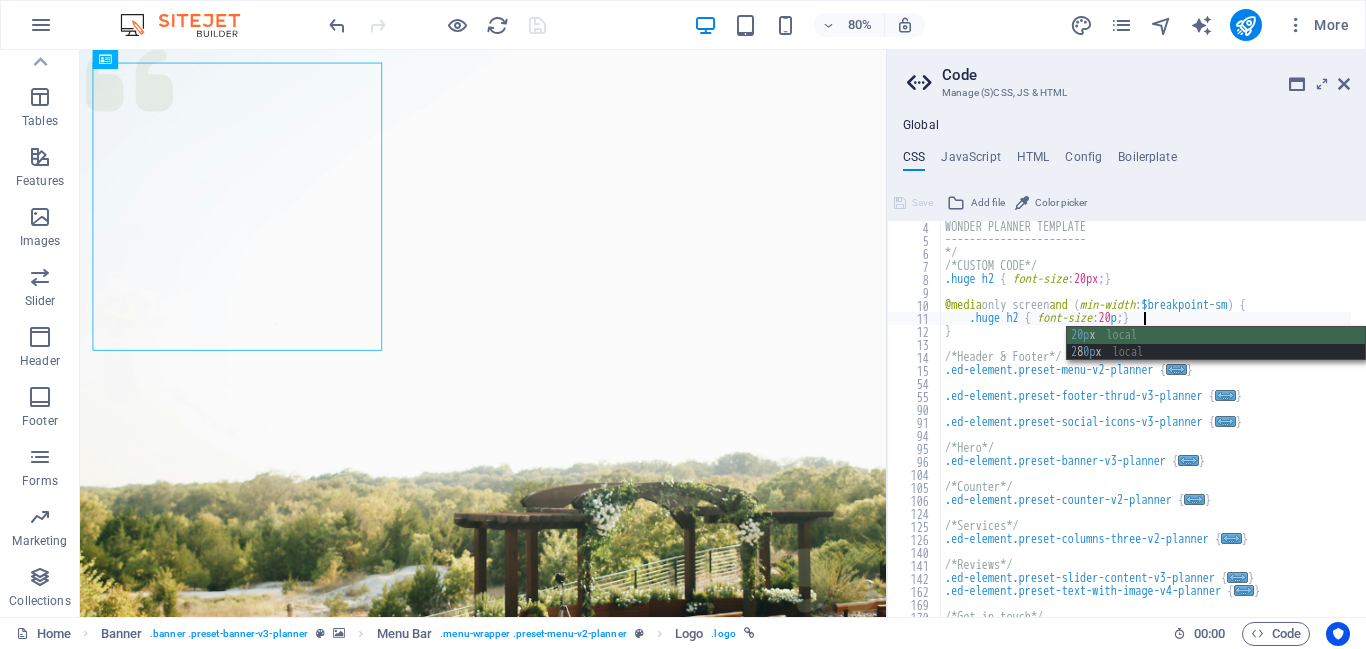 type on ".huge h2 { font-size: 20px; }" 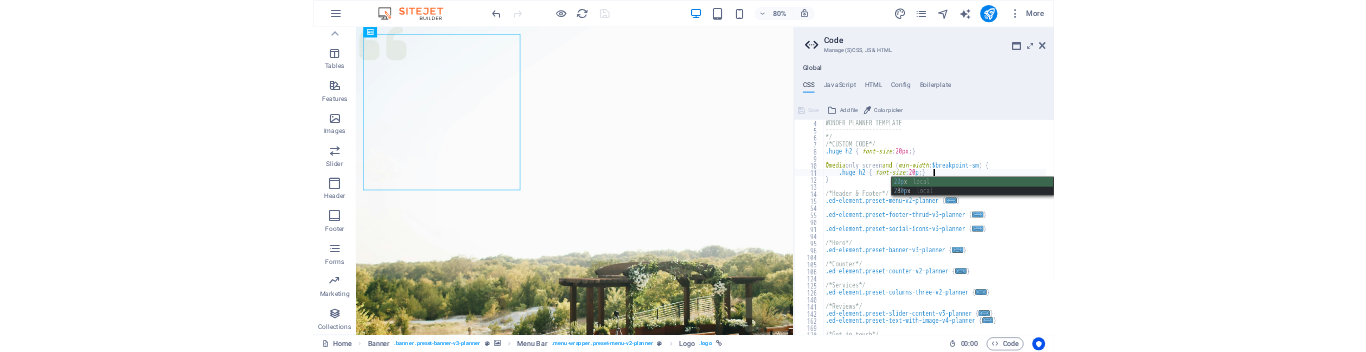 scroll, scrollTop: 0, scrollLeft: 19, axis: horizontal 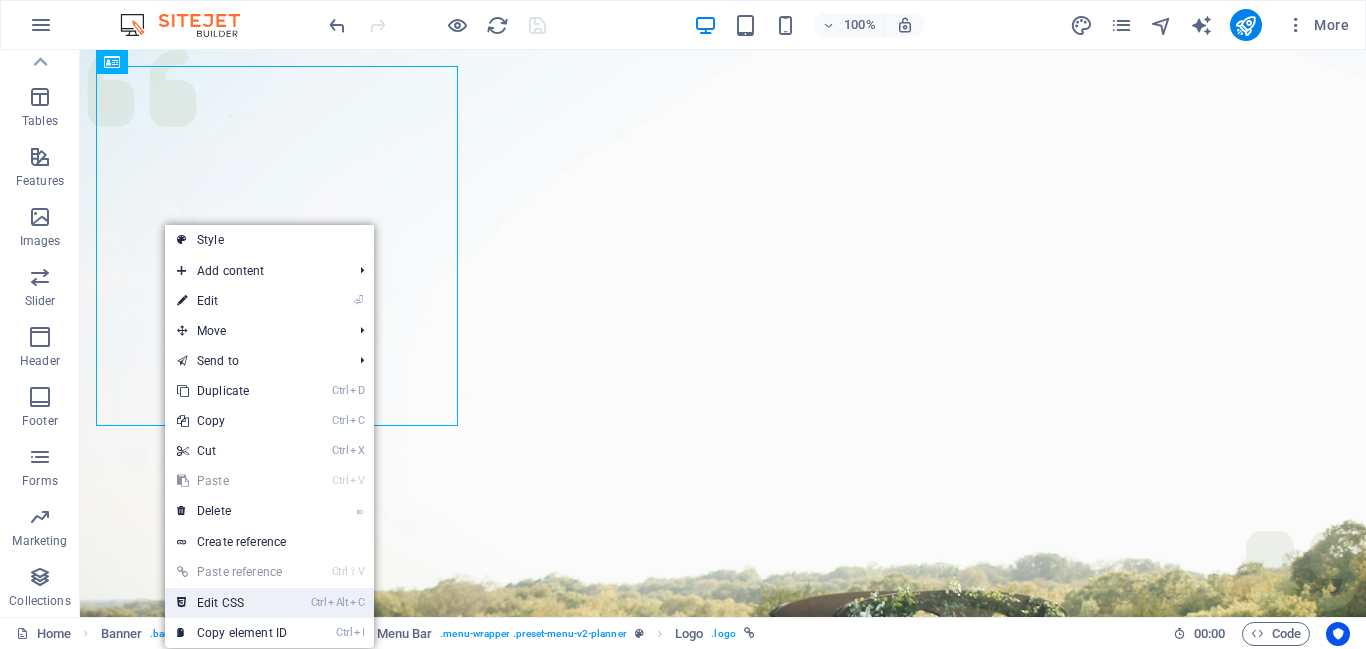 click on "Ctrl Alt C  Edit CSS" at bounding box center (232, 603) 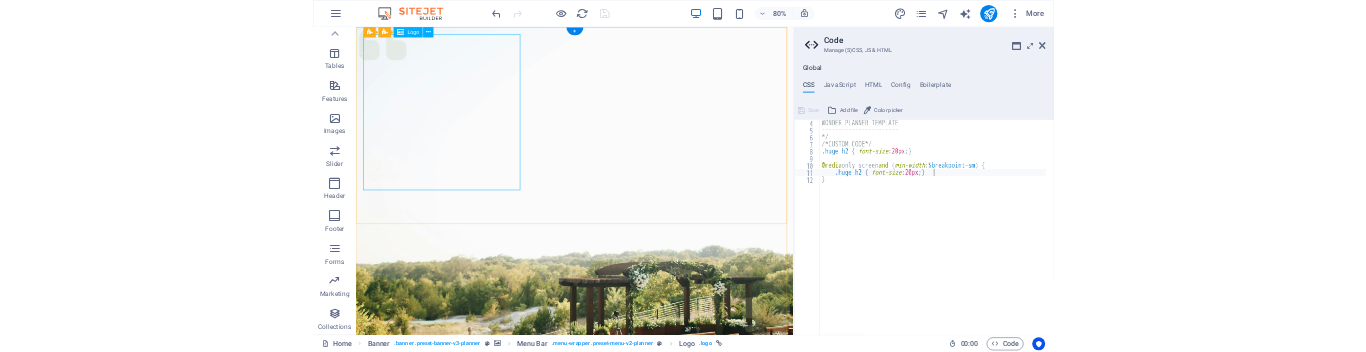 scroll, scrollTop: 39, scrollLeft: 0, axis: vertical 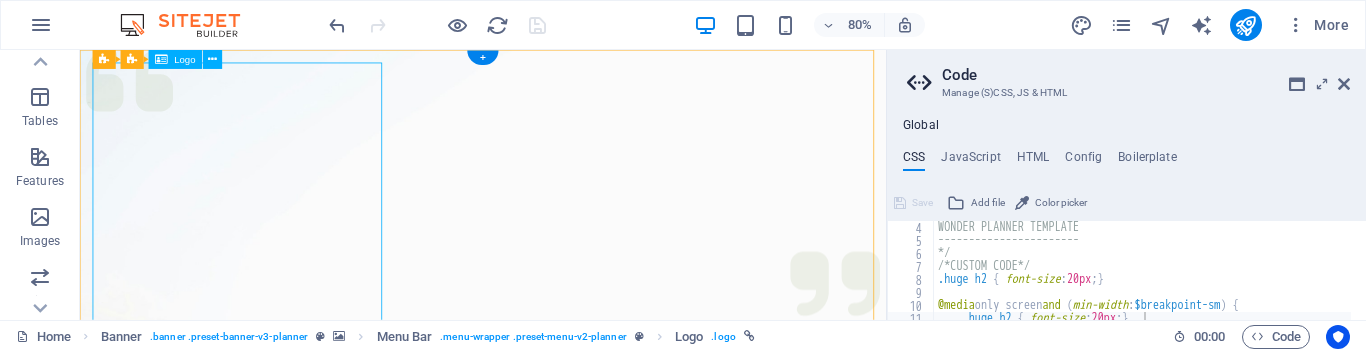 click on "[COMPANY] and Associates" at bounding box center (580, 1086) 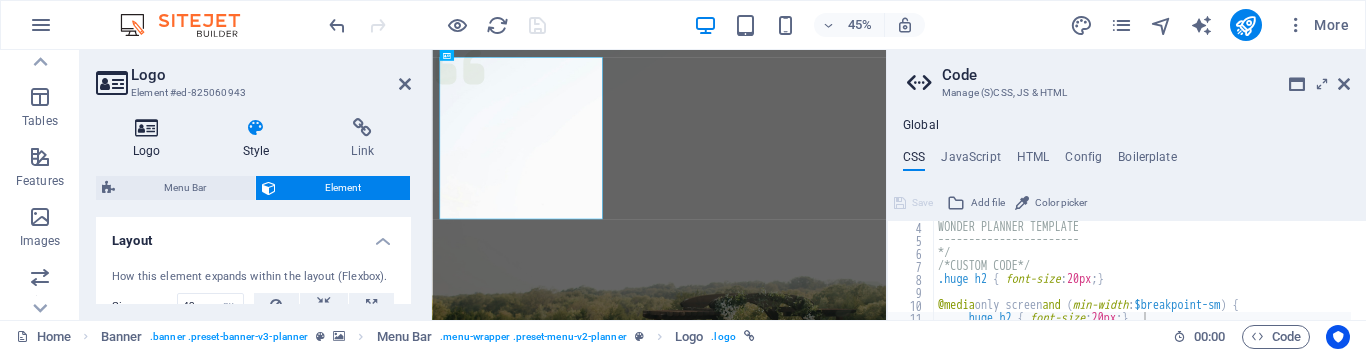 click on "Logo" at bounding box center [151, 139] 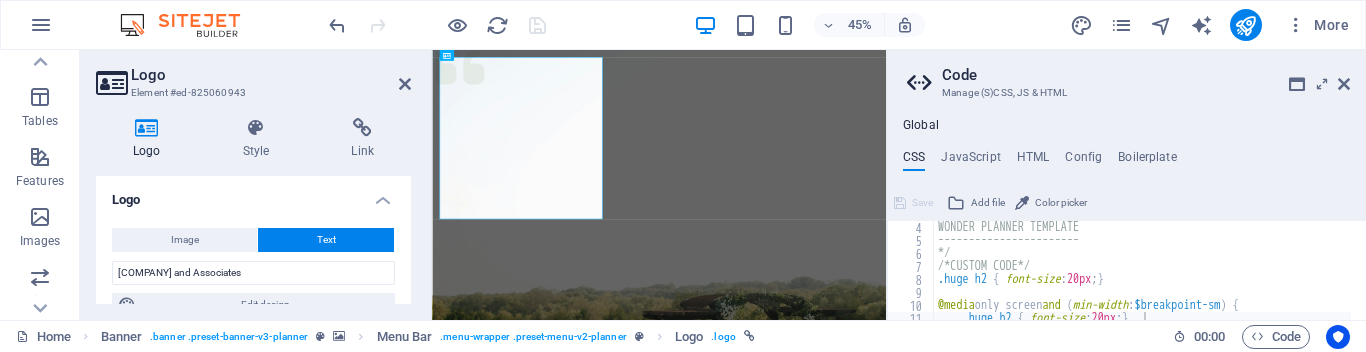 scroll, scrollTop: 29, scrollLeft: 0, axis: vertical 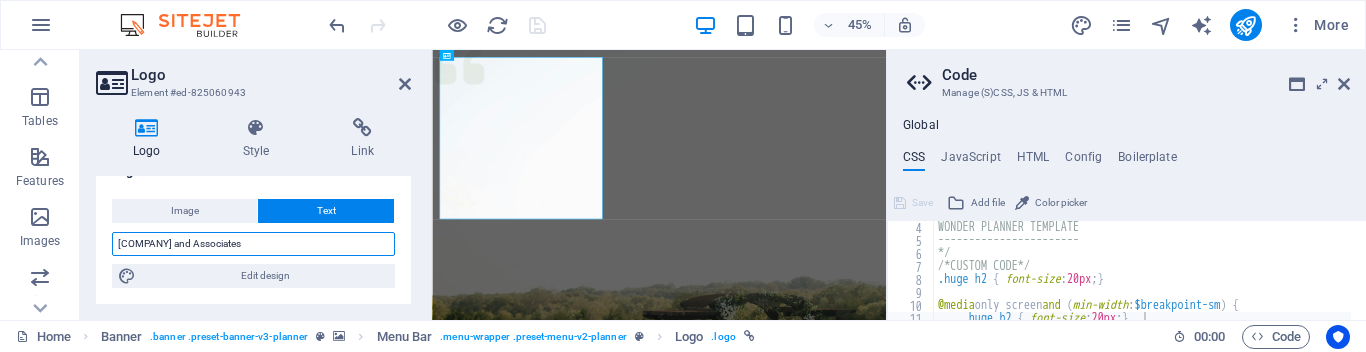 click on "[COMPANY] and Associates" at bounding box center [253, 244] 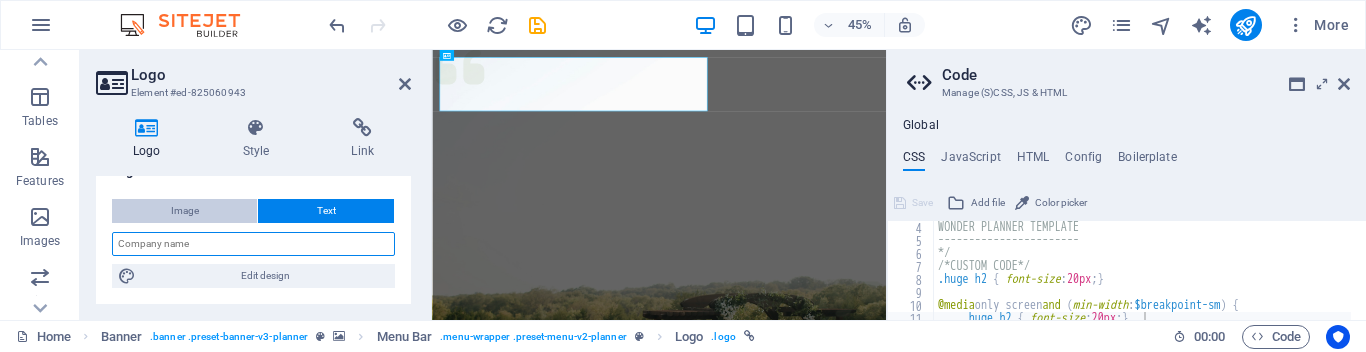 type 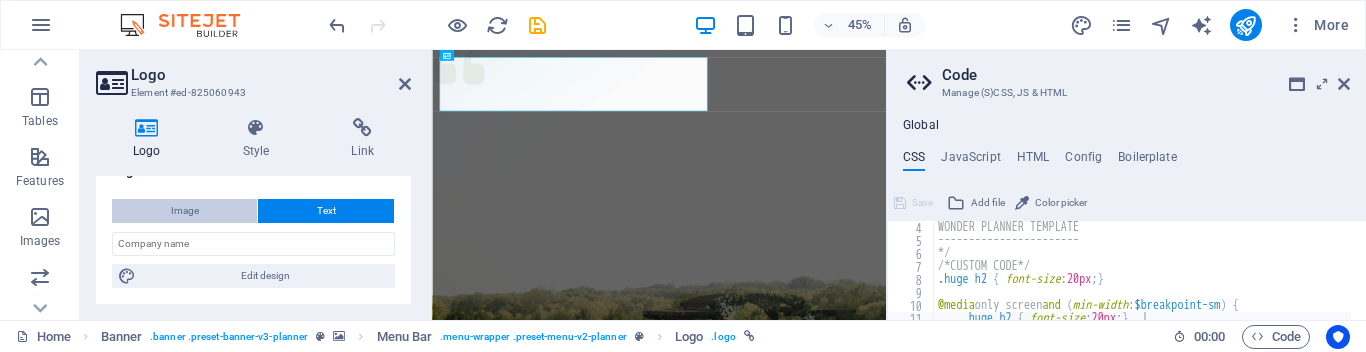 click on "Image" at bounding box center [185, 211] 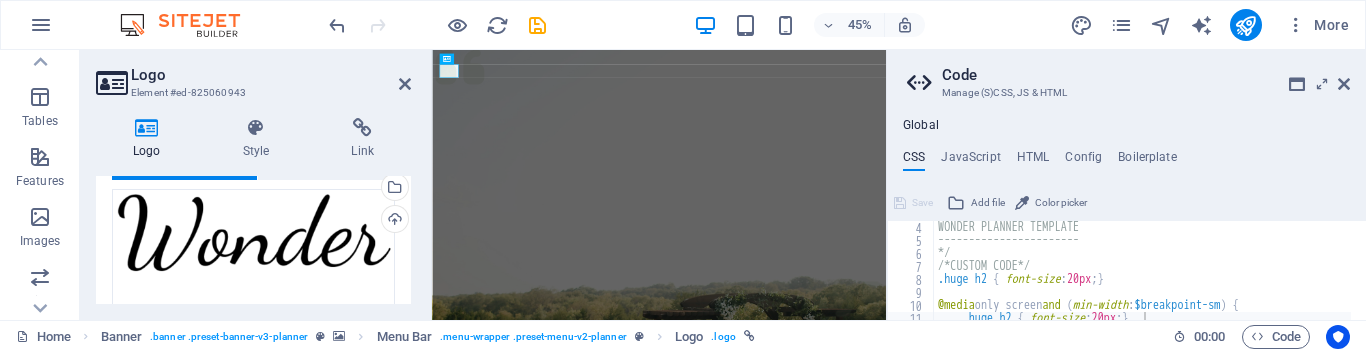 scroll, scrollTop: 49, scrollLeft: 0, axis: vertical 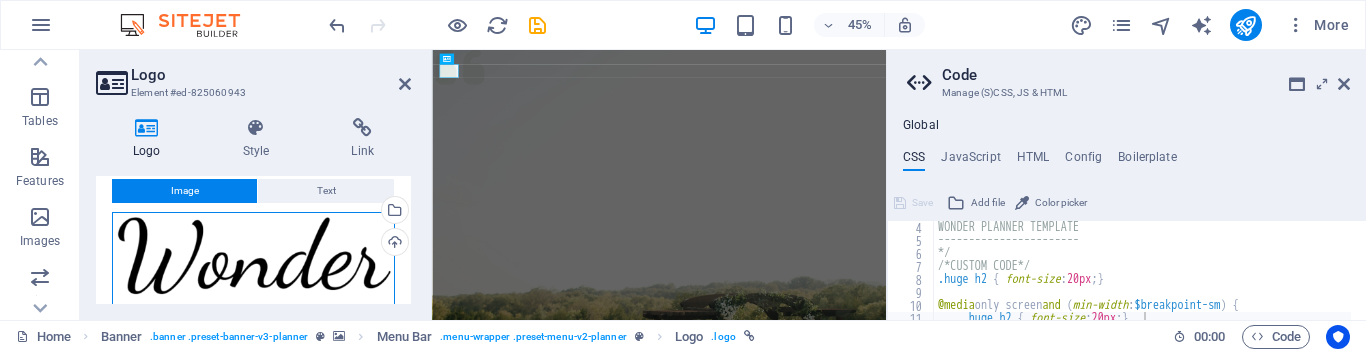 click on "Drag files here, click to choose files or select files from Files or our free stock photos & videos" at bounding box center (253, 312) 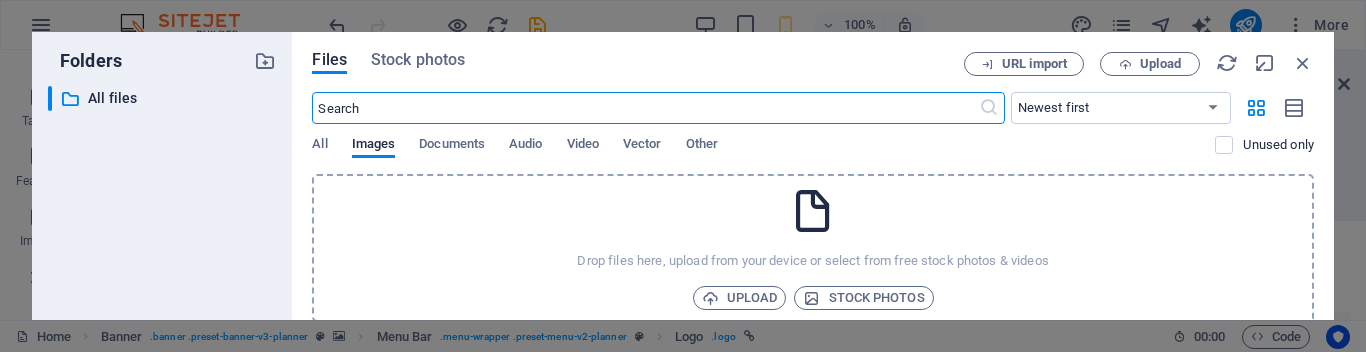 type on "110" 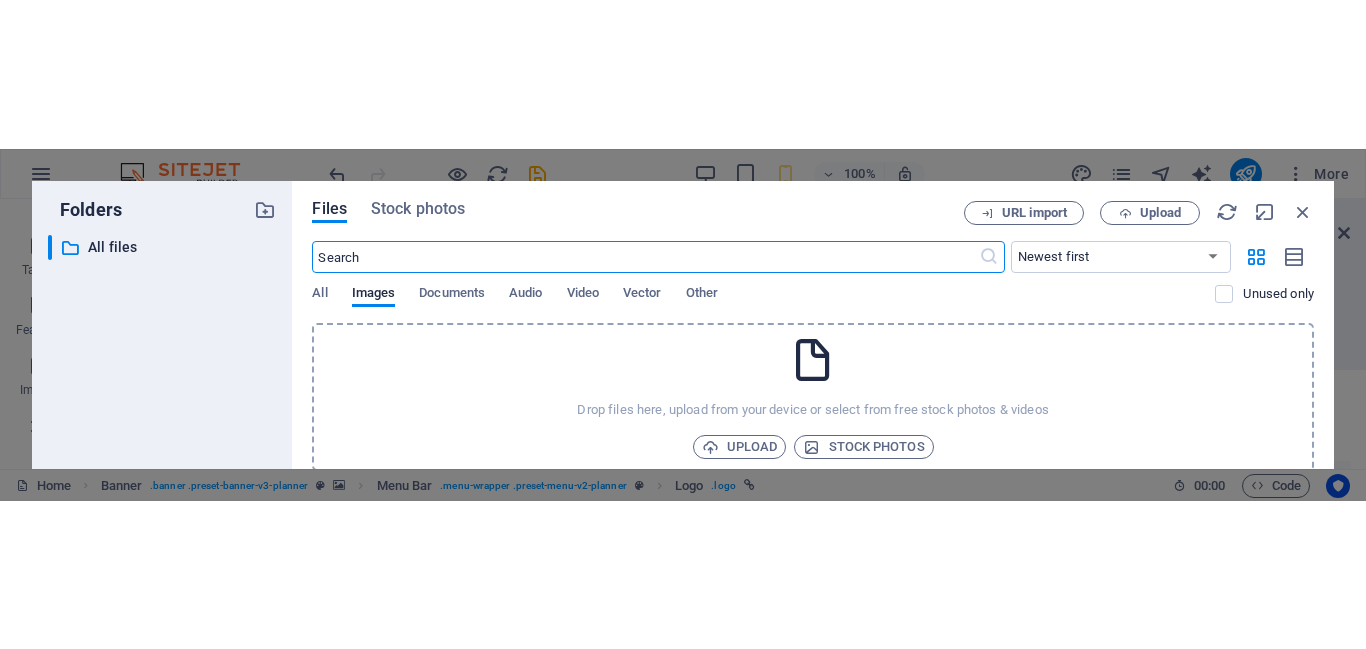 scroll, scrollTop: 54, scrollLeft: 0, axis: vertical 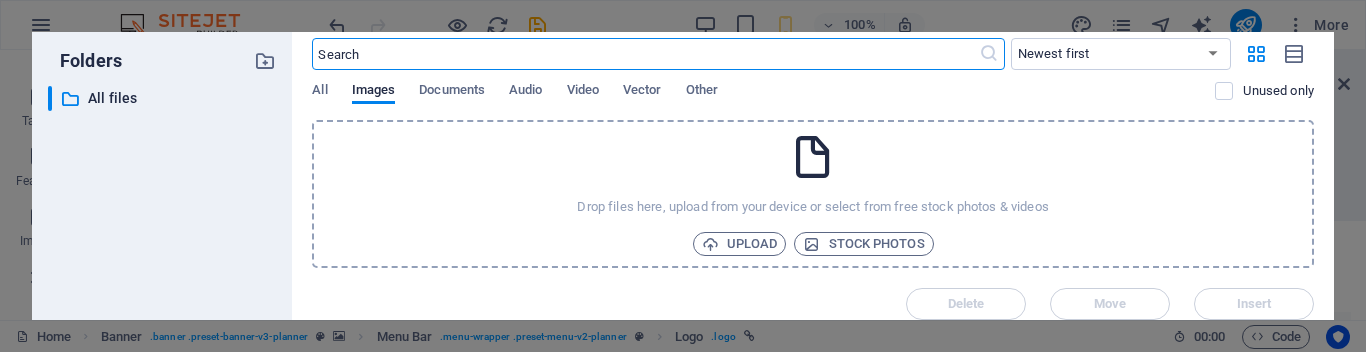 type on "v" 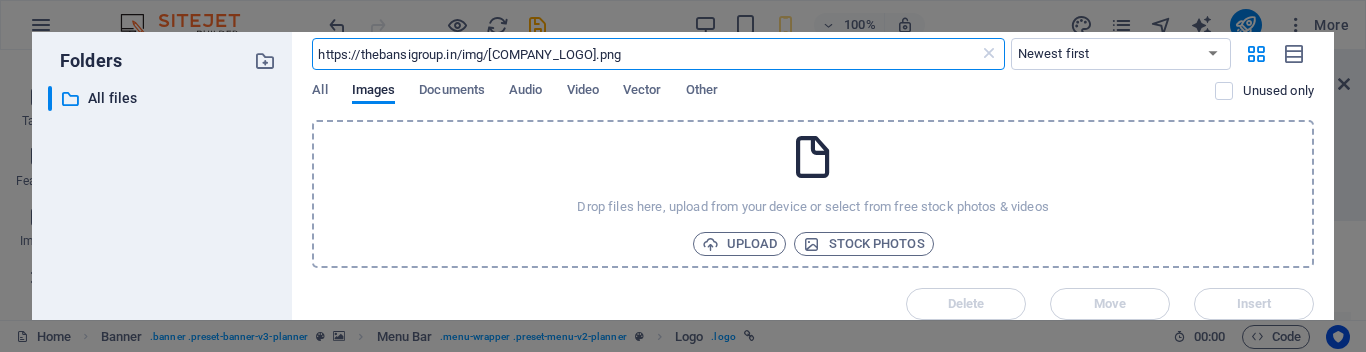type on "https://thebansigroup.in/img/[COMPANY_LOGO].png" 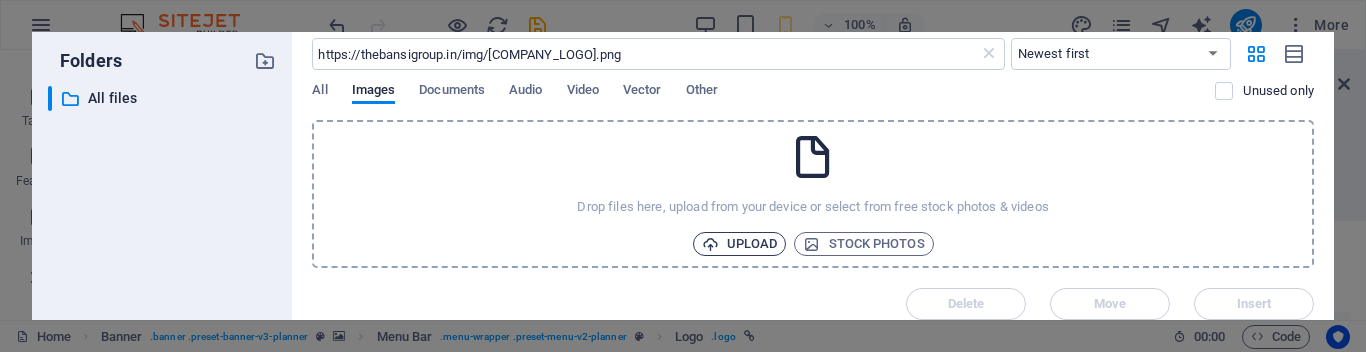 click on "Upload" at bounding box center (740, 244) 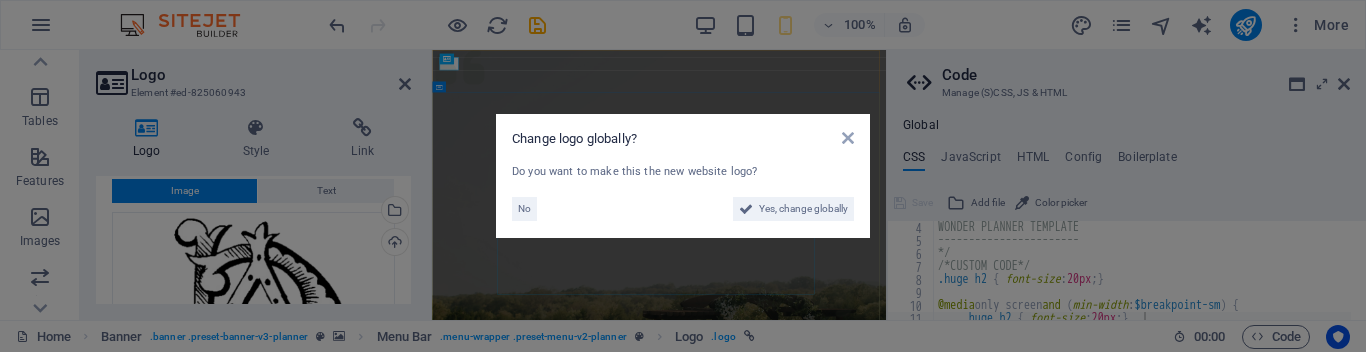 type on "115" 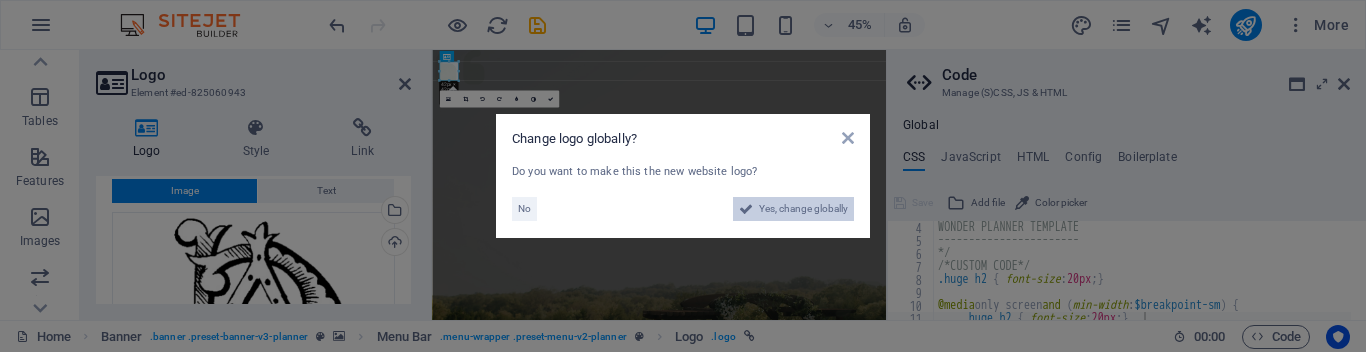 click on "Yes, change globally" at bounding box center (803, 209) 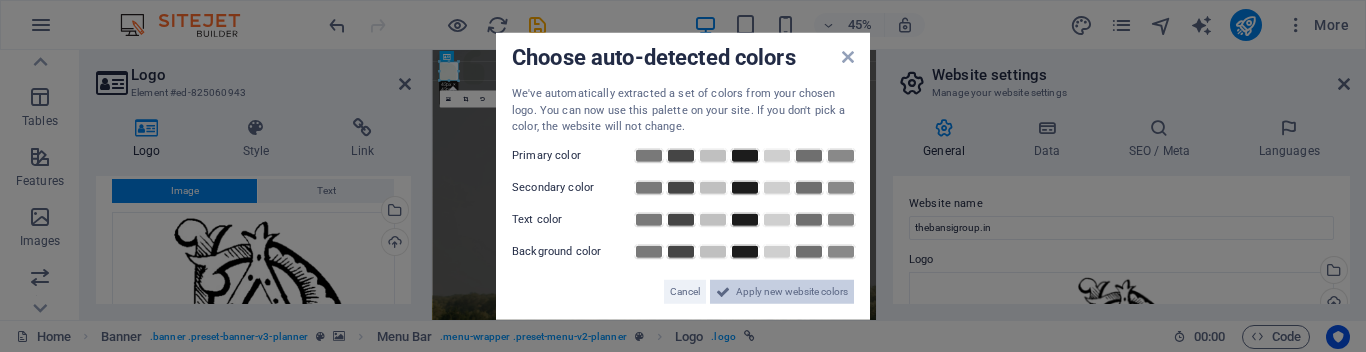 click on "Apply new website colors" at bounding box center [792, 291] 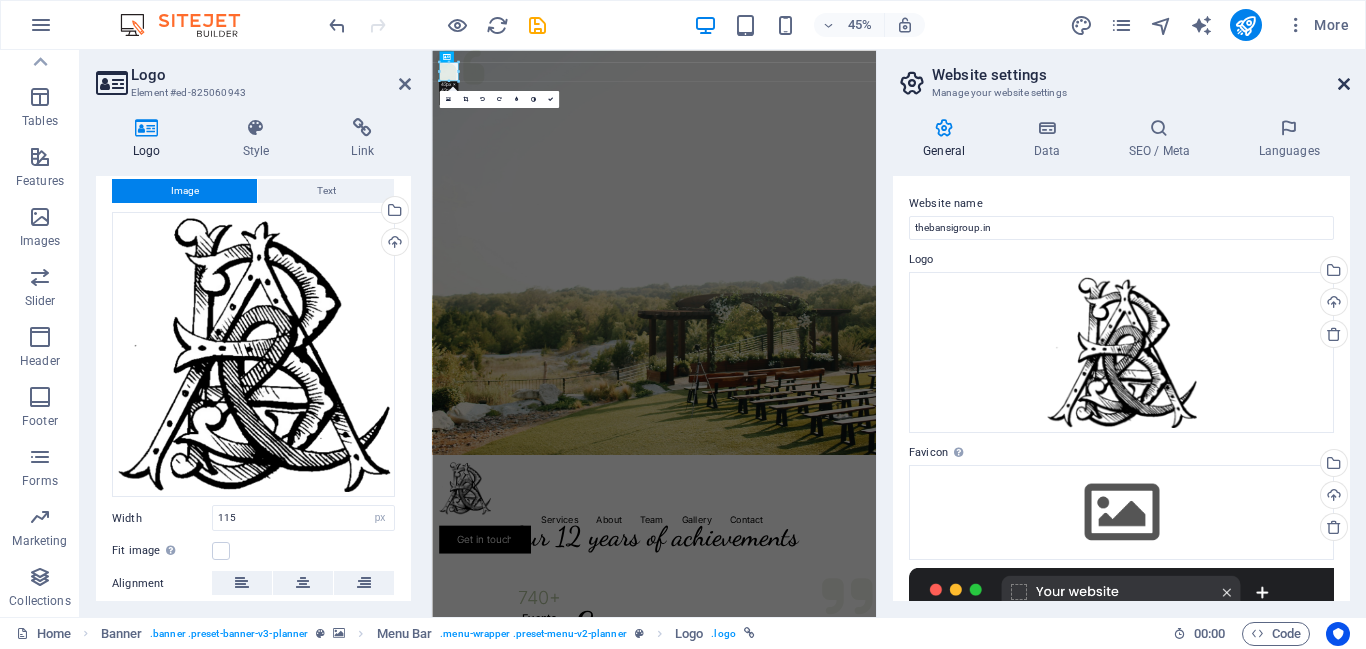 click at bounding box center (1344, 84) 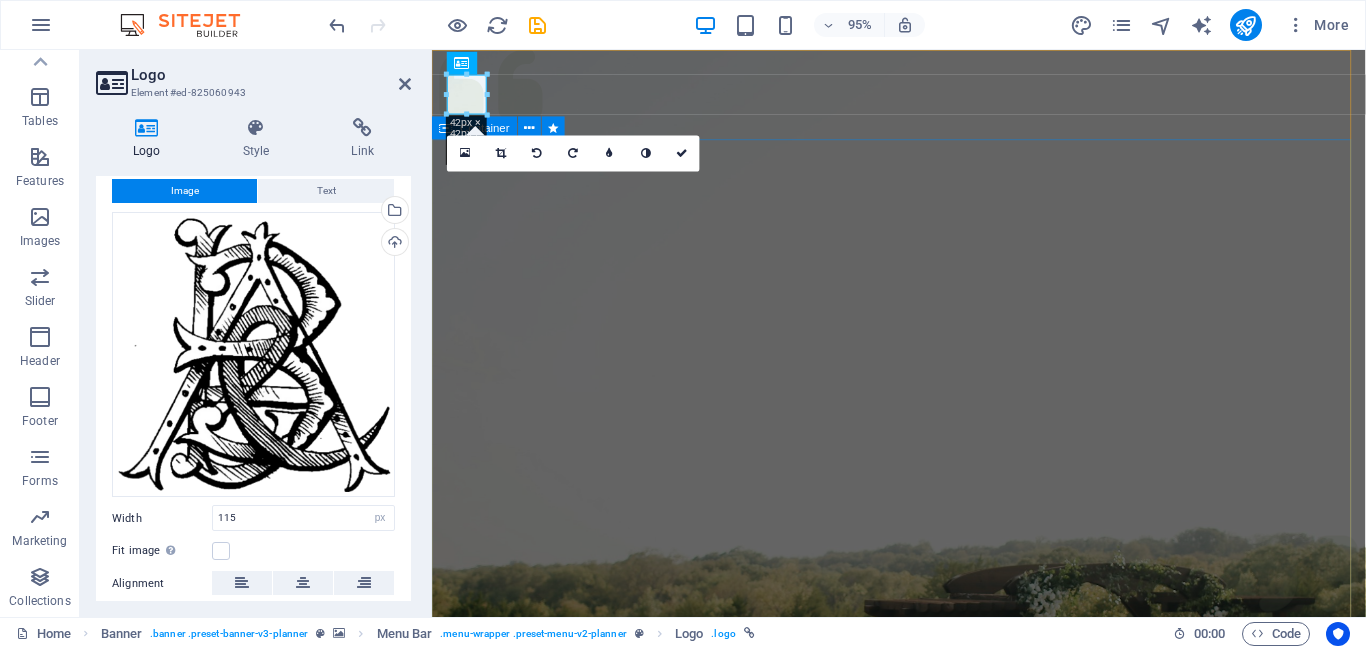 click on "Experience extraordinary life moments Plan your next event with us" at bounding box center [923, 1449] 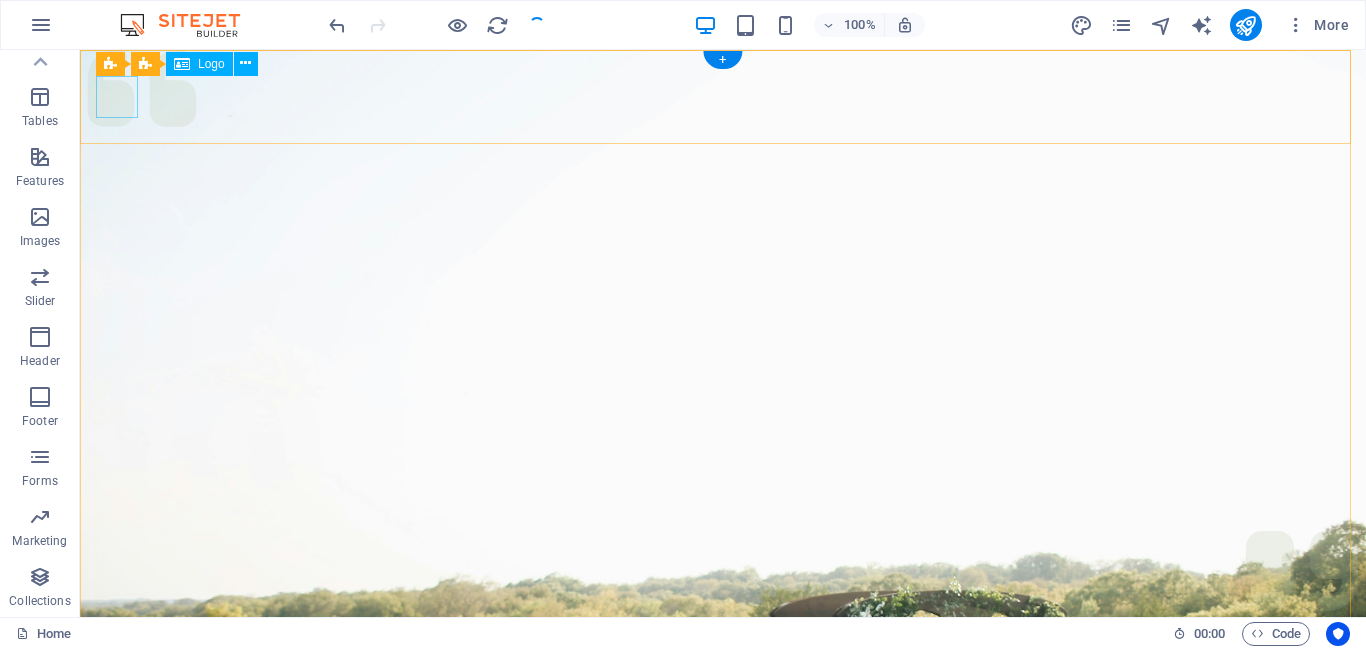 click at bounding box center [719, 1024] 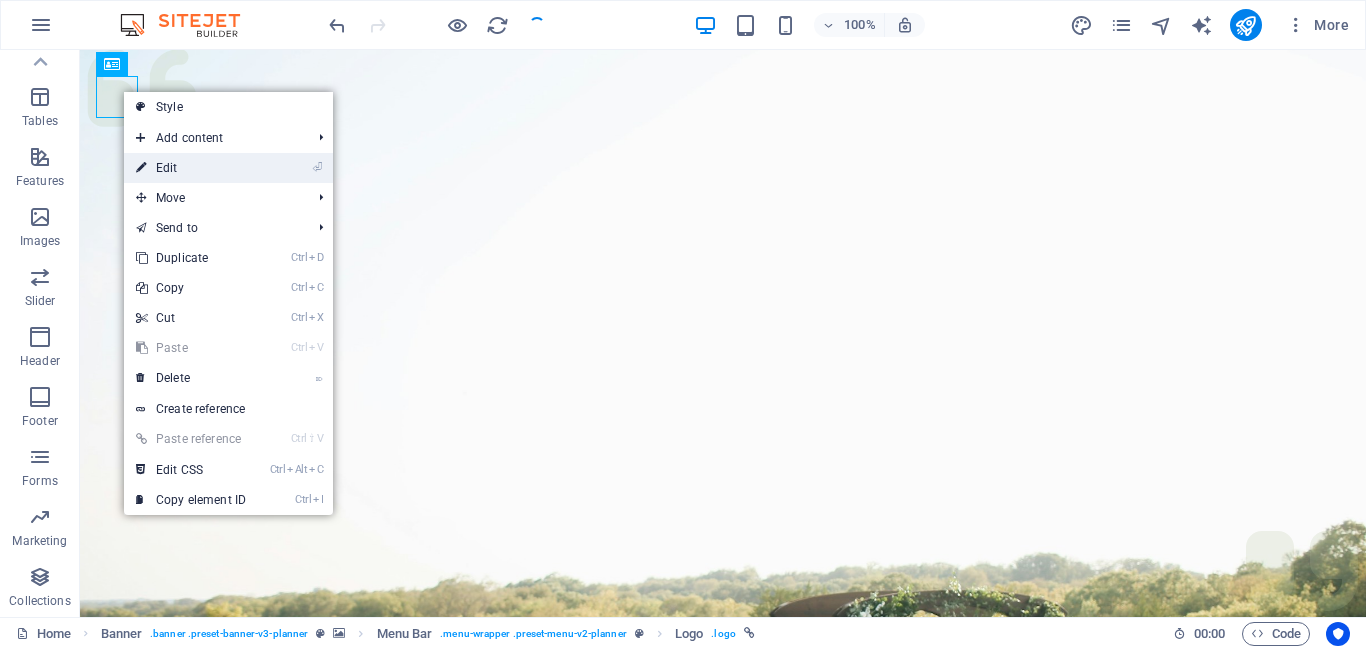 click on "⏎  Edit" at bounding box center (191, 168) 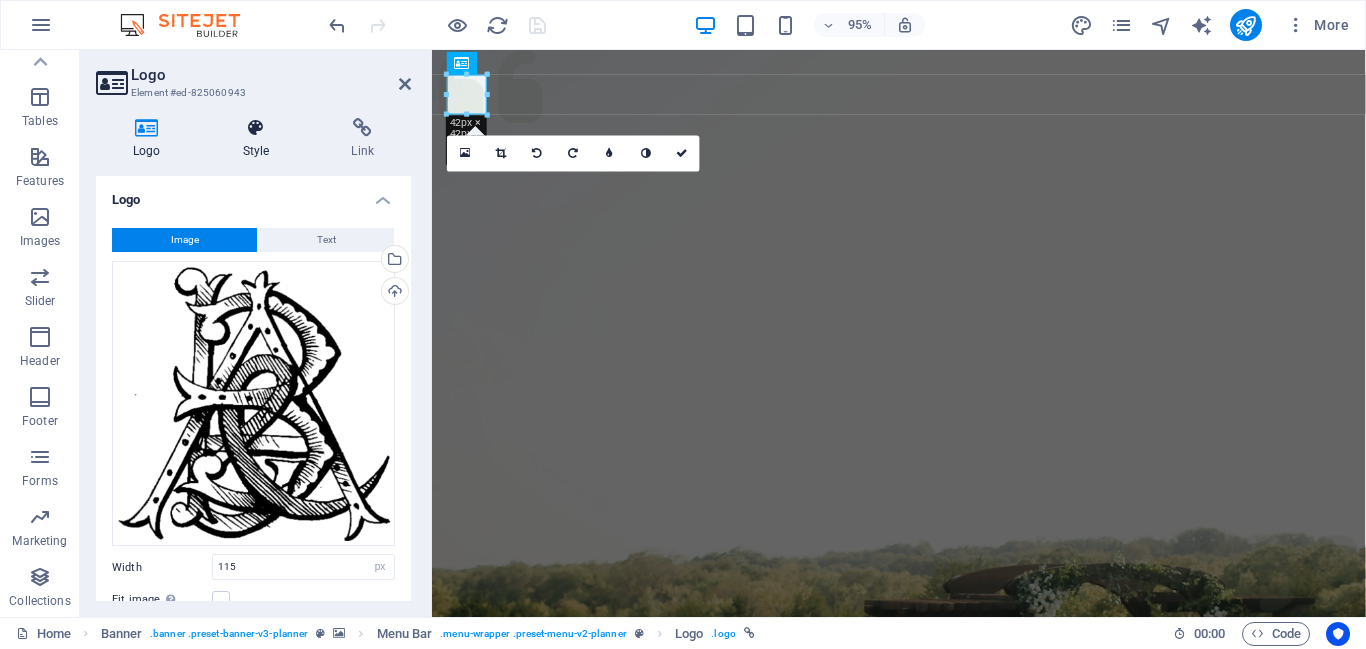 click at bounding box center [256, 128] 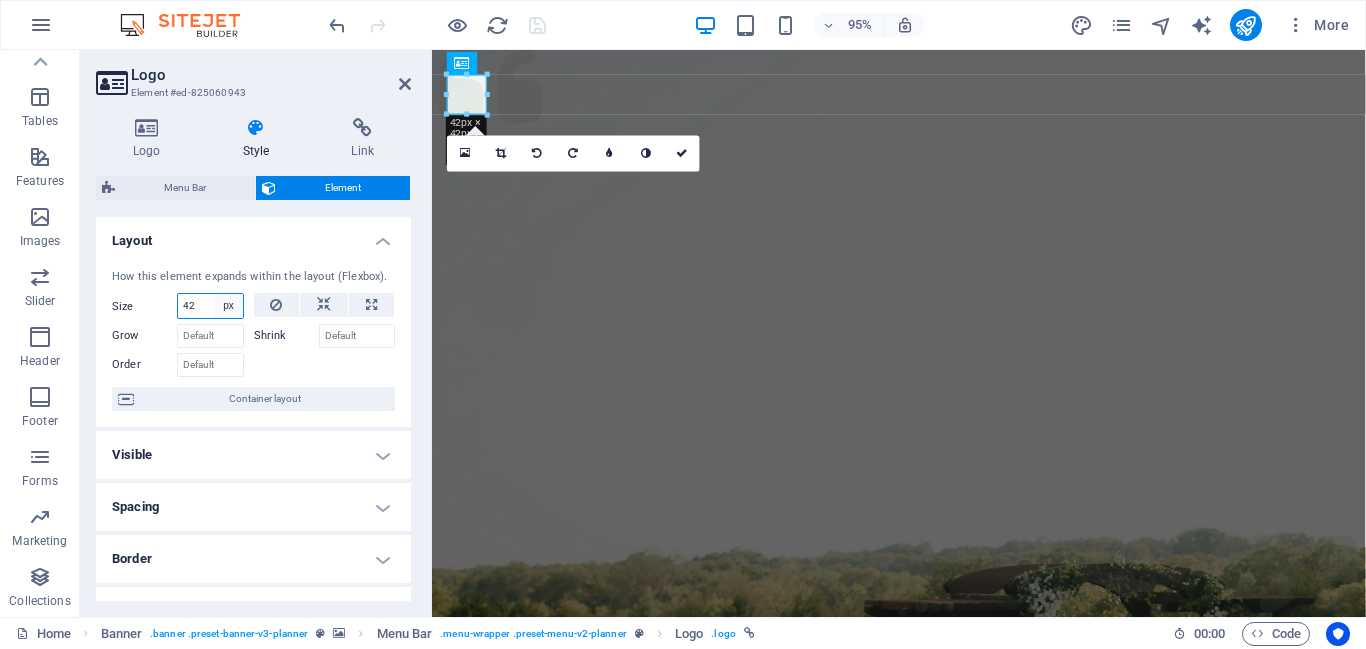 select on "1/1" 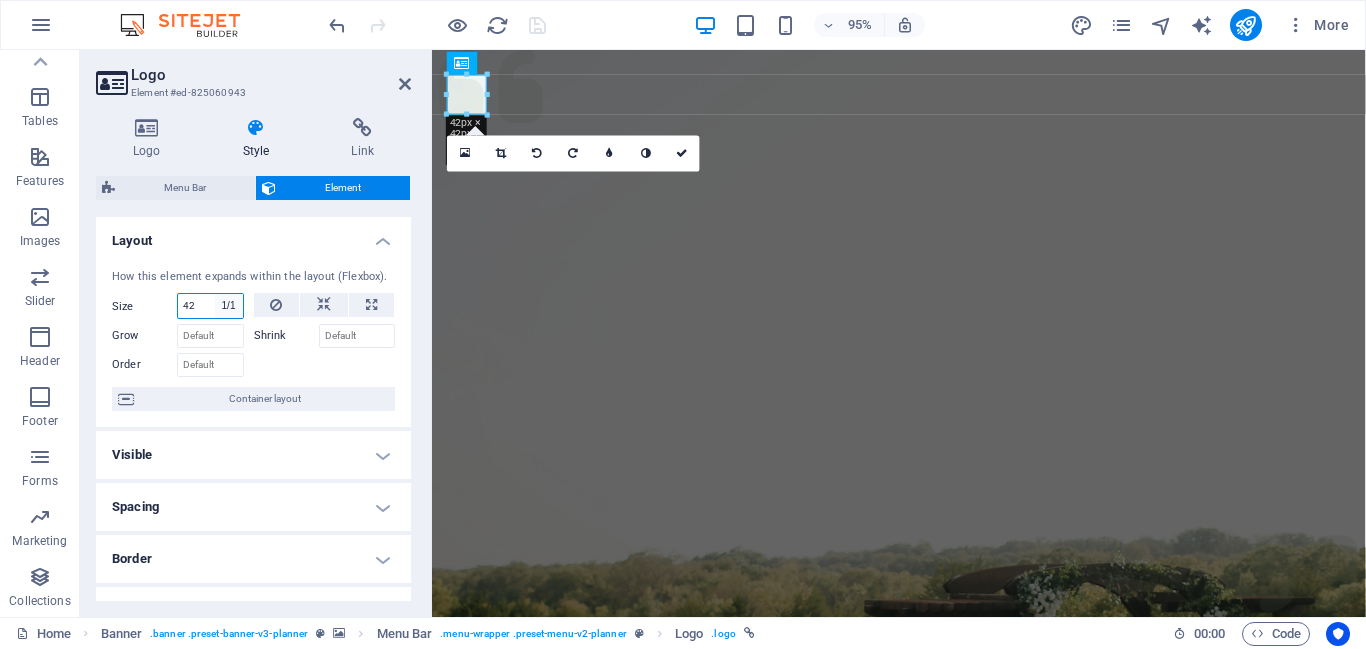 click on "Default auto px % 1/1 1/2 1/3 1/4 1/5 1/6 1/7 1/8 1/9 1/10" at bounding box center [229, 306] 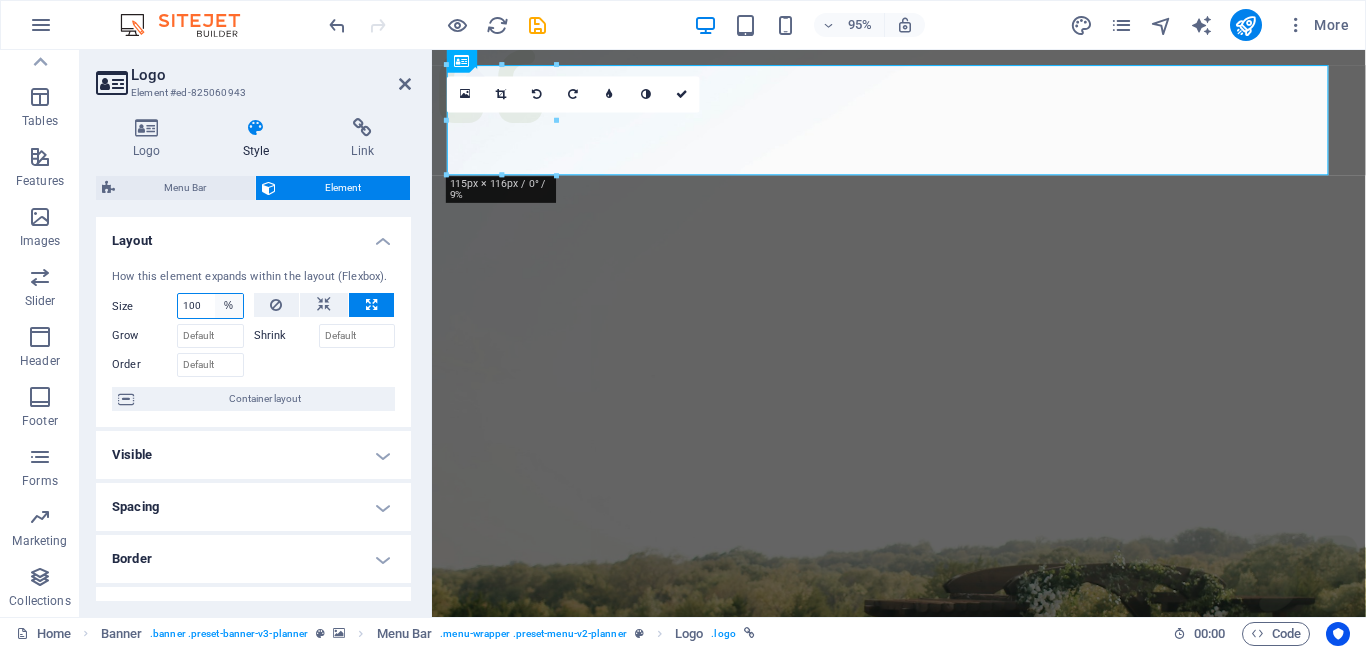 select on "1/3" 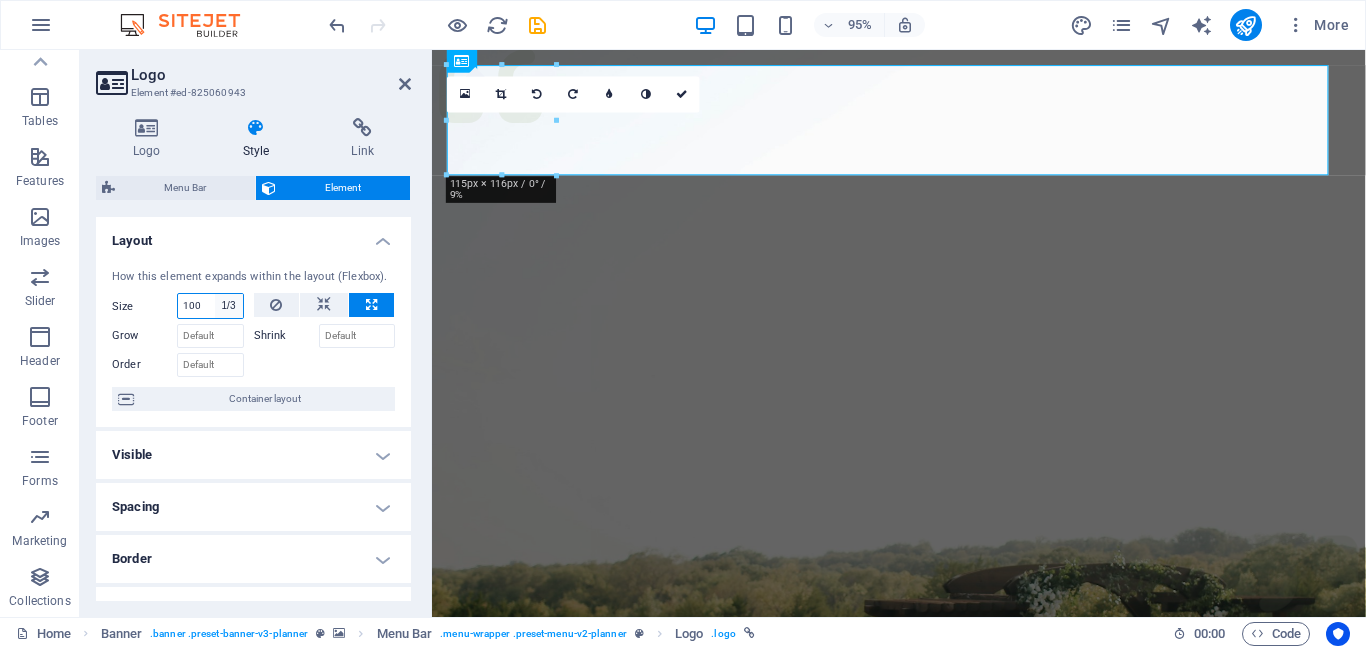 click on "Default auto px % 1/1 1/2 1/3 1/4 1/5 1/6 1/7 1/8 1/9 1/10" at bounding box center (229, 306) 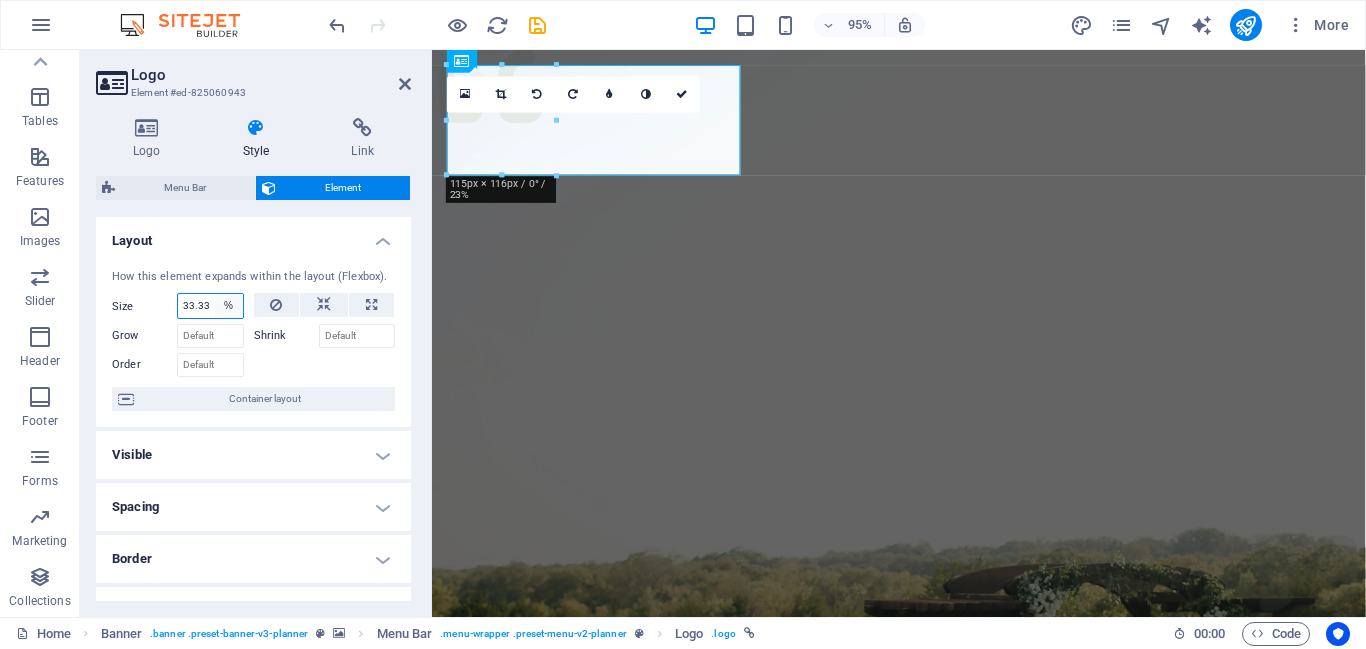 select on "1/3" 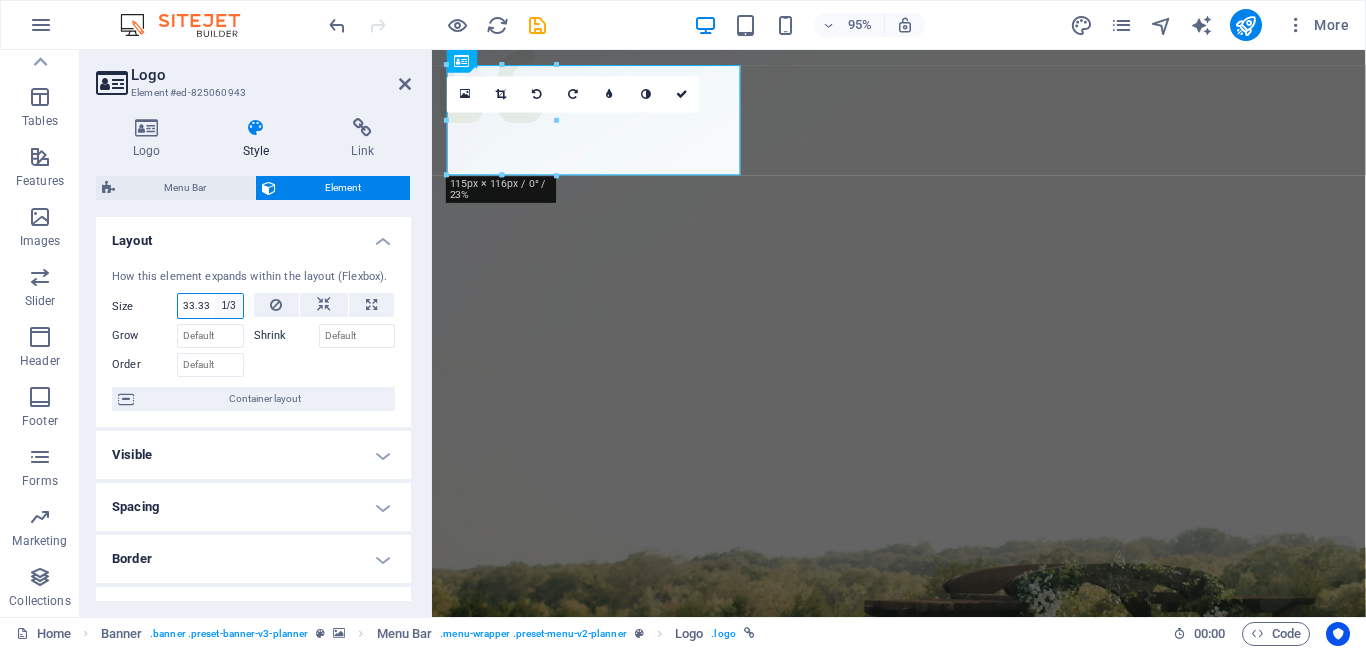 click on "Default auto px % 1/1 1/2 1/3 1/4 1/5 1/6 1/7 1/8 1/9 1/10" at bounding box center [229, 306] 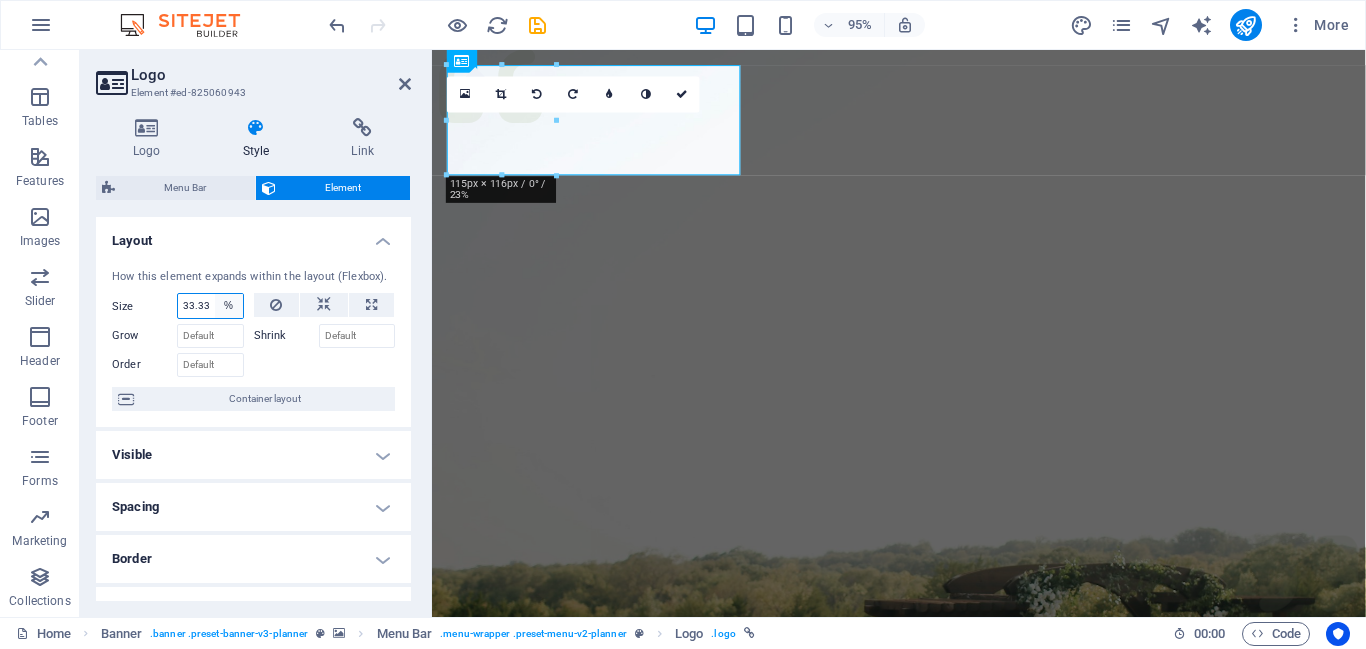 select on "1/3" 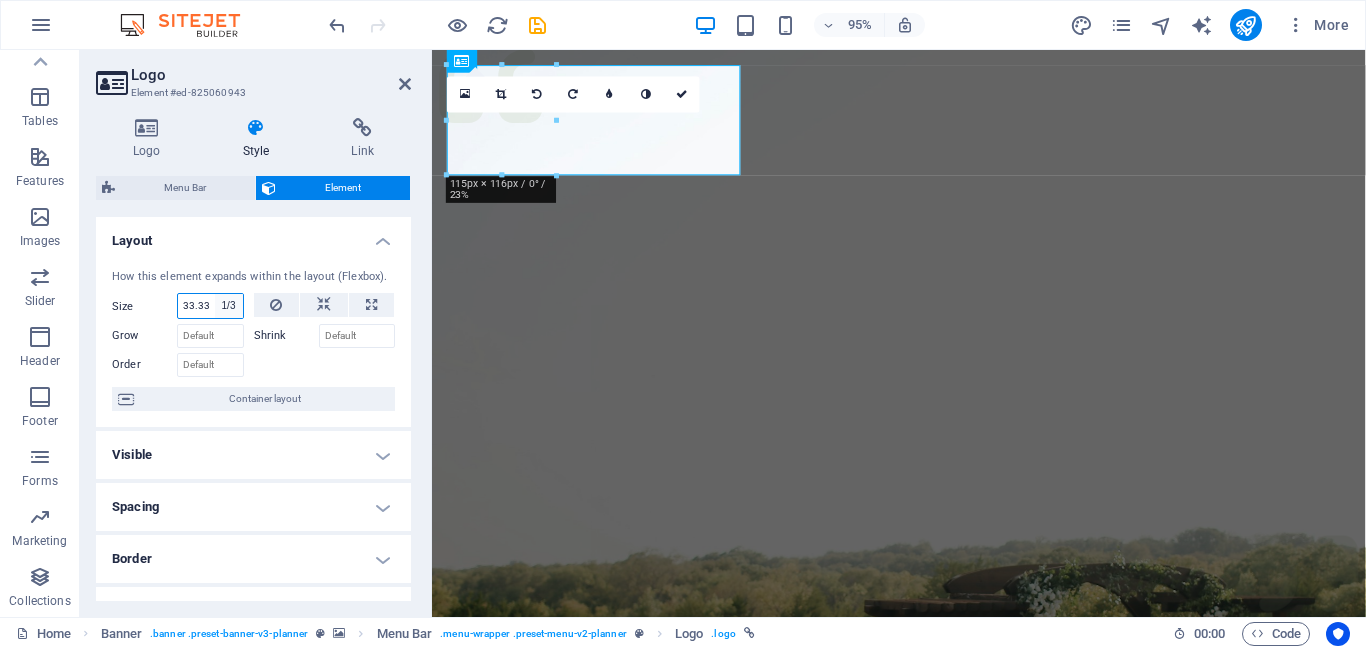 click on "Default auto px % 1/1 1/2 1/3 1/4 1/5 1/6 1/7 1/8 1/9 1/10" at bounding box center (229, 306) 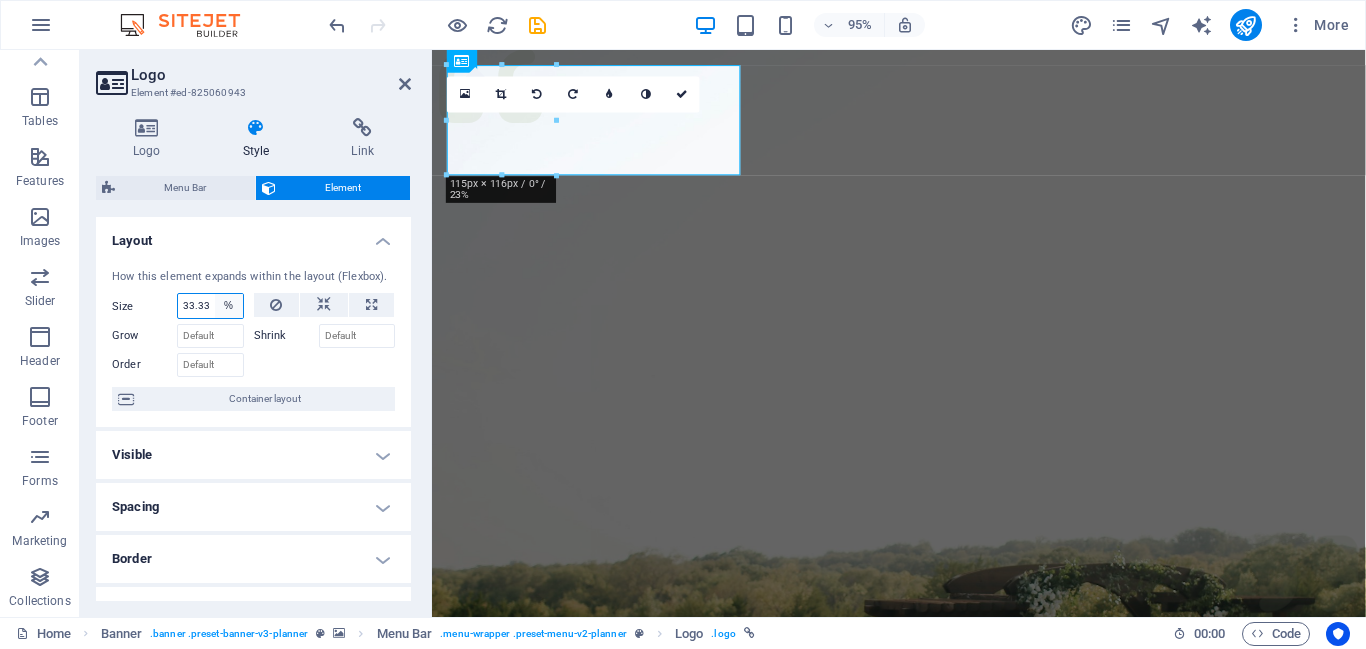 select on "1/4" 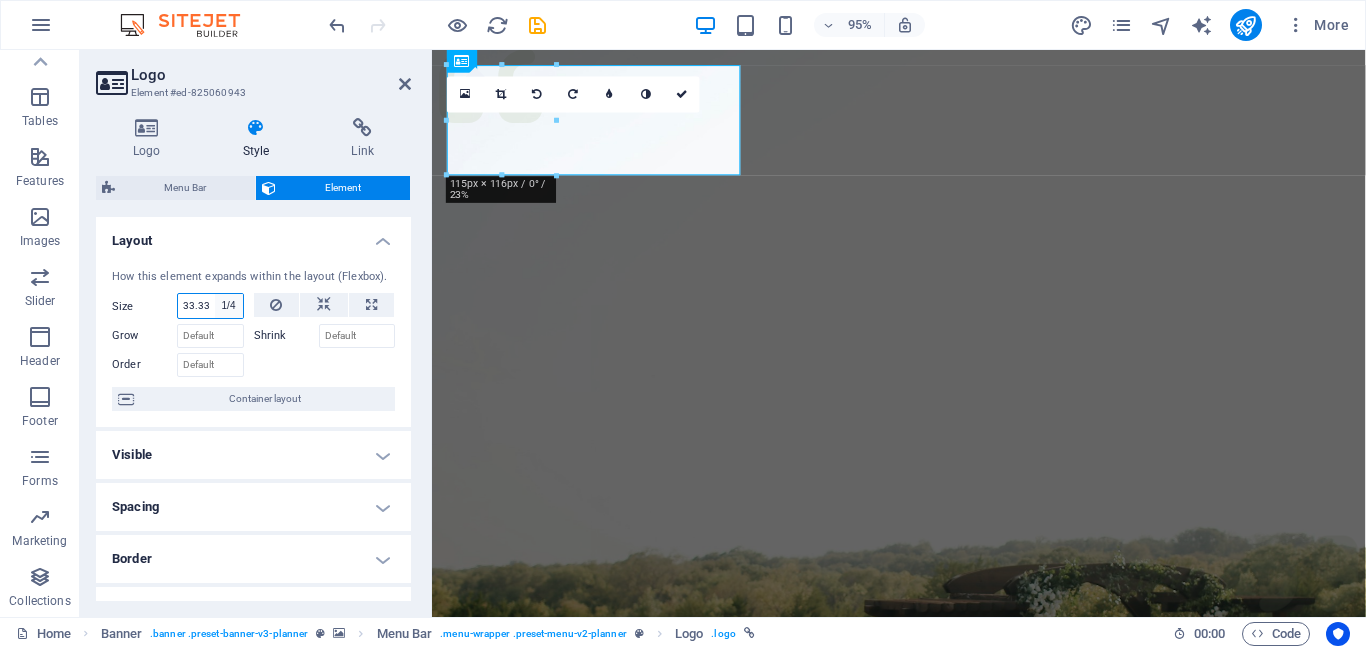 click on "Default auto px % 1/1 1/2 1/3 1/4 1/5 1/6 1/7 1/8 1/9 1/10" at bounding box center (229, 306) 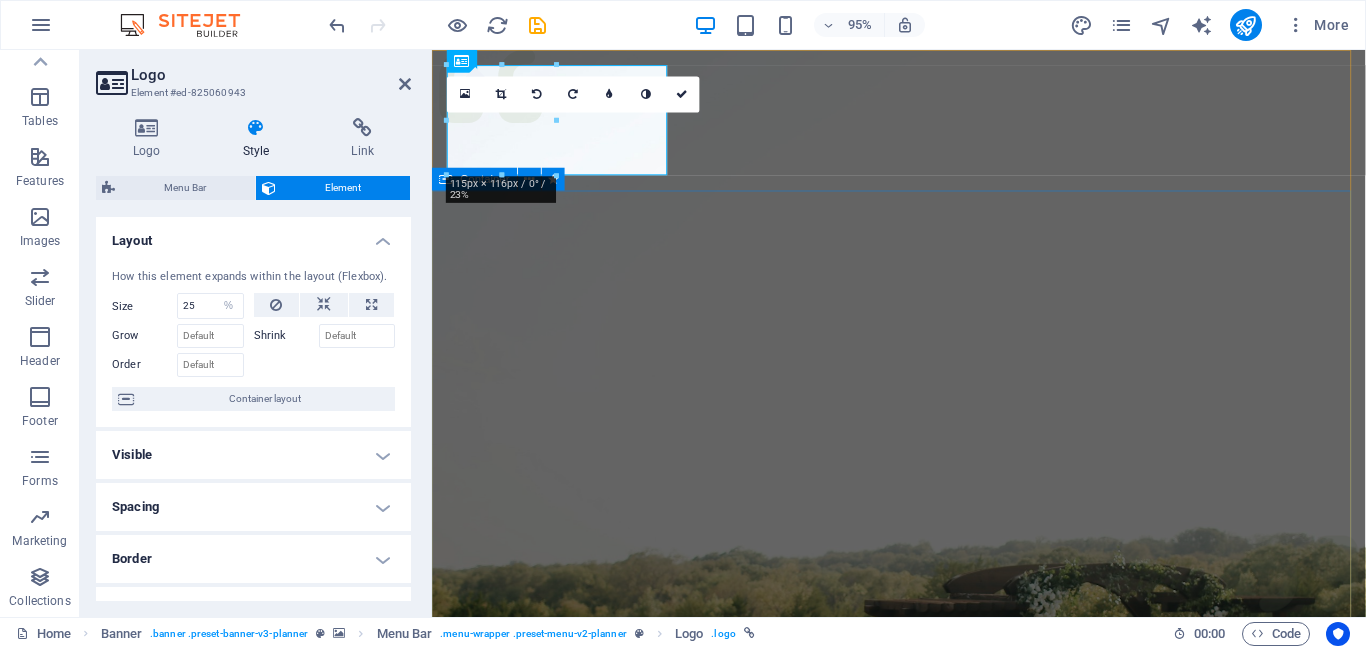 click on "Experience extraordinary life moments Plan your next event with us" at bounding box center [923, 1449] 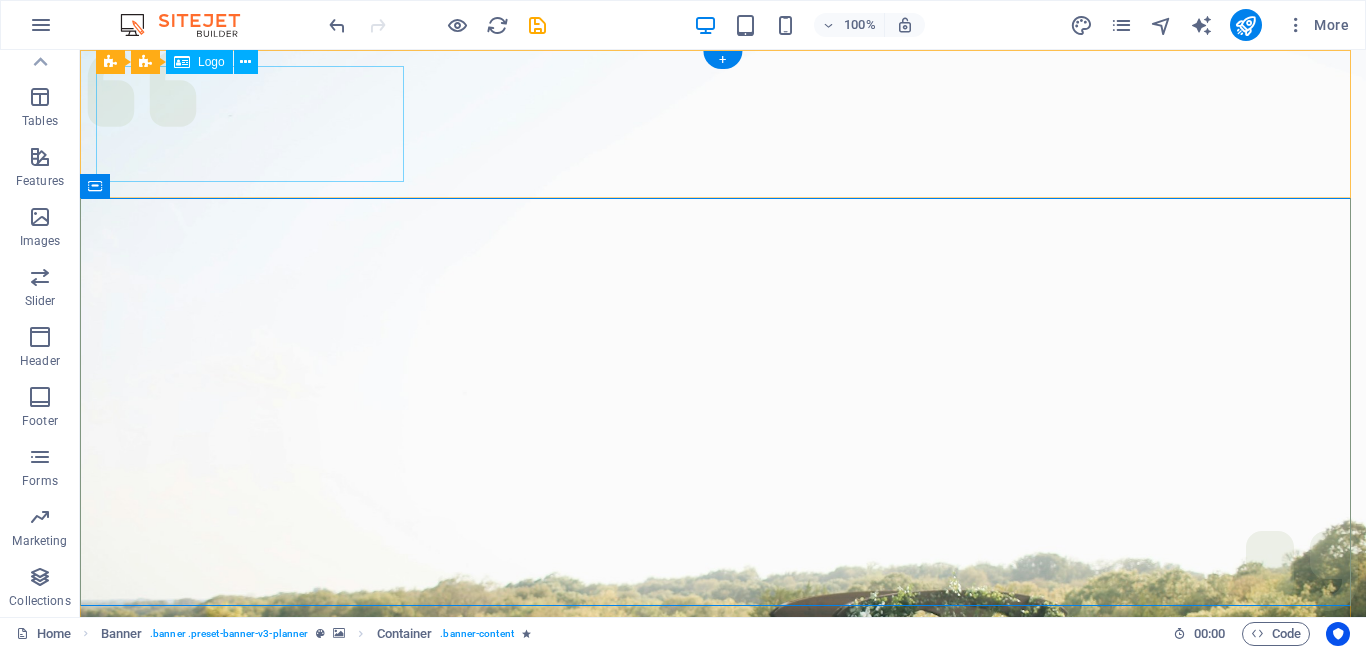 click at bounding box center (719, 1024) 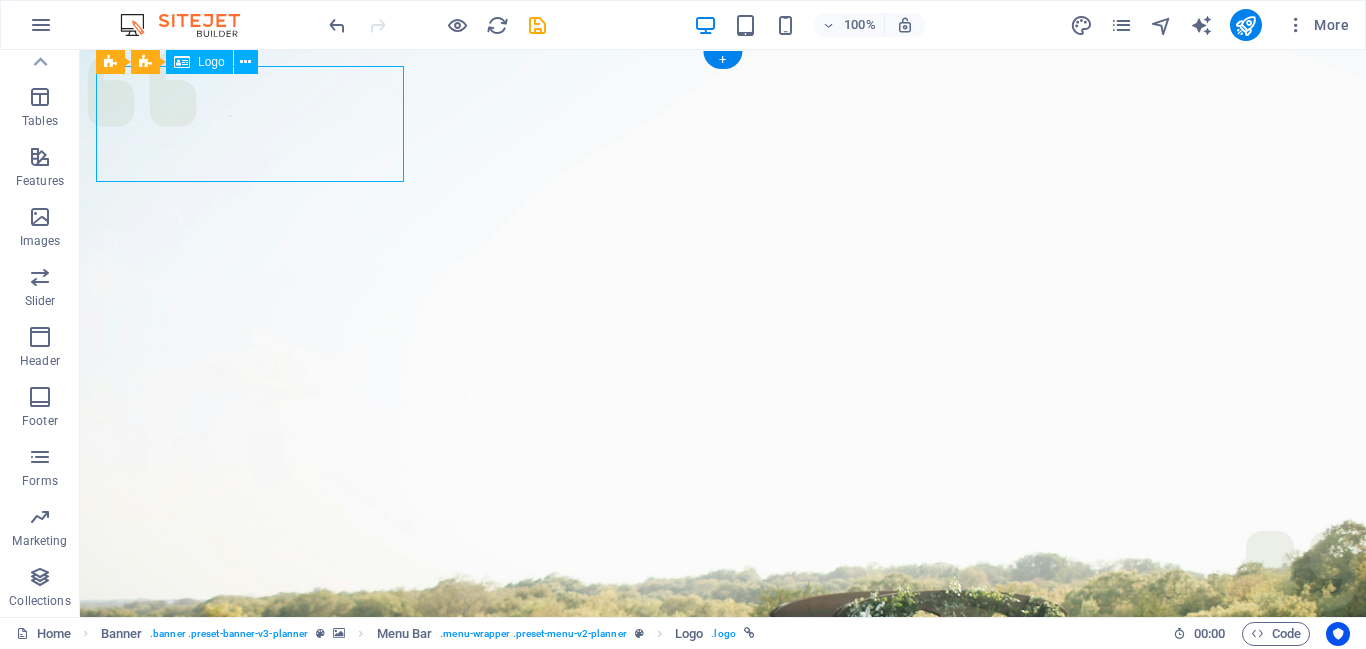 click at bounding box center (719, 1024) 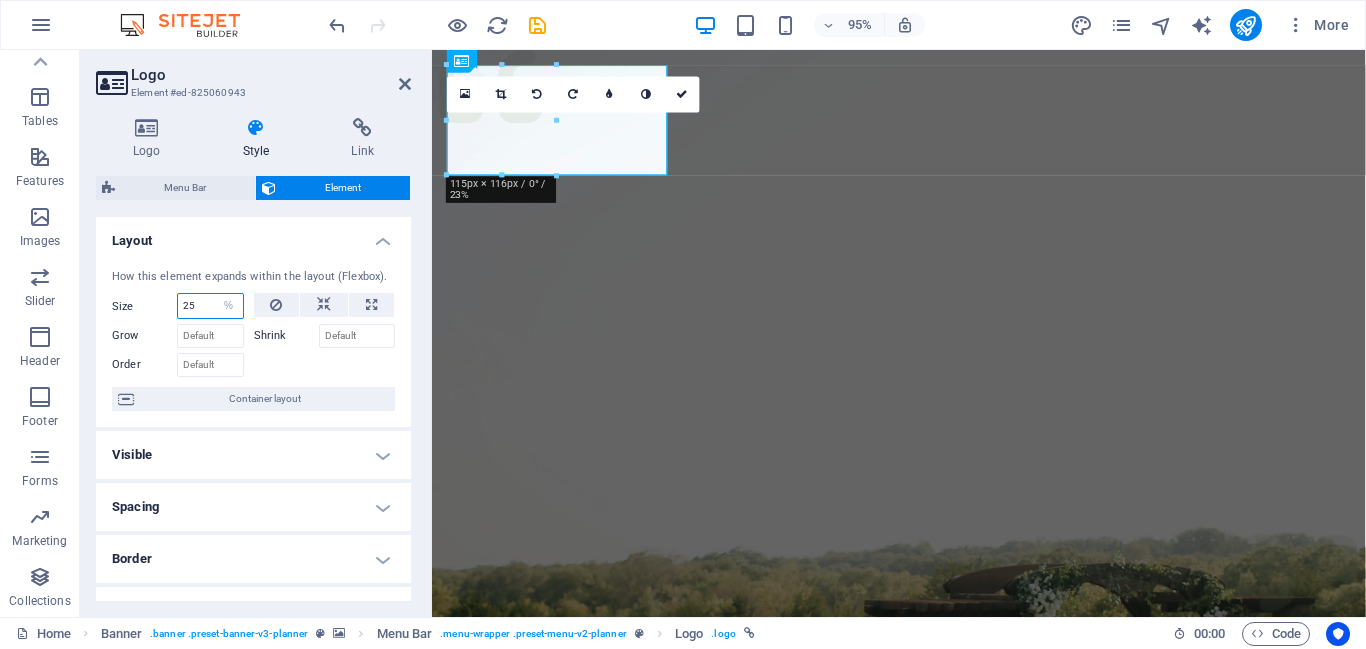 click on "25" at bounding box center [210, 306] 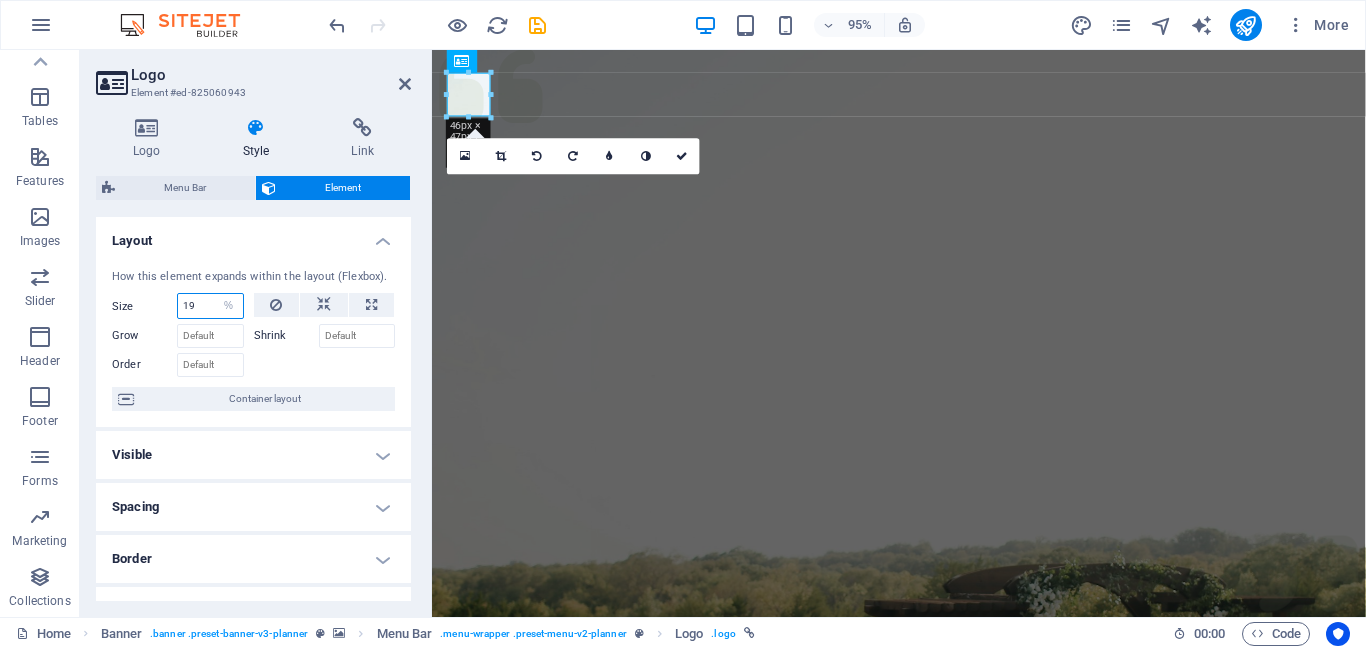 type on "20" 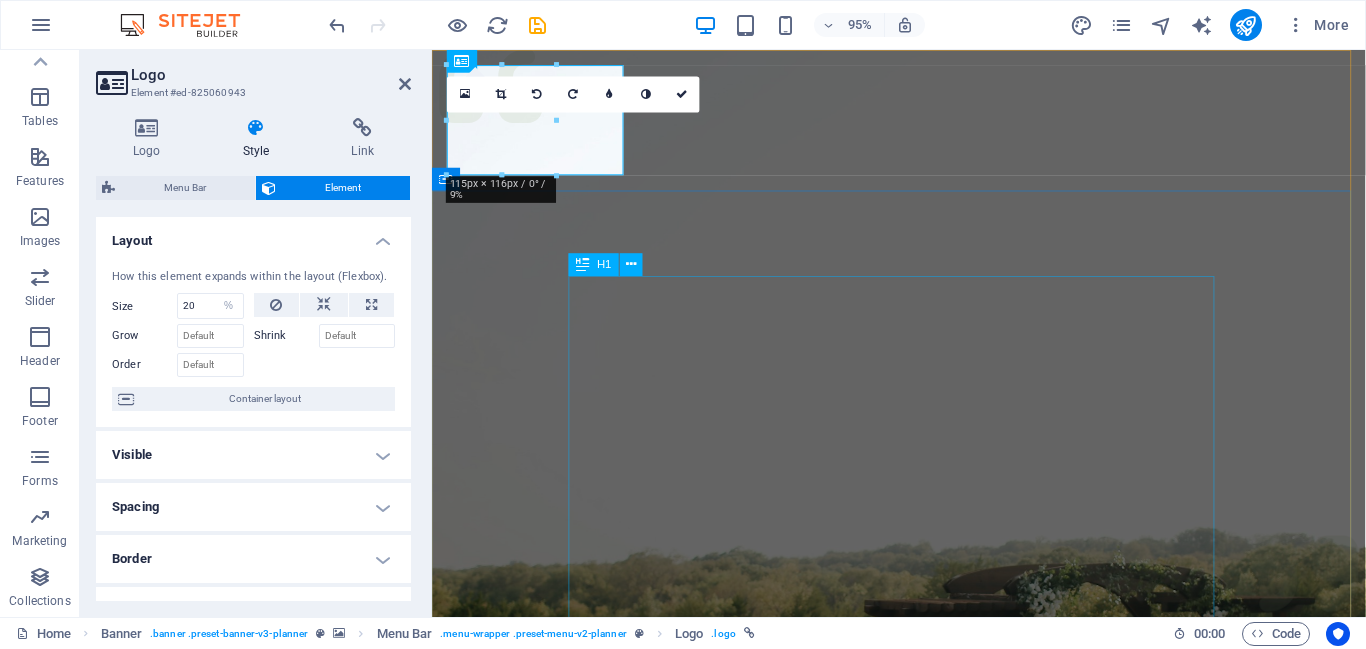 click on "Experience extraordinary life moments" at bounding box center (923, 1455) 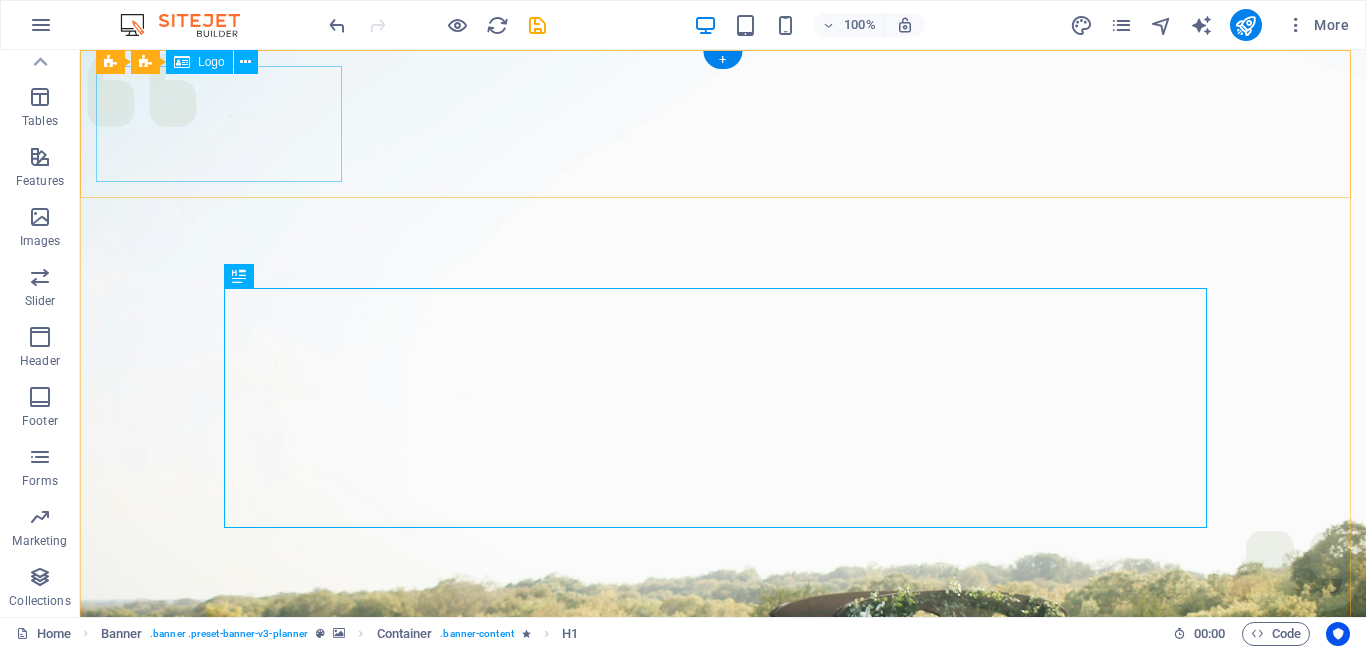 click at bounding box center (719, 1024) 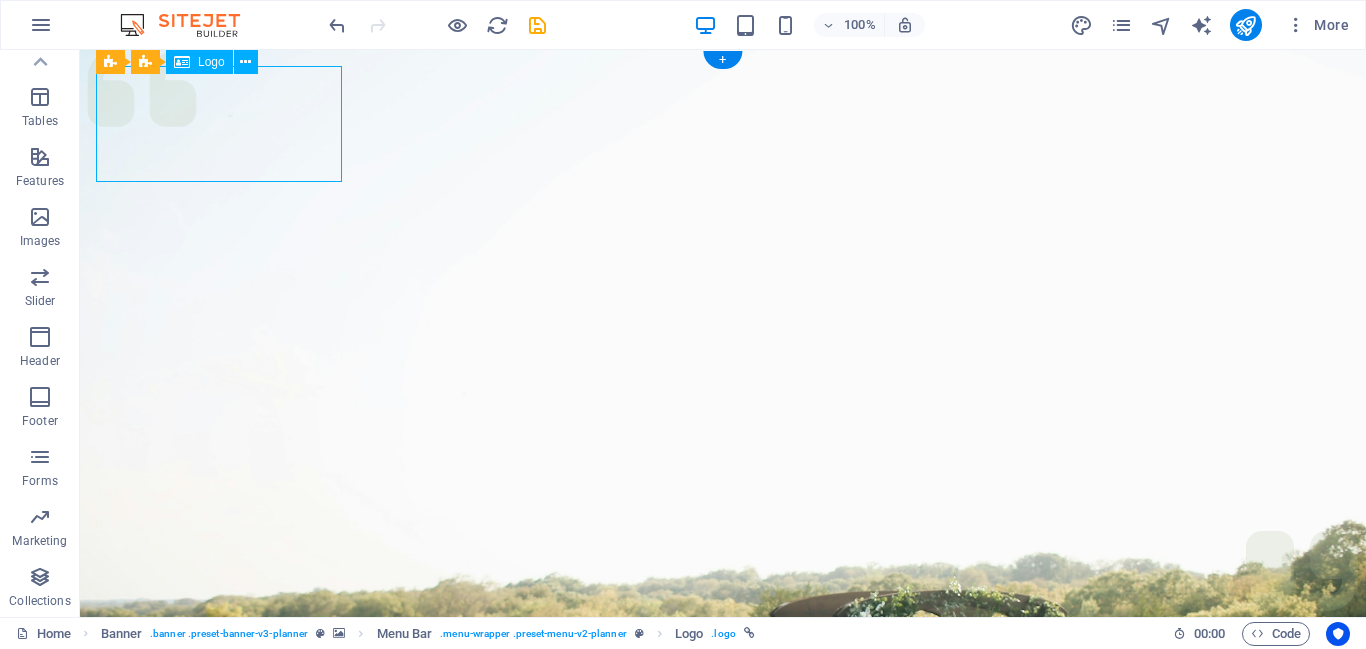 click at bounding box center (719, 1024) 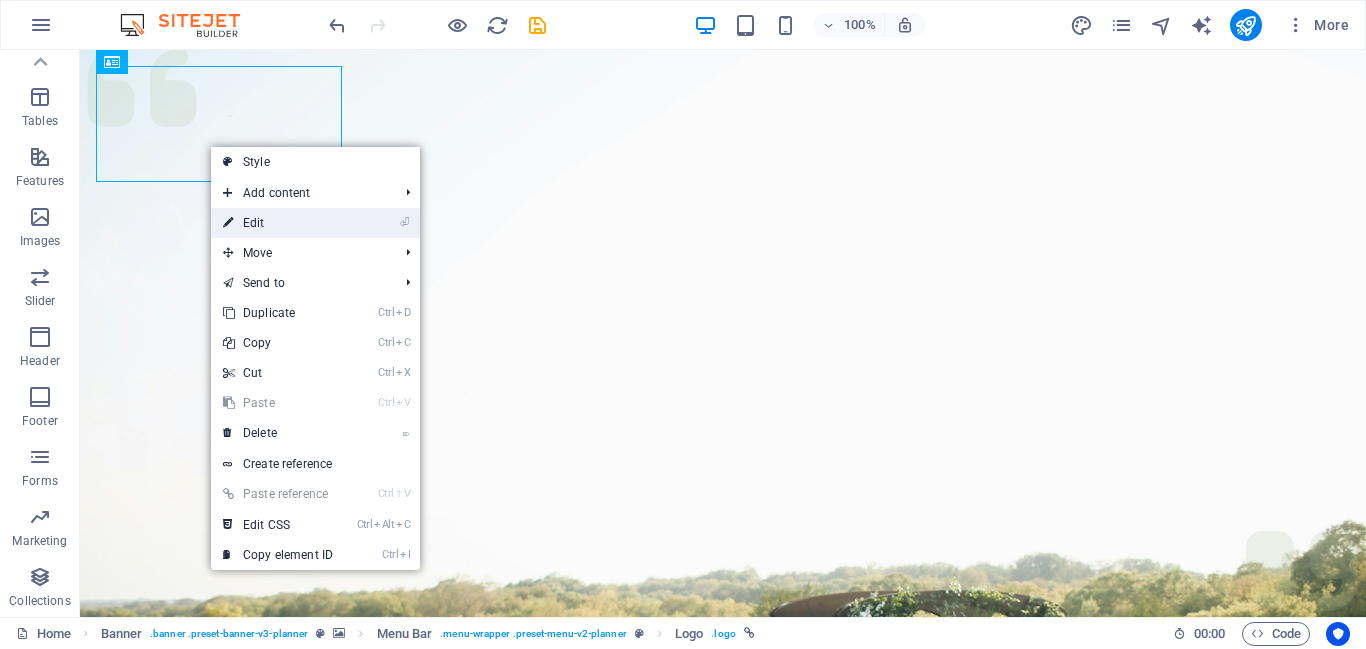click on "⏎  Edit" at bounding box center (278, 223) 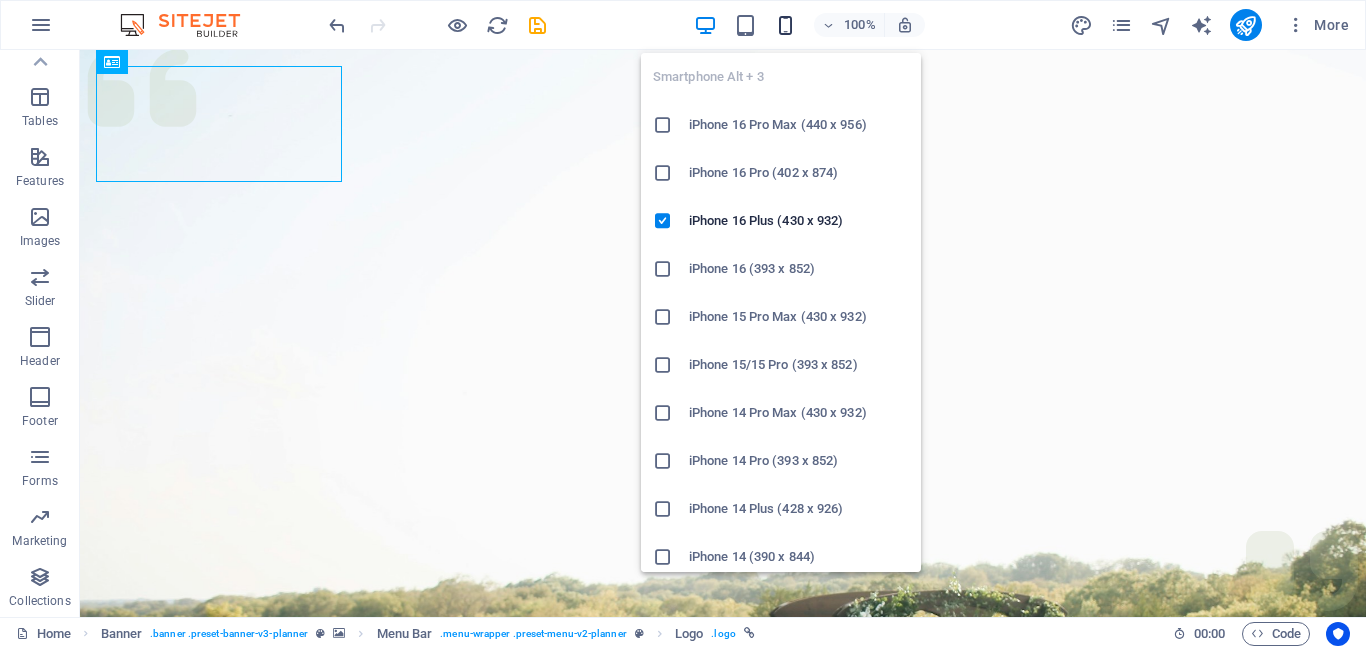 click at bounding box center [785, 25] 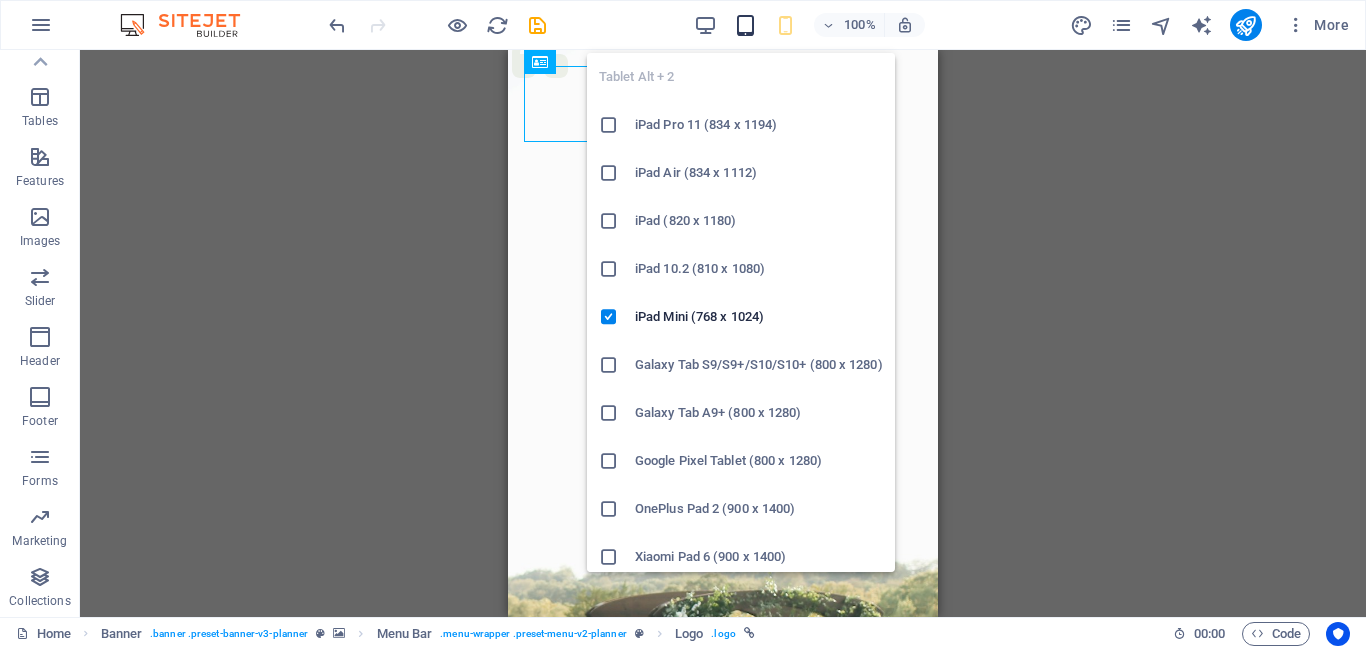 click at bounding box center [745, 25] 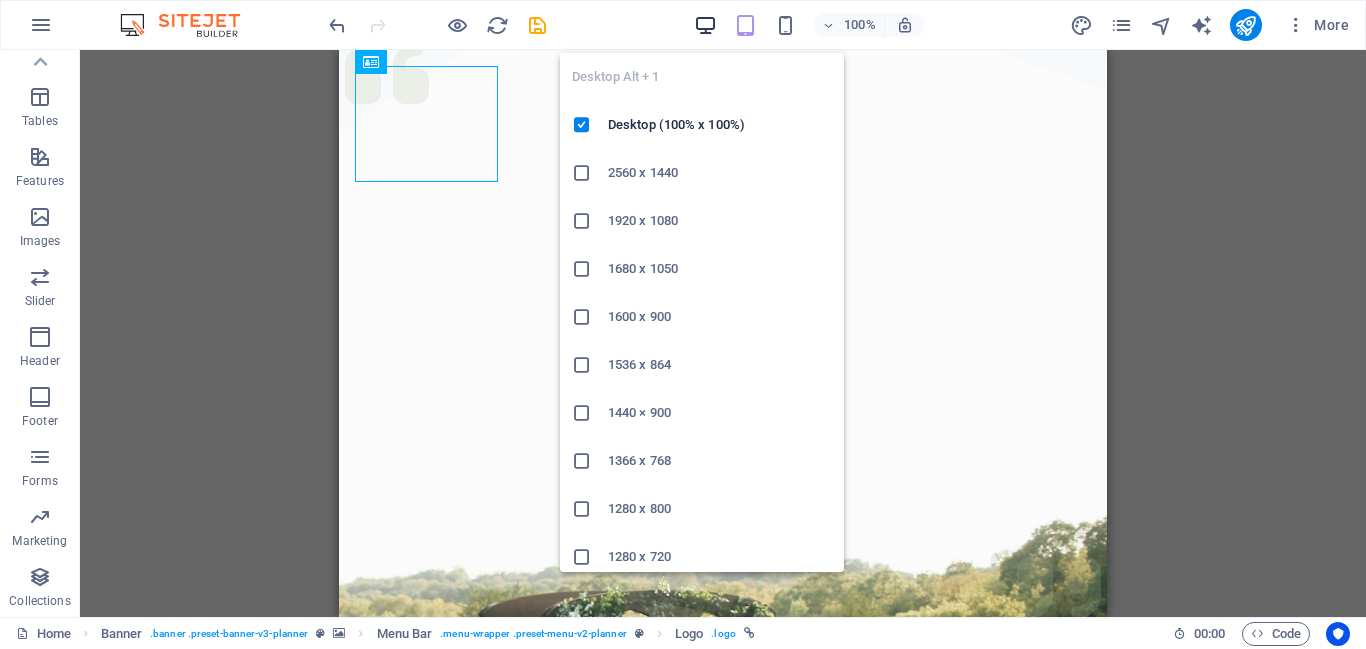 click at bounding box center [705, 25] 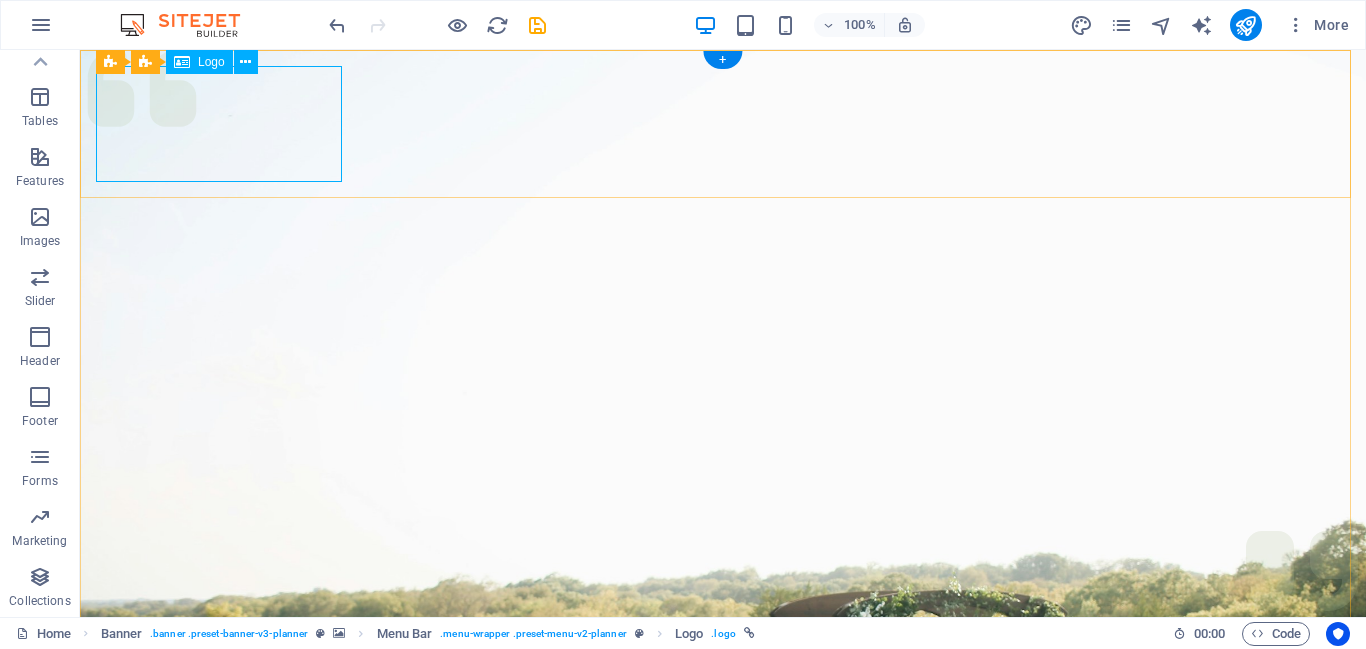 click at bounding box center [719, 1024] 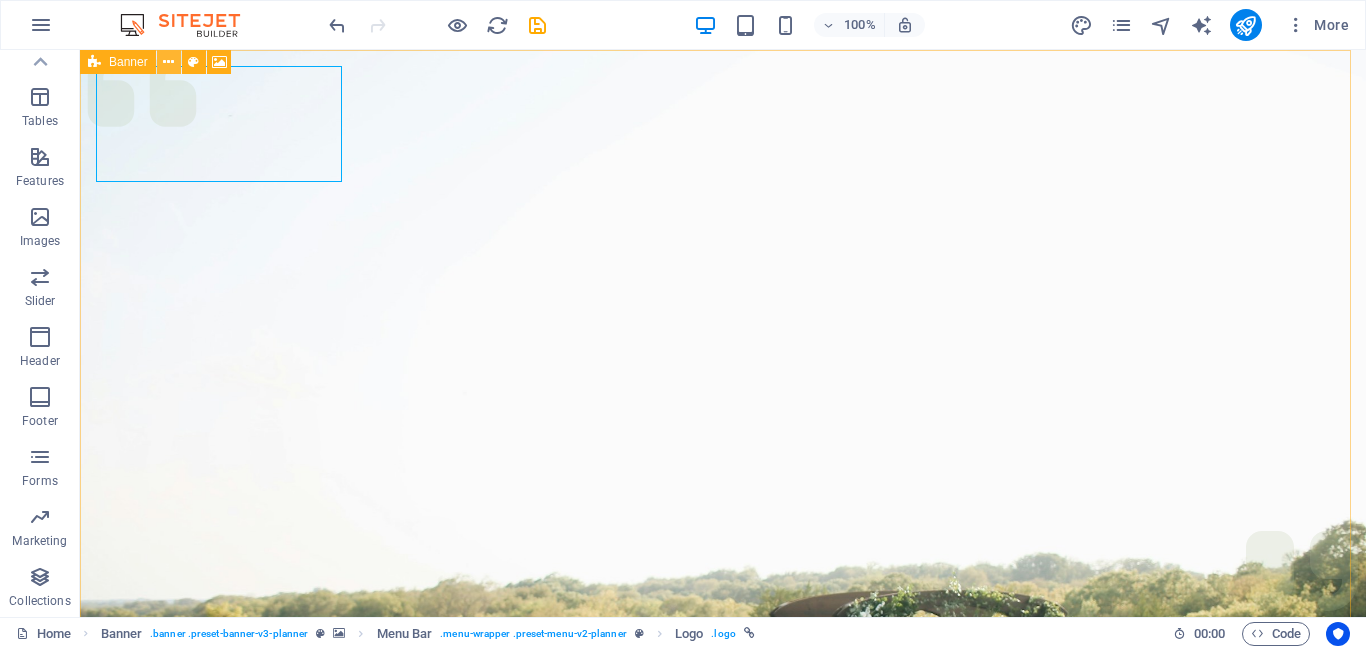 click at bounding box center [168, 62] 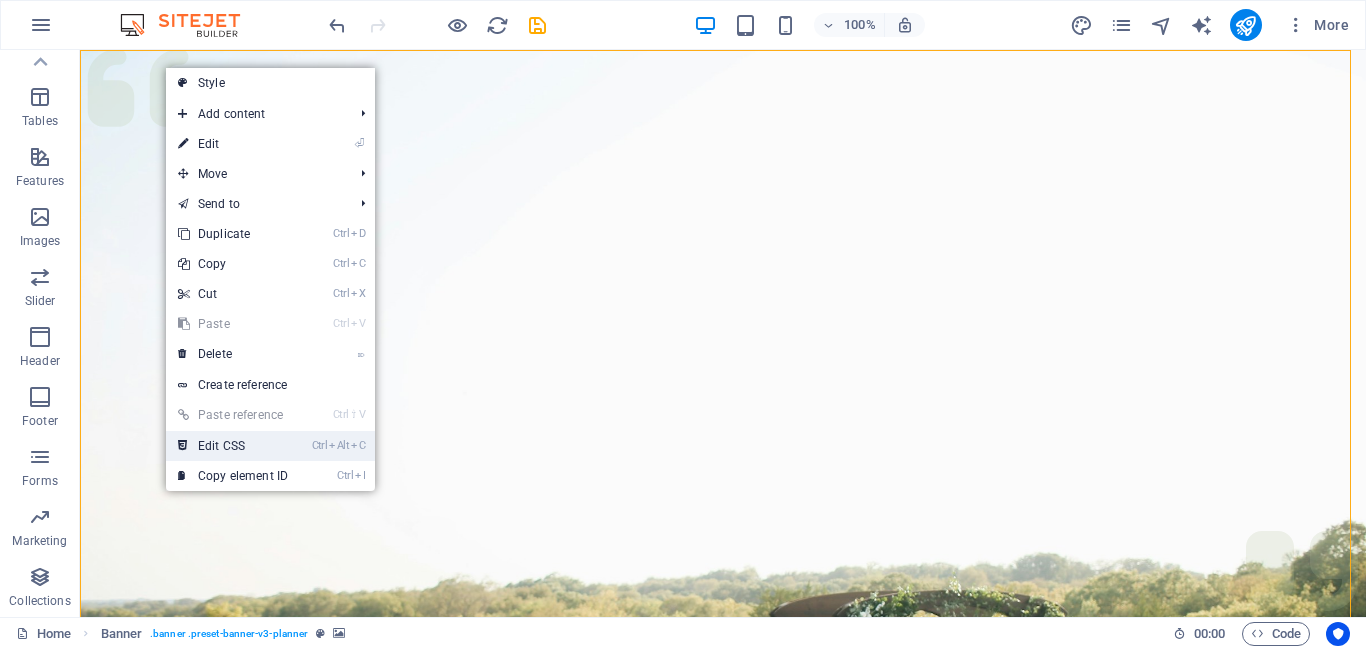 click on "Ctrl Alt C  Edit CSS" at bounding box center (233, 446) 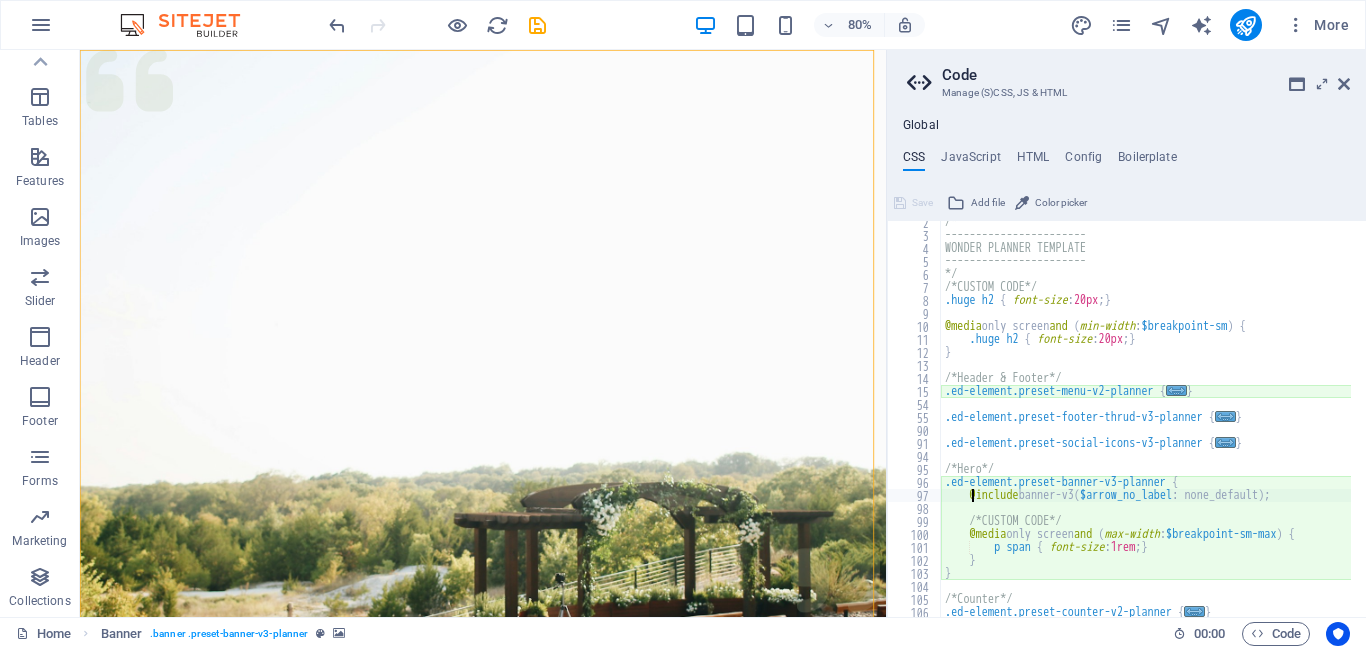 scroll, scrollTop: 0, scrollLeft: 0, axis: both 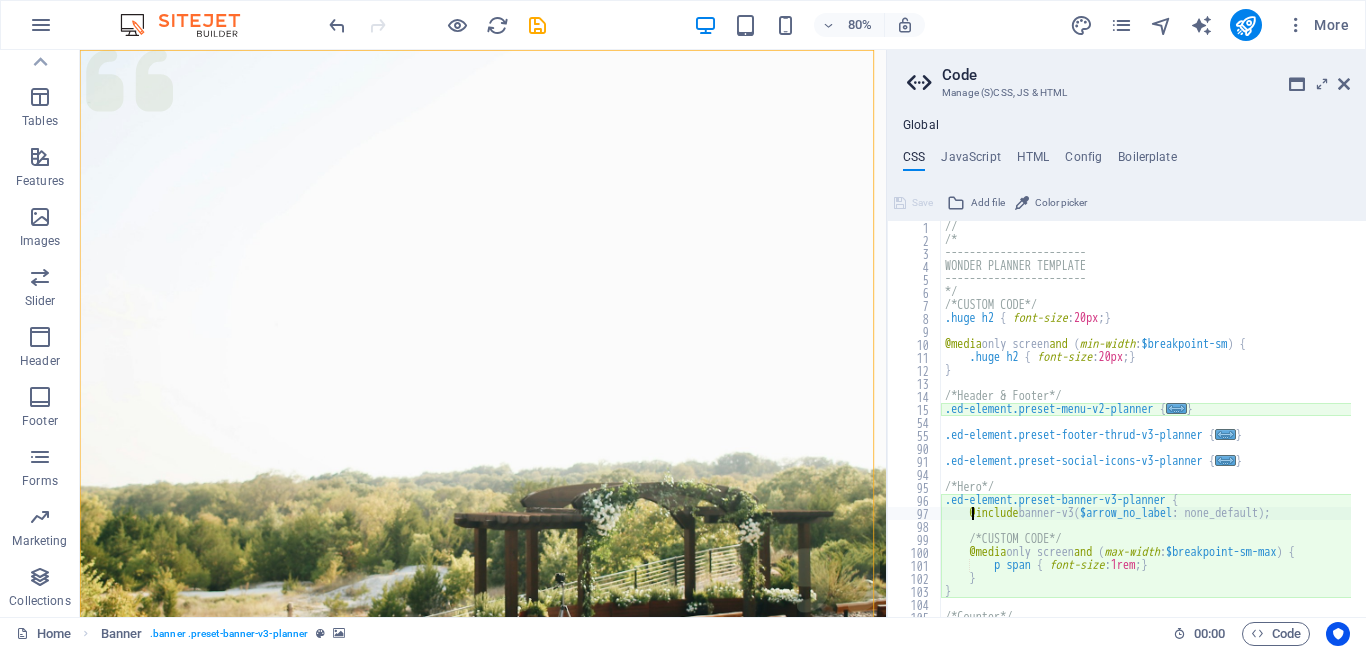 click on "//  /* ----------------------- WONDER PLANNER TEMPLATE ----------------------- */ /*CUSTOM CODE*/ .huge   h2   {   font-size :  20px ;  } @media  only screen  and   ( min-width :  $breakpoint-sm )   {      .huge   h2   {   font-size :  20px ;  } } /*Header & Footer*/ .ed-element.preset-menu-v2-planner   { ... } .ed-element.preset-footer-thrud-v3-planner   { ... } .ed-element.preset-social-icons-v3-planner   { ... } /*Hero*/ .ed-element.preset-banner-v3-planner   {      @include  banner-v3 ( $arrow_no_label : none_default ) ;      /*CUSTOM CODE*/      @media  only screen  and   ( max-width :  $breakpoint-sm-max )   {           p   span   {   font-size :  1rem ;  }      } } /*Counter*/" at bounding box center (1151, 424) 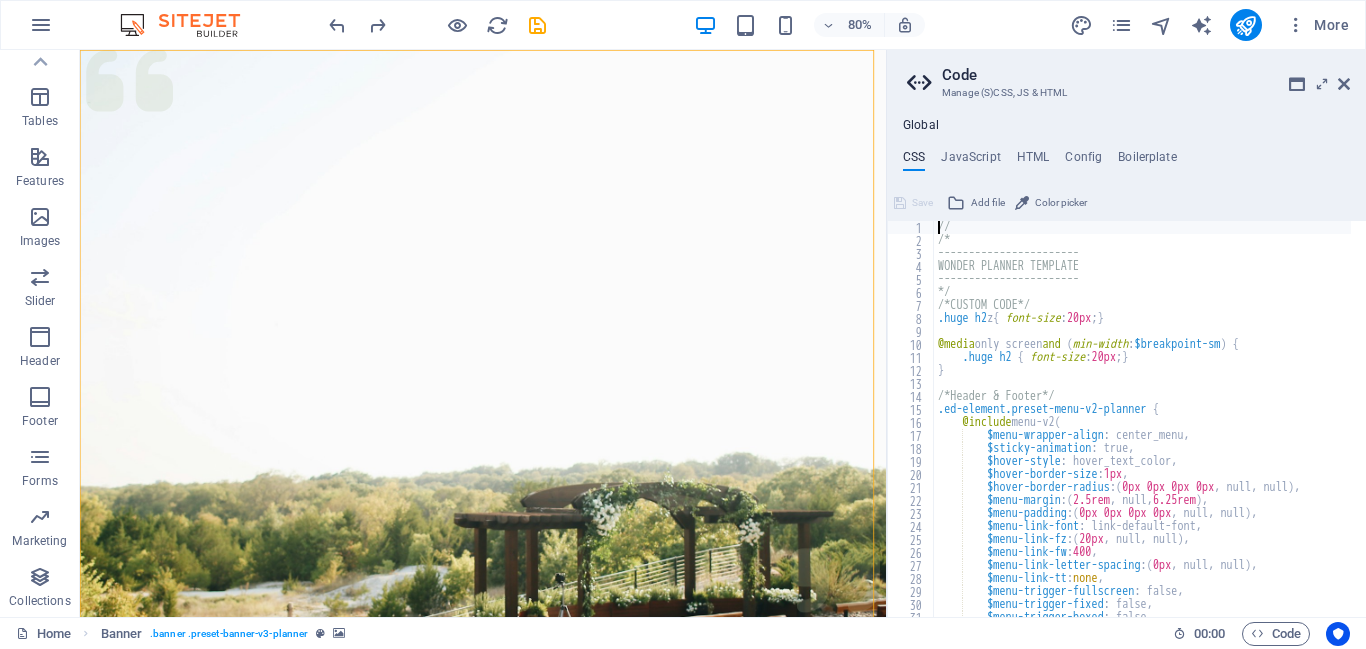 scroll, scrollTop: 0, scrollLeft: 1, axis: horizontal 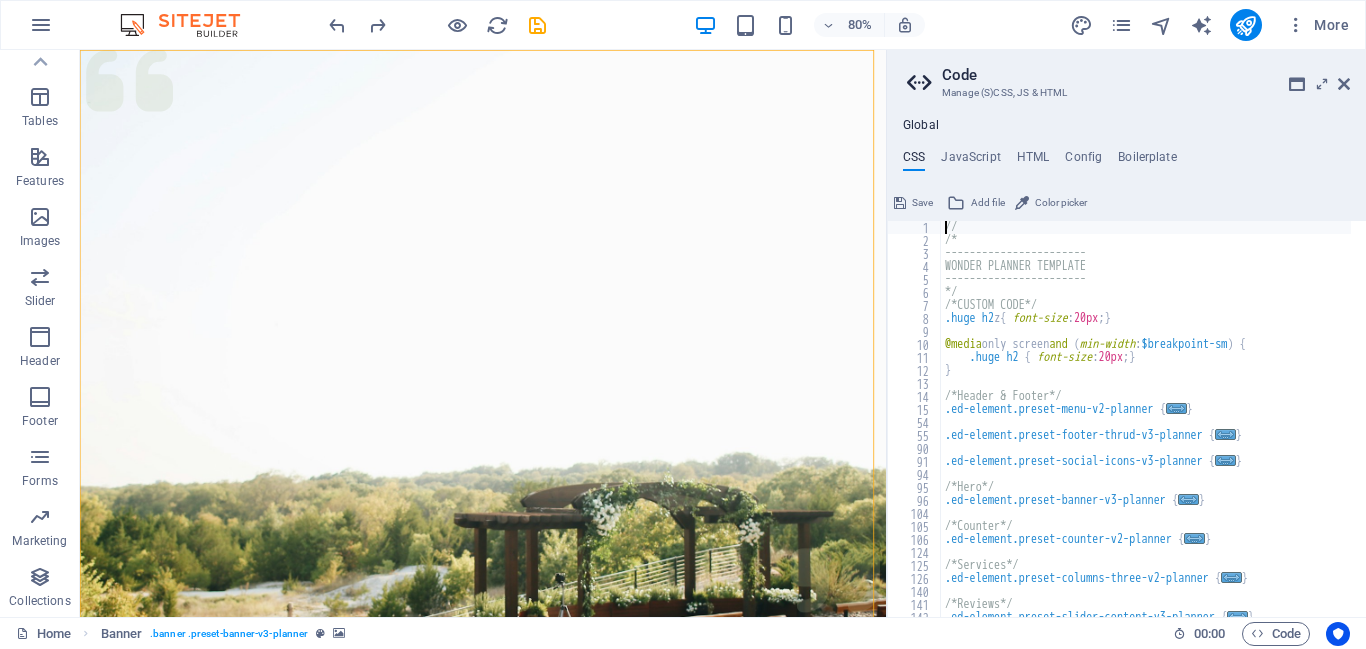 type on "//" 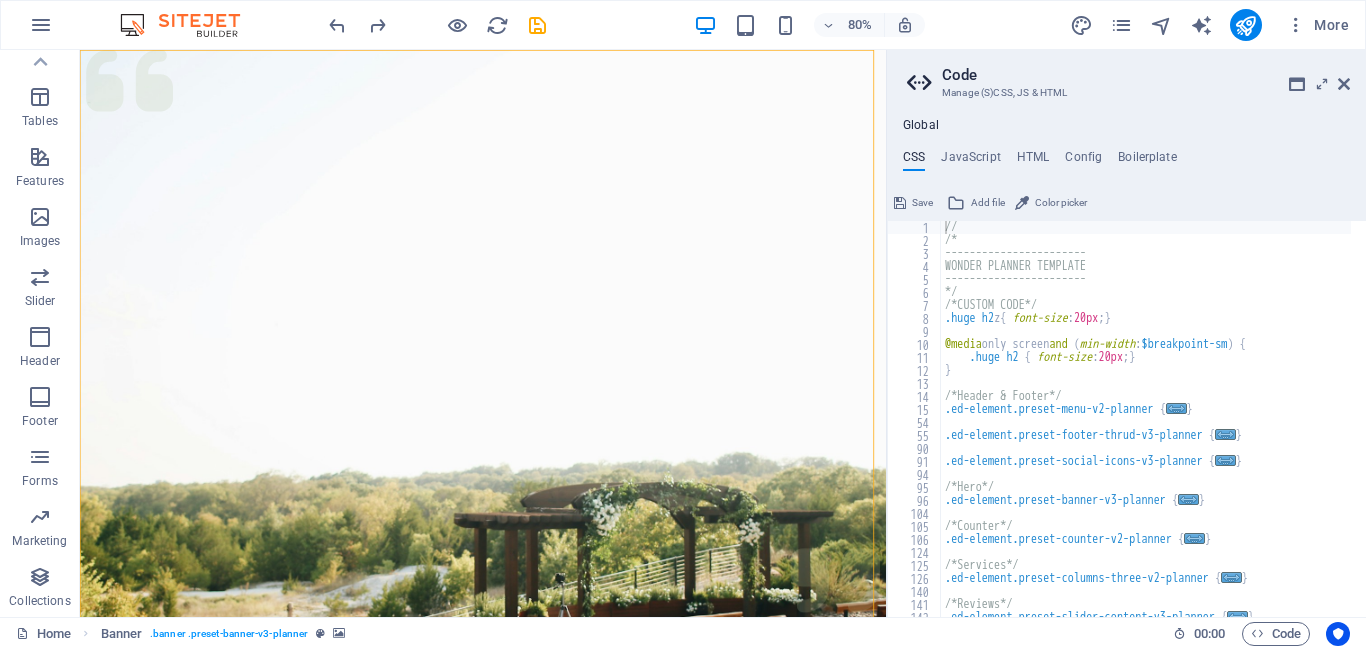 click on "Code" at bounding box center [1146, 75] 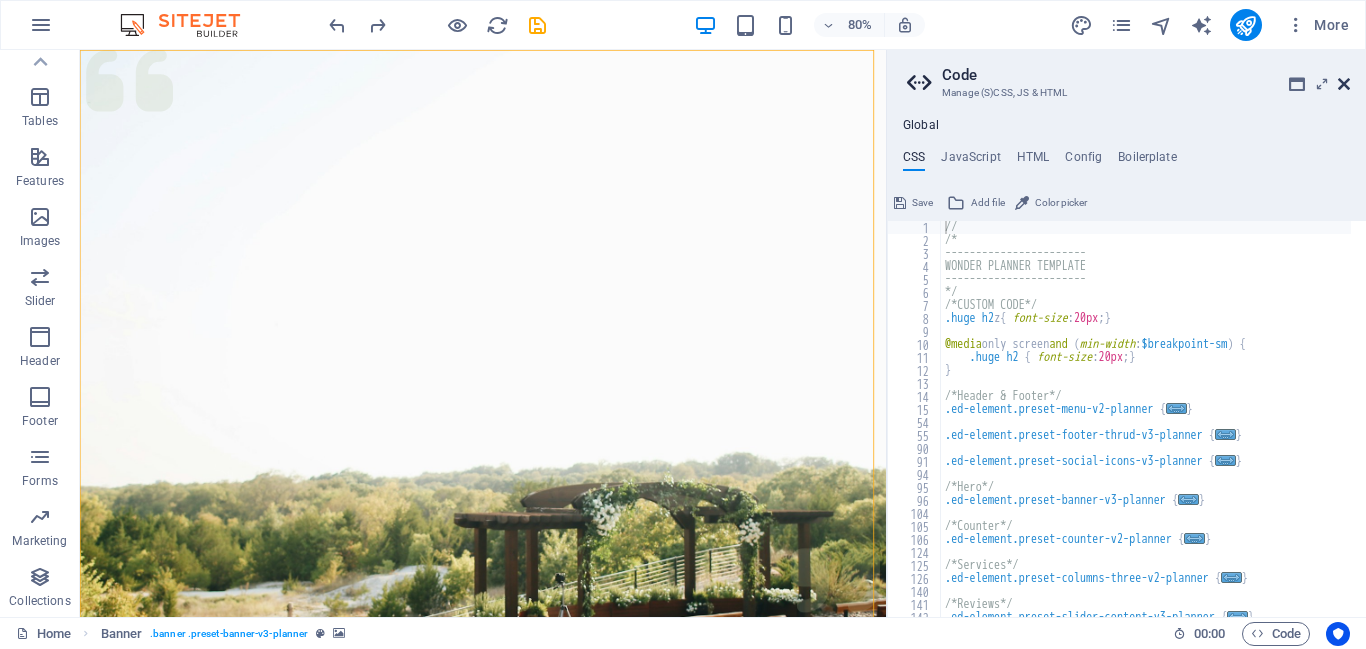 click at bounding box center (1344, 84) 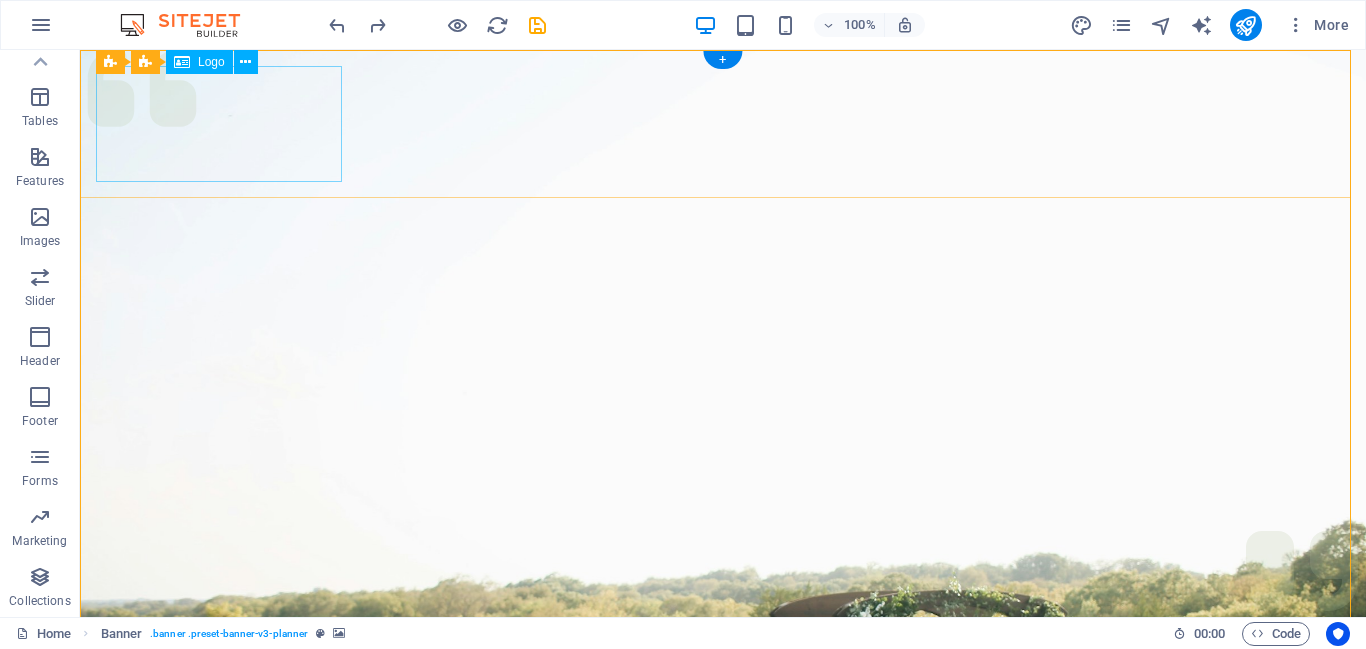 click at bounding box center [719, 1024] 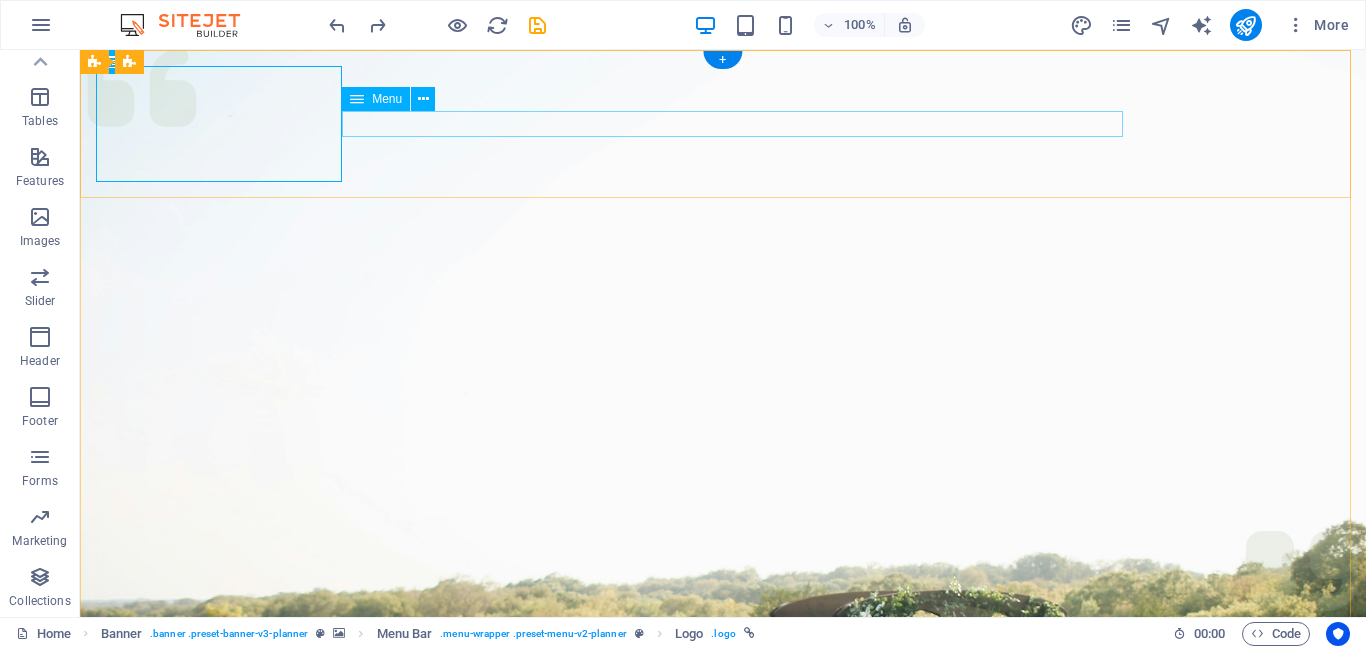 click on "Services About Team Gallery Contact" at bounding box center [719, 1094] 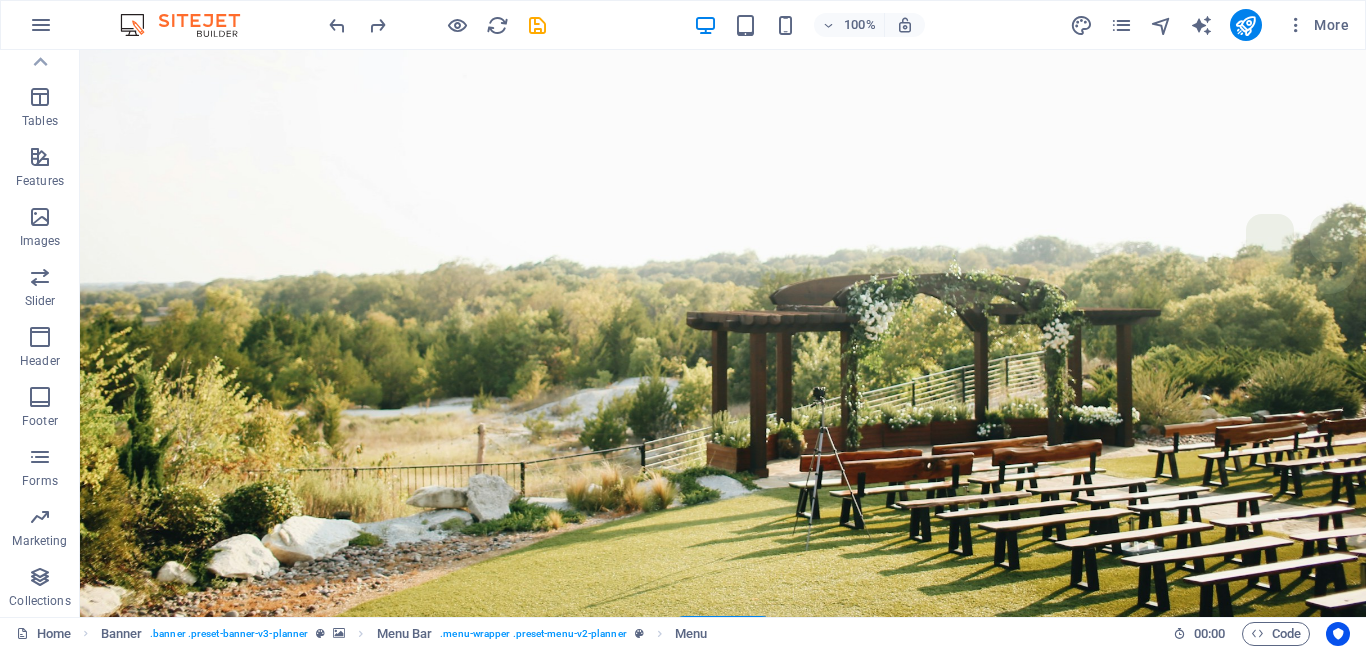 scroll, scrollTop: 0, scrollLeft: 0, axis: both 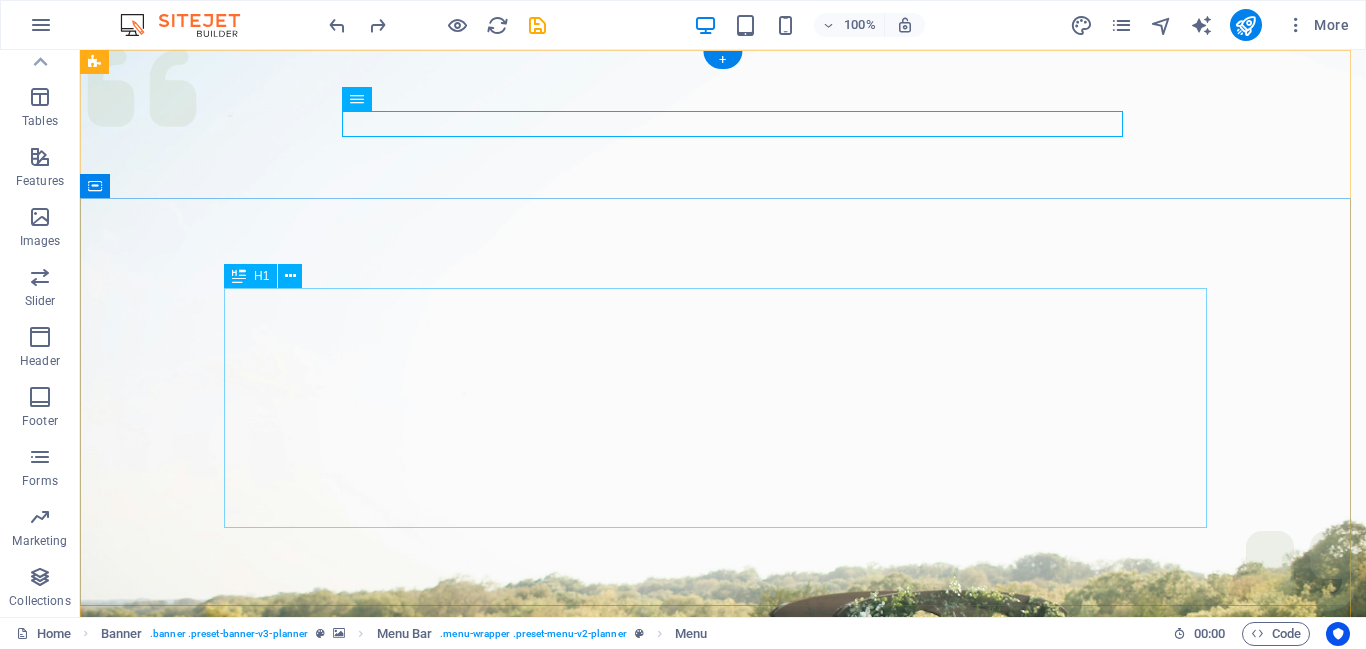 click on "Experience extraordinary life moments" at bounding box center [723, 1395] 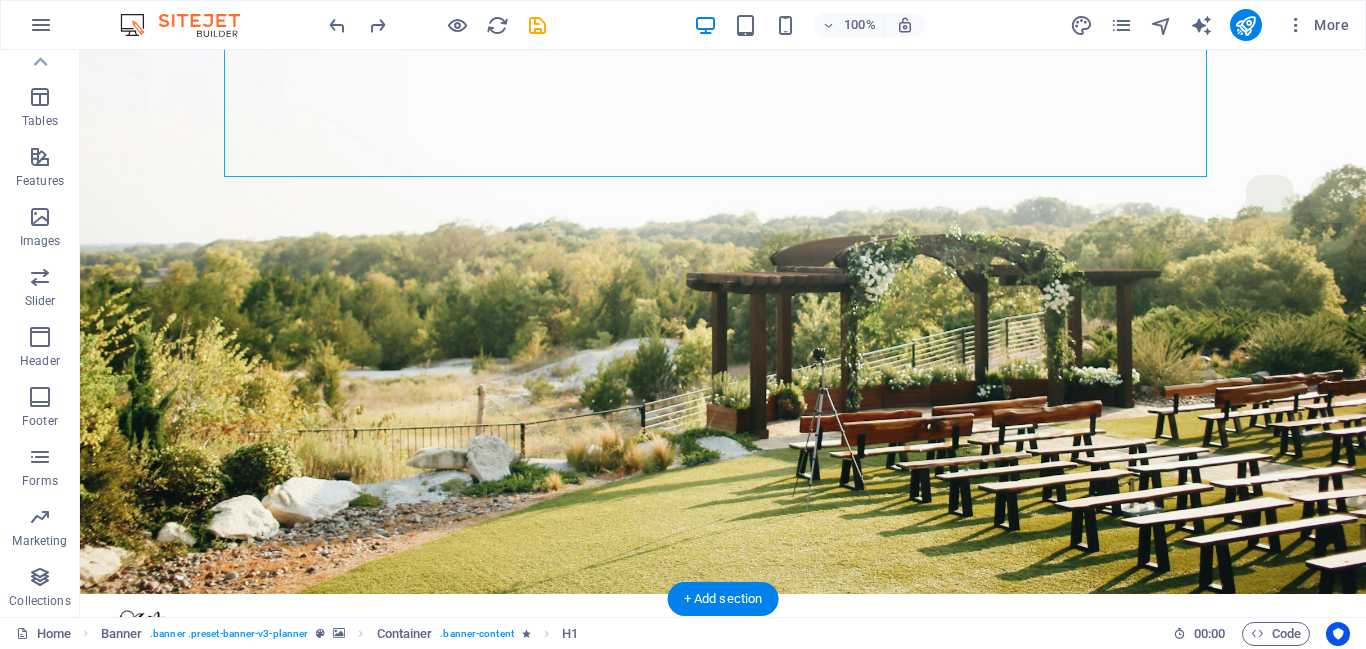scroll, scrollTop: 367, scrollLeft: 0, axis: vertical 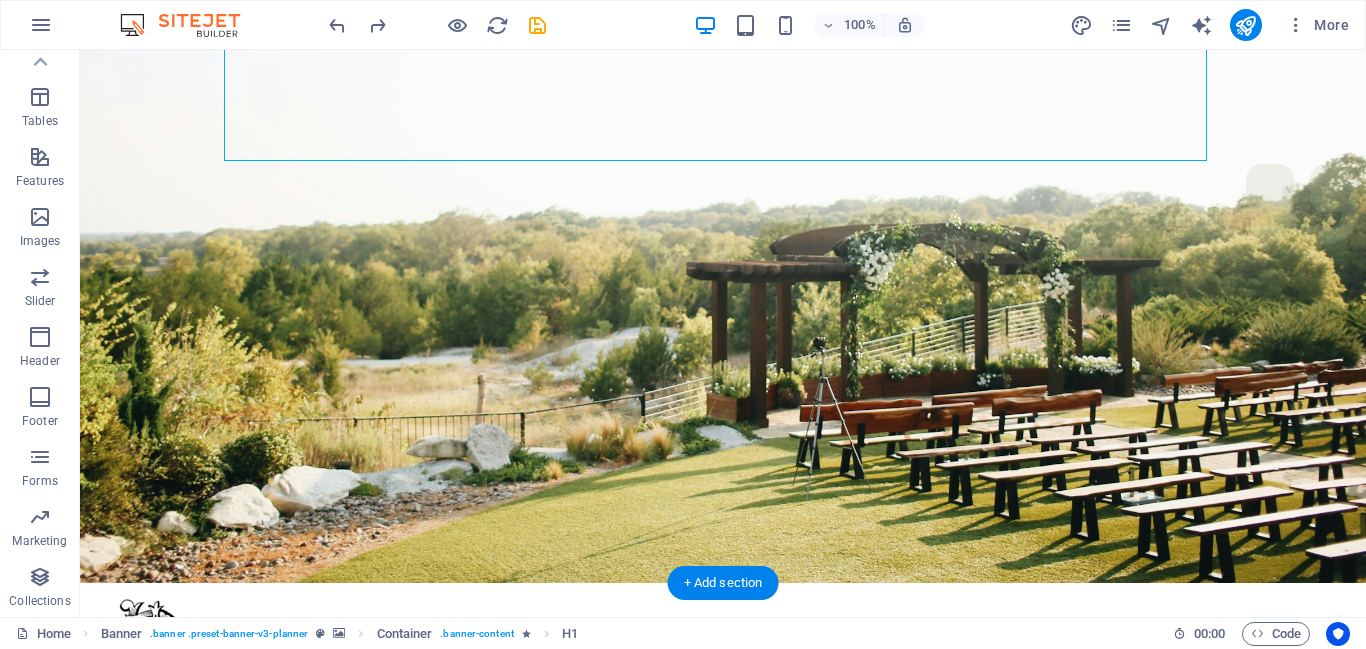 click at bounding box center [723, 133] 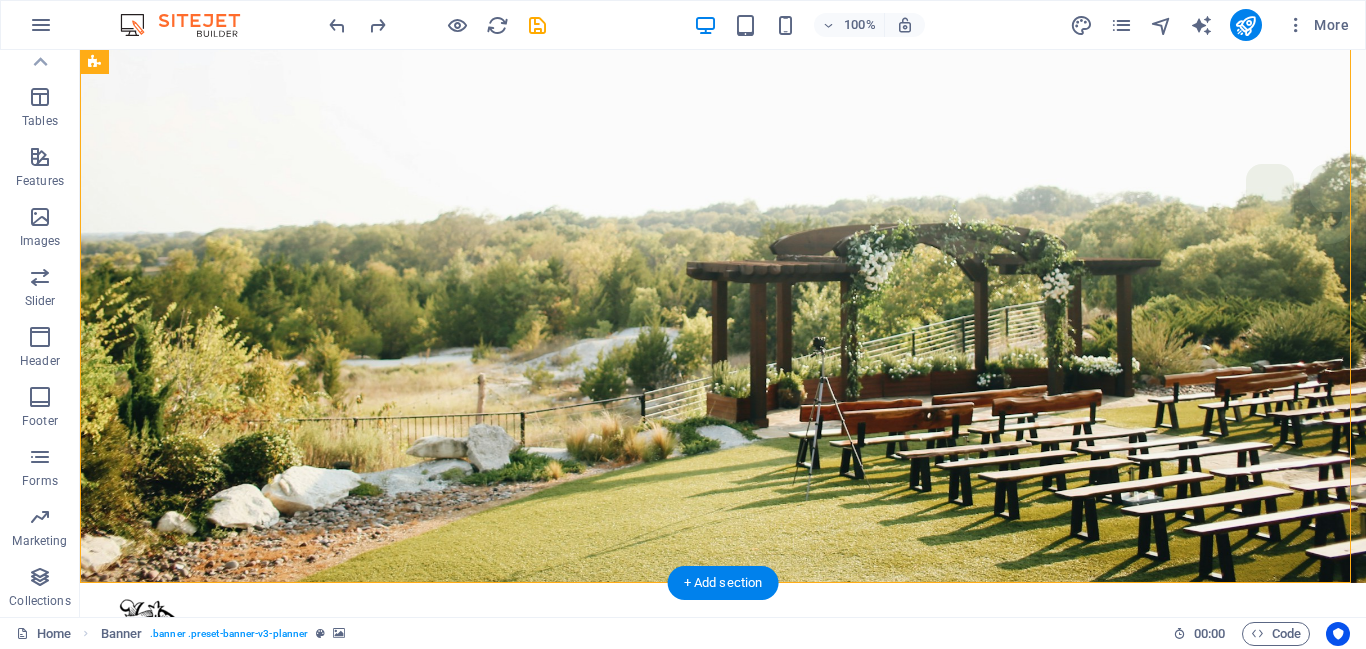 click at bounding box center (723, 133) 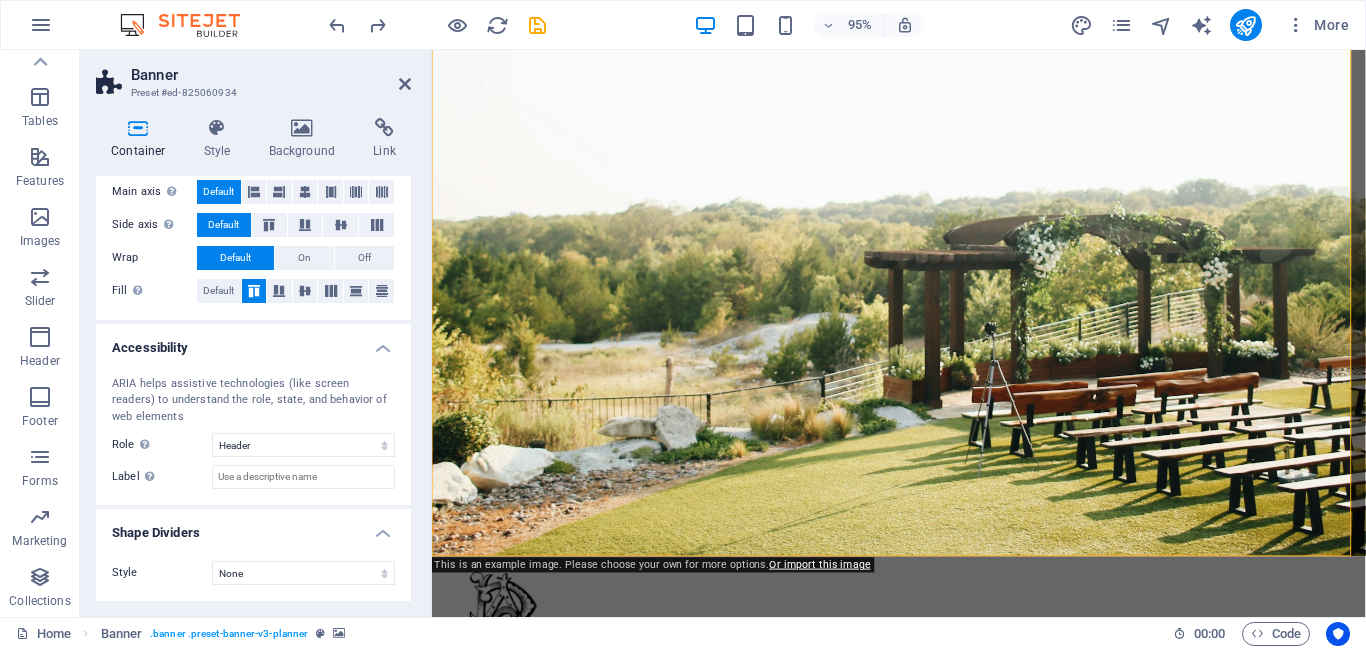 scroll, scrollTop: 0, scrollLeft: 0, axis: both 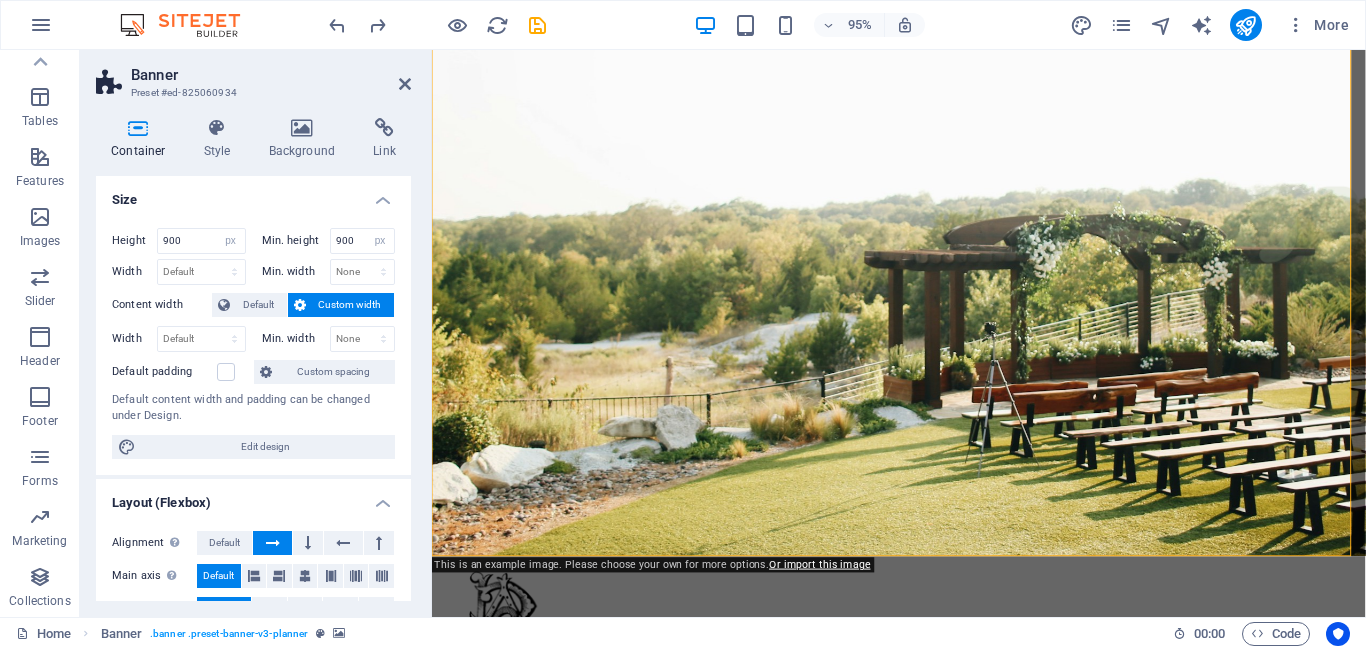 click on "Container Style Background Link Size Height 900 Default px rem % vh vw Min. height 900 None px rem % vh vw Width Default px rem % em vh vw Min. width None px rem % vh vw Content width Default Custom width Width Default px rem % em vh vw Min. width None px rem % vh vw Default padding Custom spacing Default content width and padding can be changed under Design. Edit design Layout (Flexbox) Alignment Determines the flex direction. Default Main axis Determine how elements should behave along the main axis inside this container (justify content). Default Side axis Control the vertical direction of the element inside of the container (align items). Default Wrap Default On Off Fill Controls the distances and direction of elements on the y-axis across several lines (align content). Default Accessibility ARIA helps assistive technologies (like screen readers) to understand the role, state, and behavior of web elements Role The ARIA role defines the purpose of an element.  None Alert Article Banner Fan" at bounding box center [253, 359] 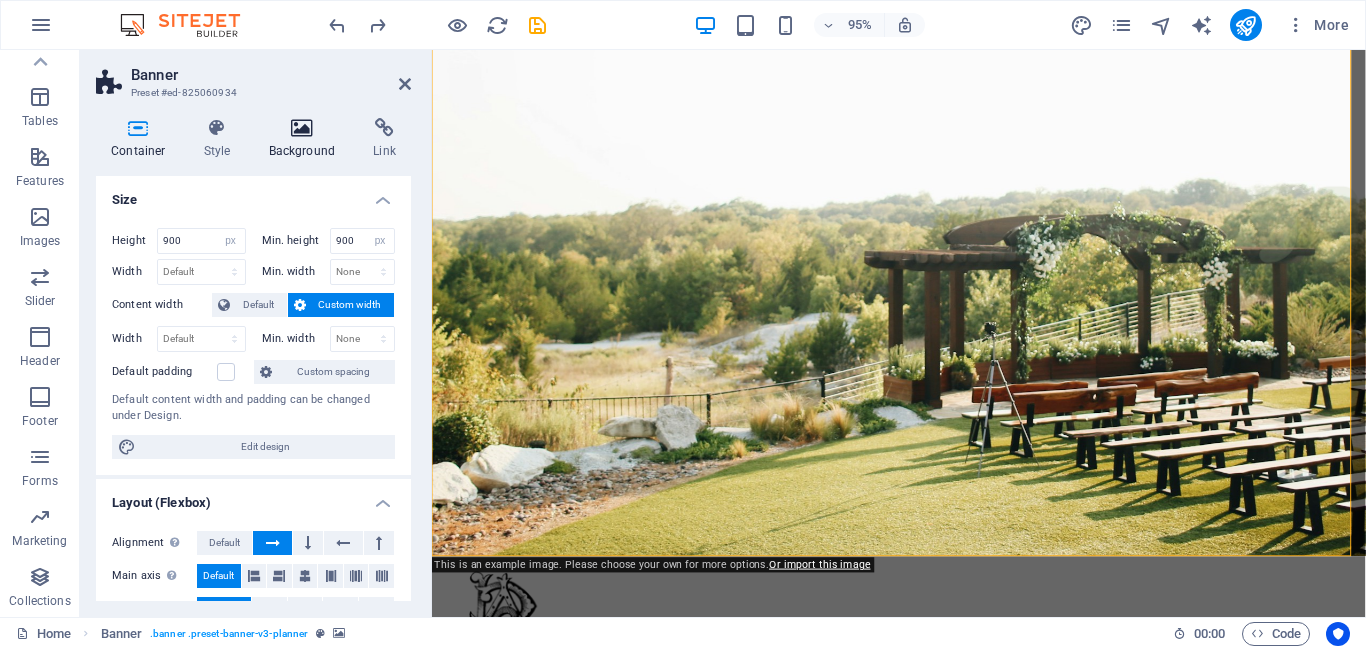 click at bounding box center [302, 128] 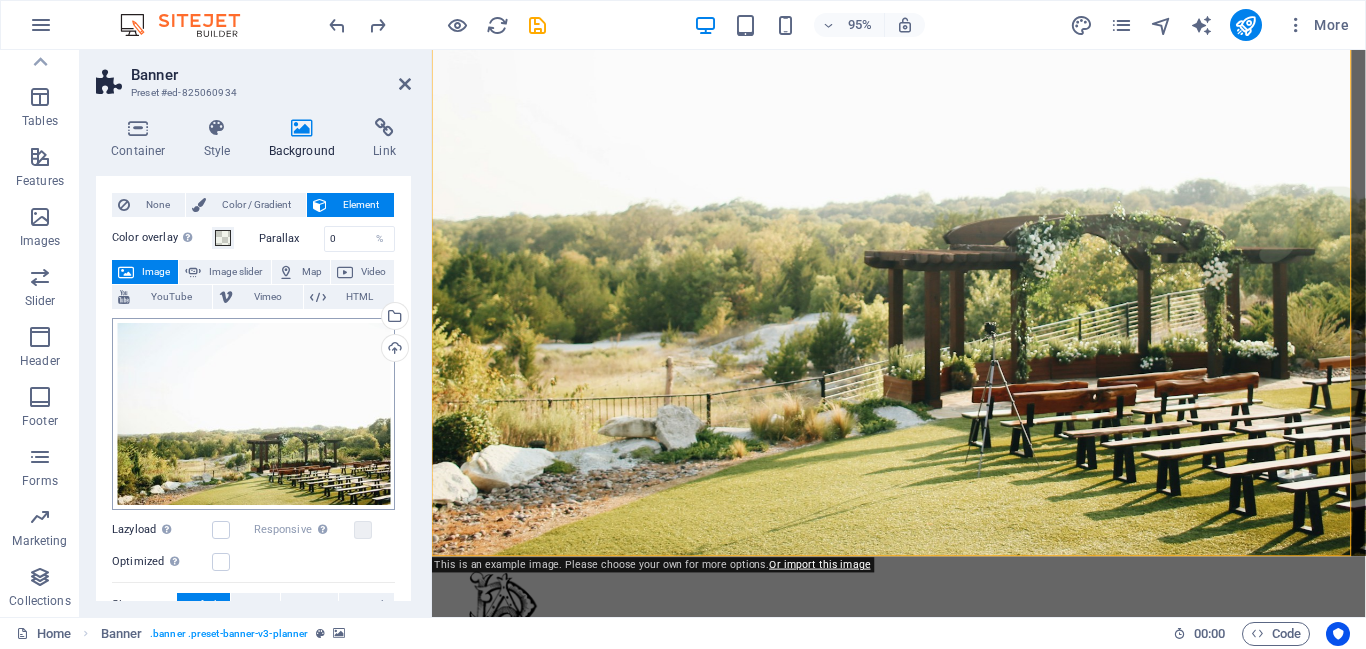 scroll, scrollTop: 21, scrollLeft: 0, axis: vertical 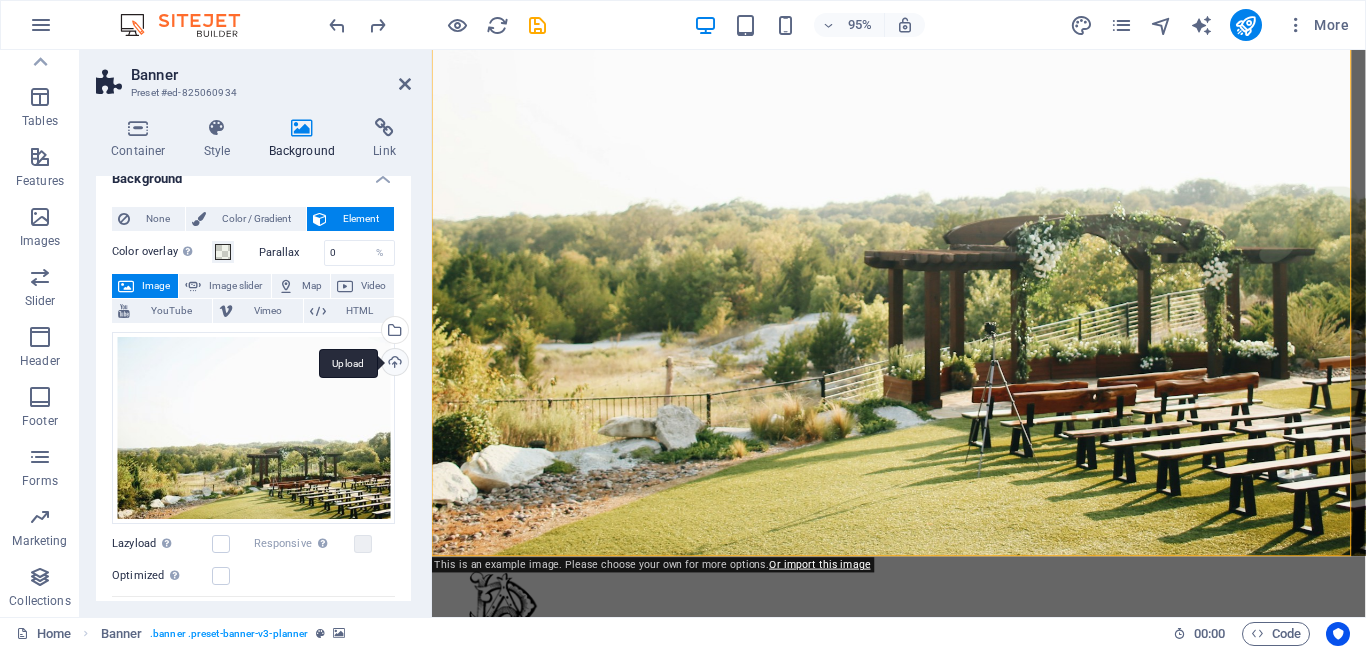 click on "Upload" at bounding box center [393, 364] 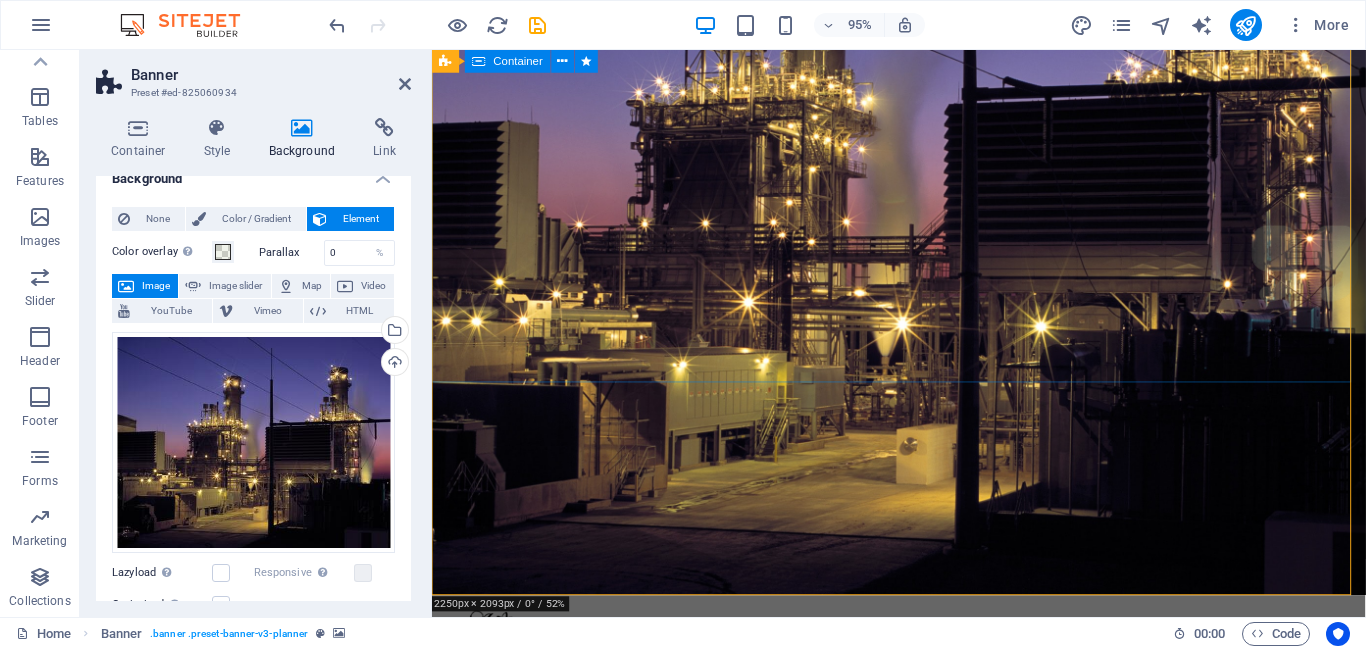 scroll, scrollTop: 342, scrollLeft: 0, axis: vertical 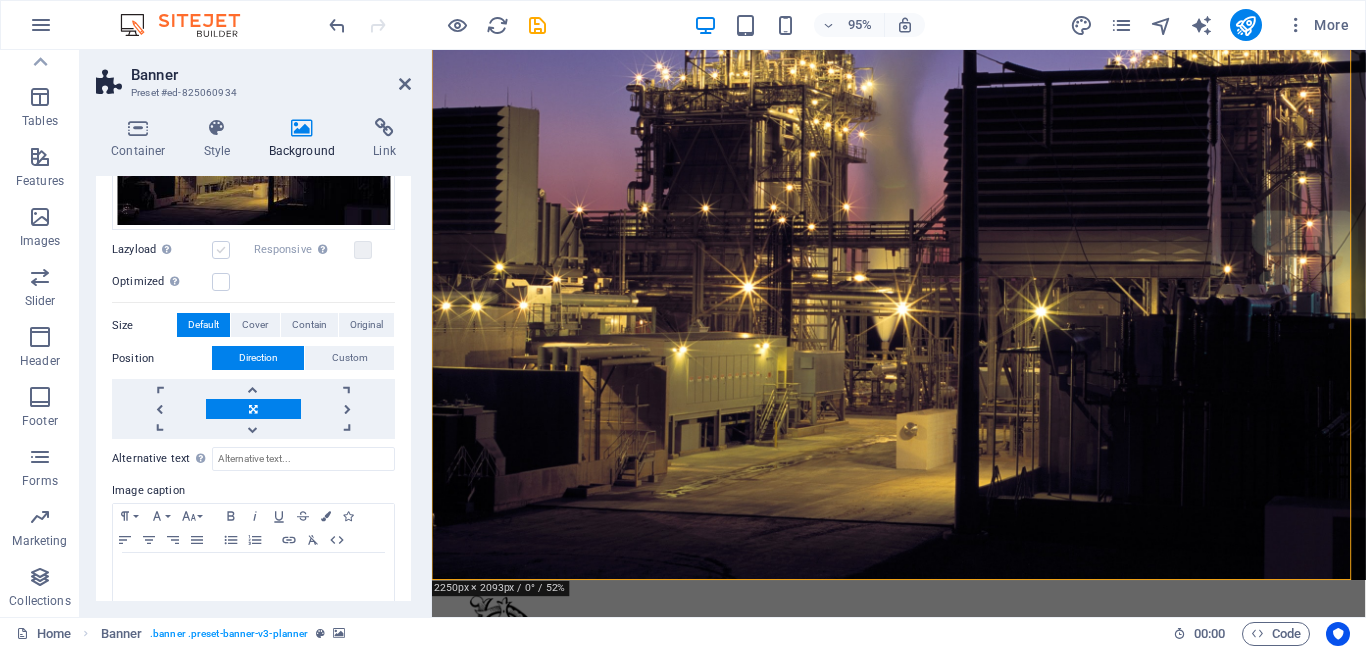click at bounding box center (221, 250) 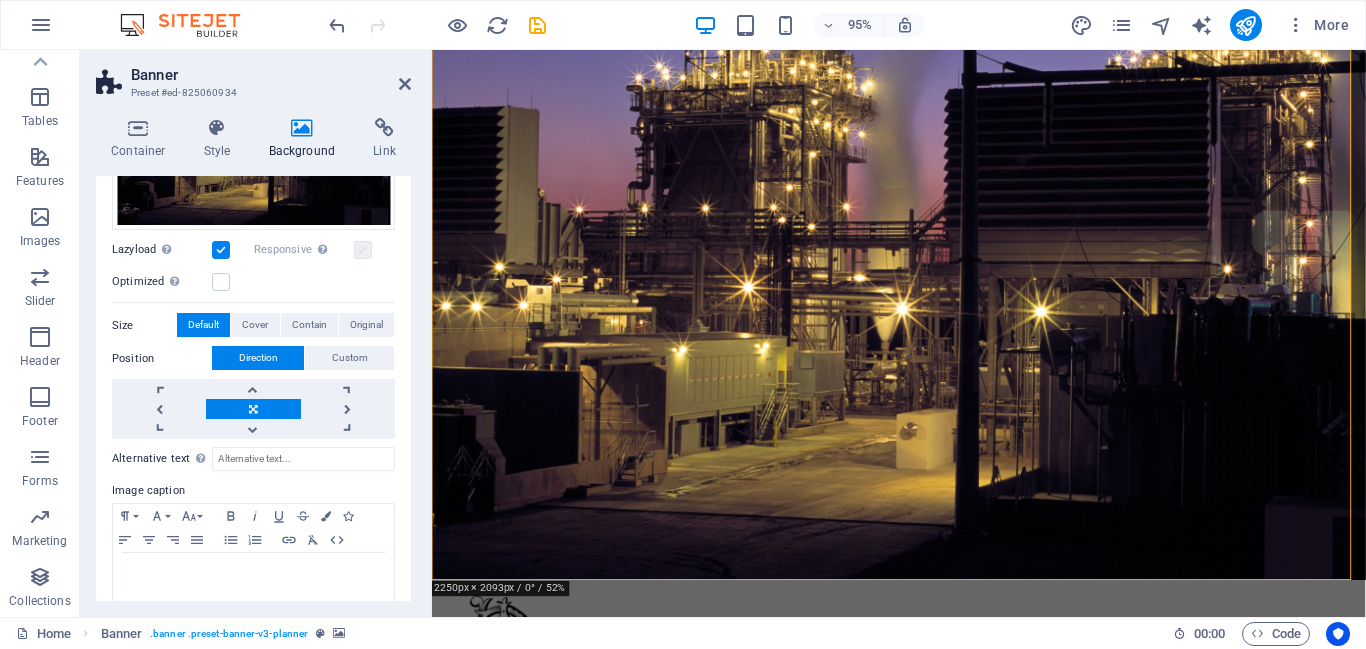 click at bounding box center [363, 250] 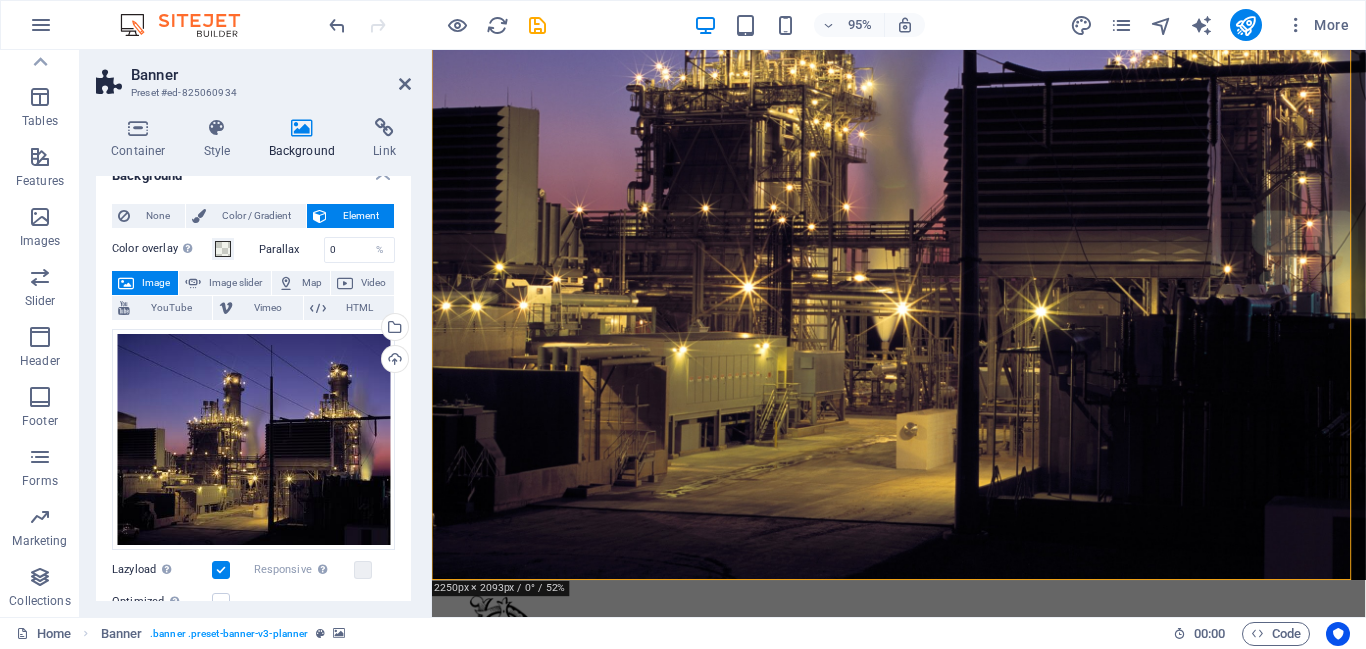 scroll, scrollTop: 0, scrollLeft: 0, axis: both 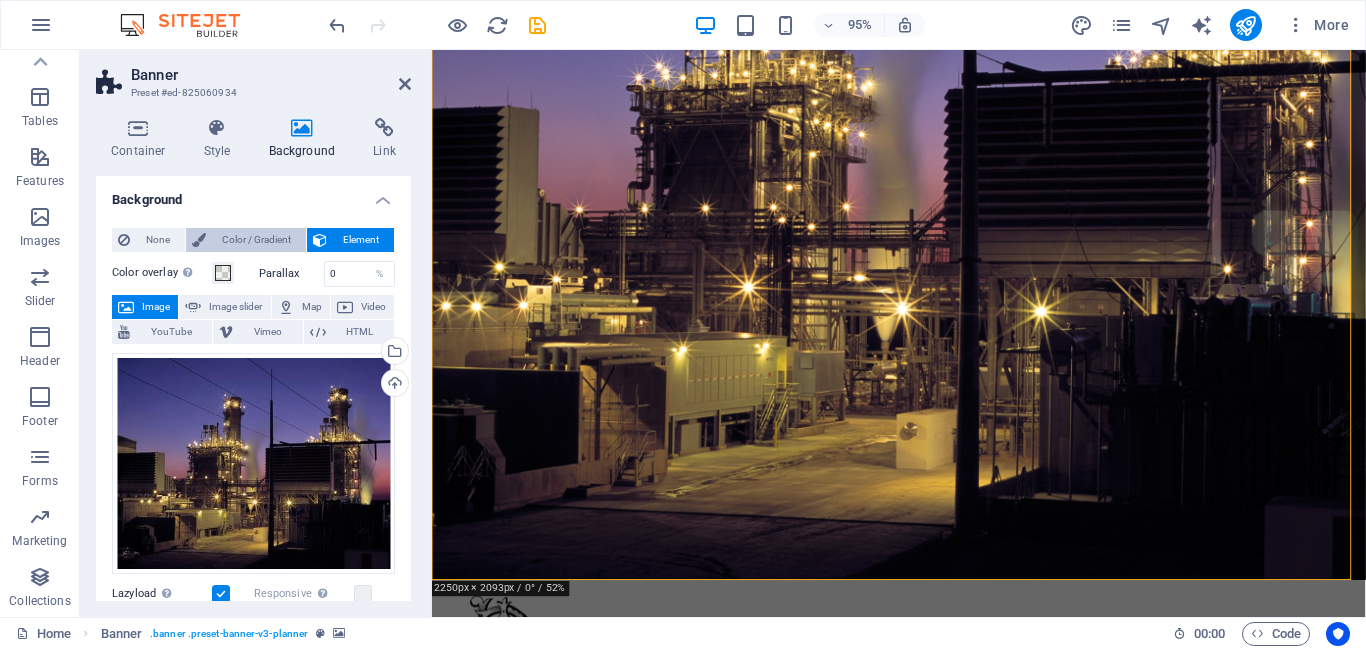 click on "Color / Gradient" at bounding box center (256, 240) 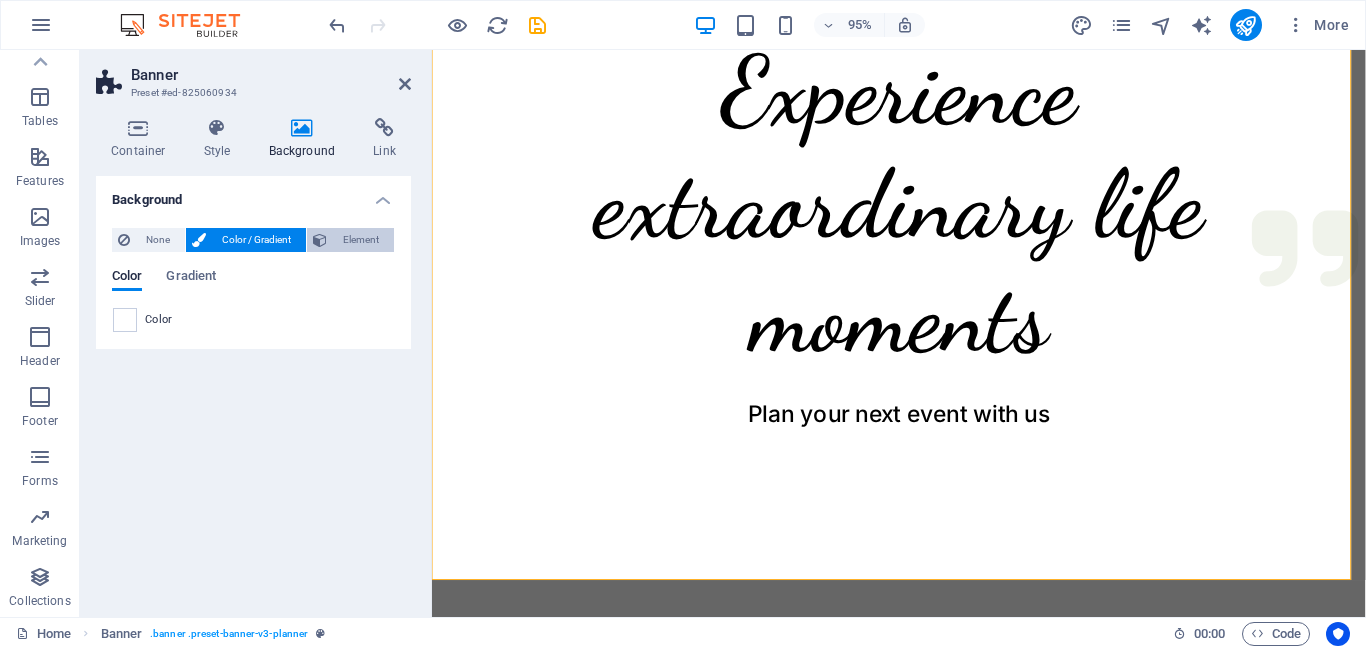 click on "Element" at bounding box center [360, 240] 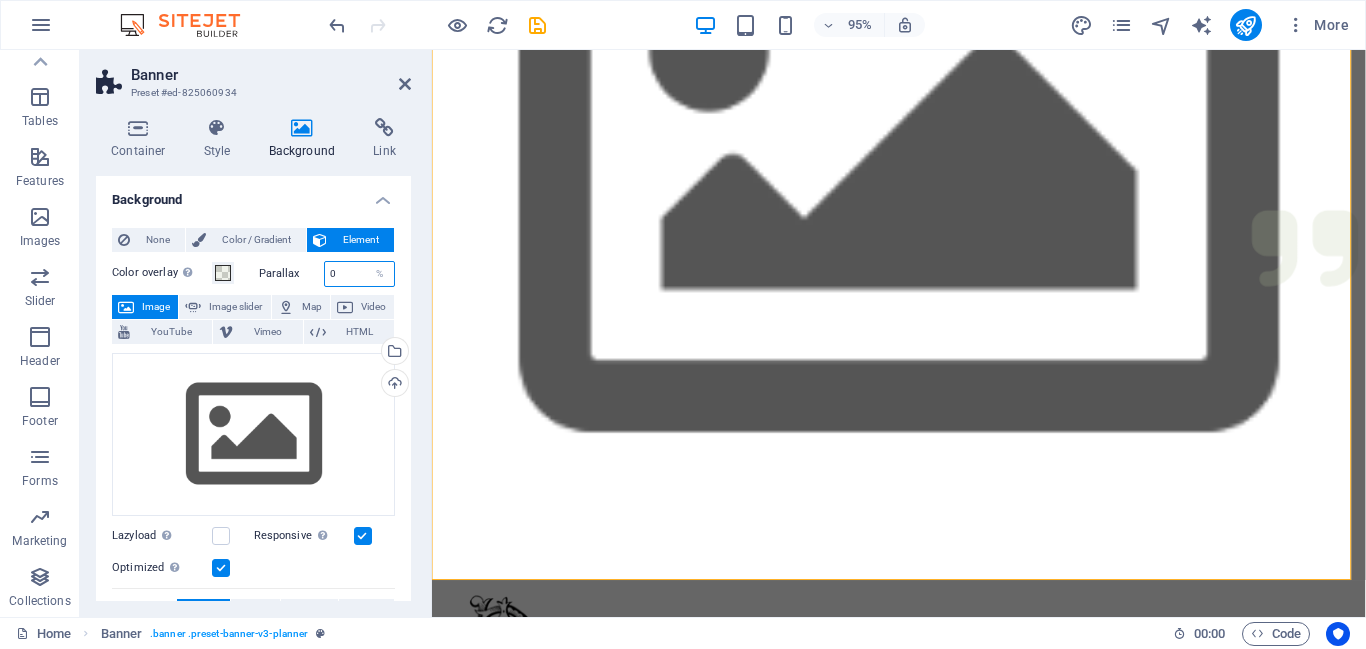 click on "0" at bounding box center (360, 274) 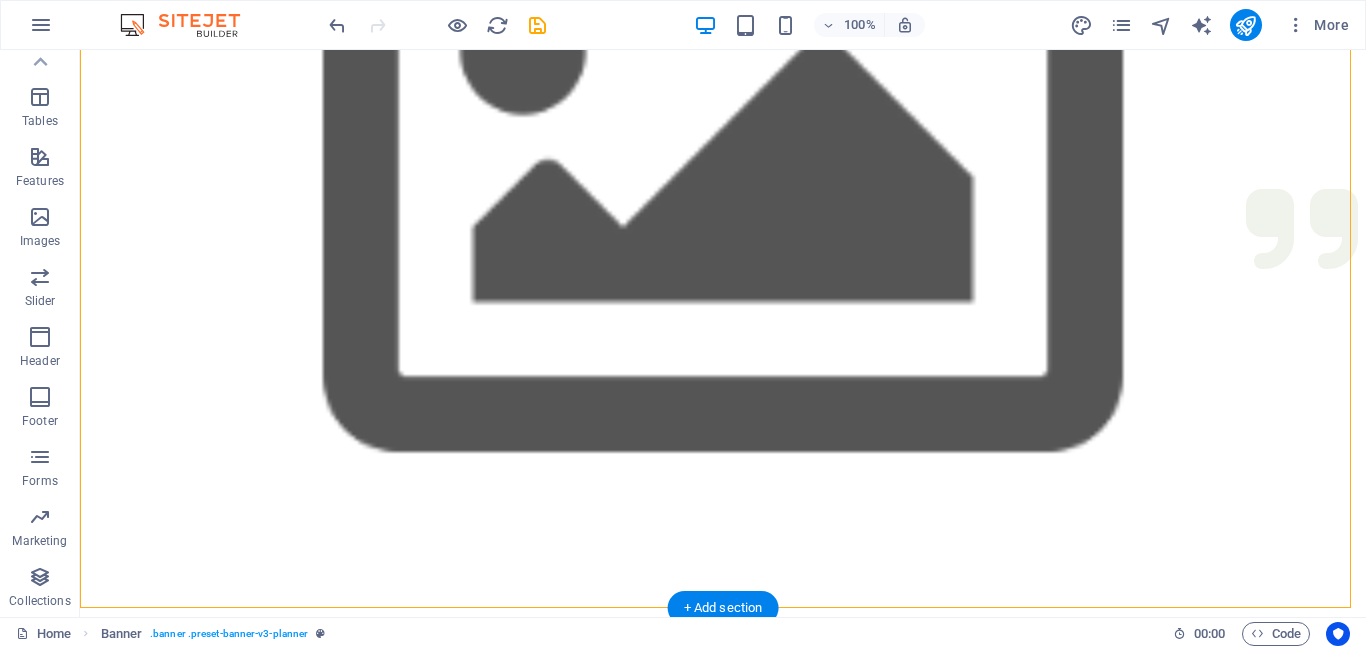 scroll, scrollTop: 0, scrollLeft: 0, axis: both 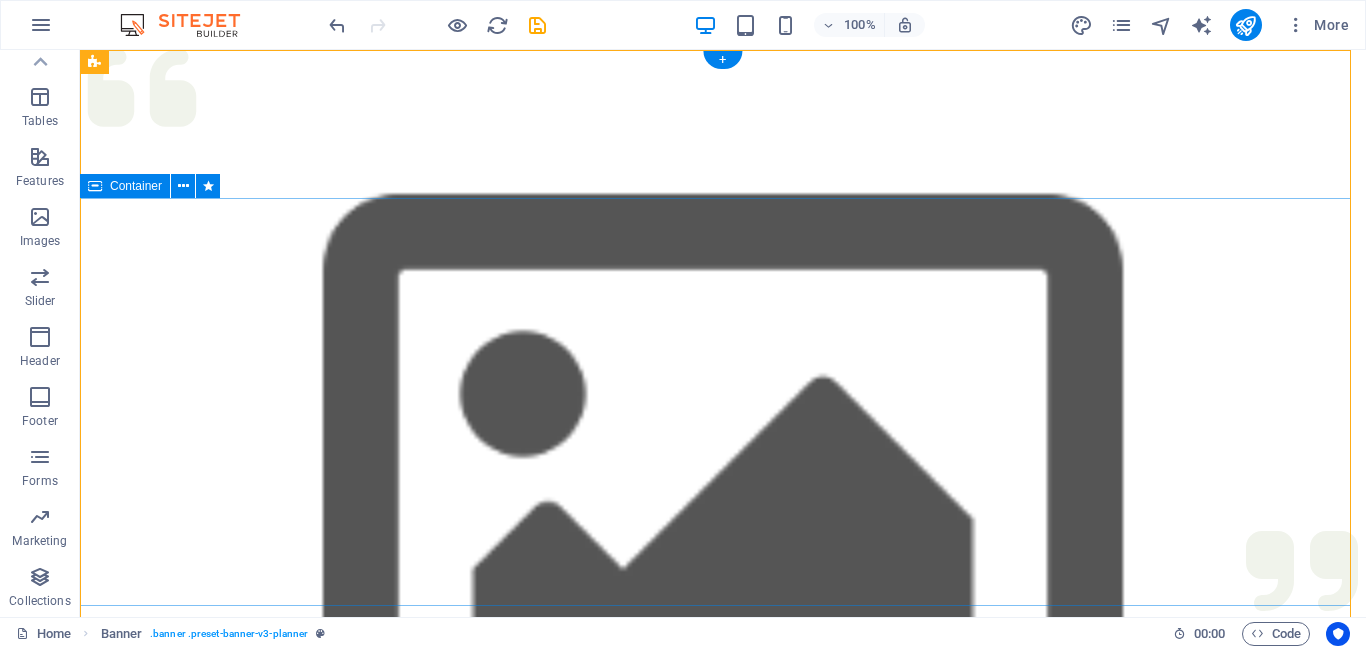 click on "Experience extraordinary life moments Plan your next event with us" at bounding box center [723, 1389] 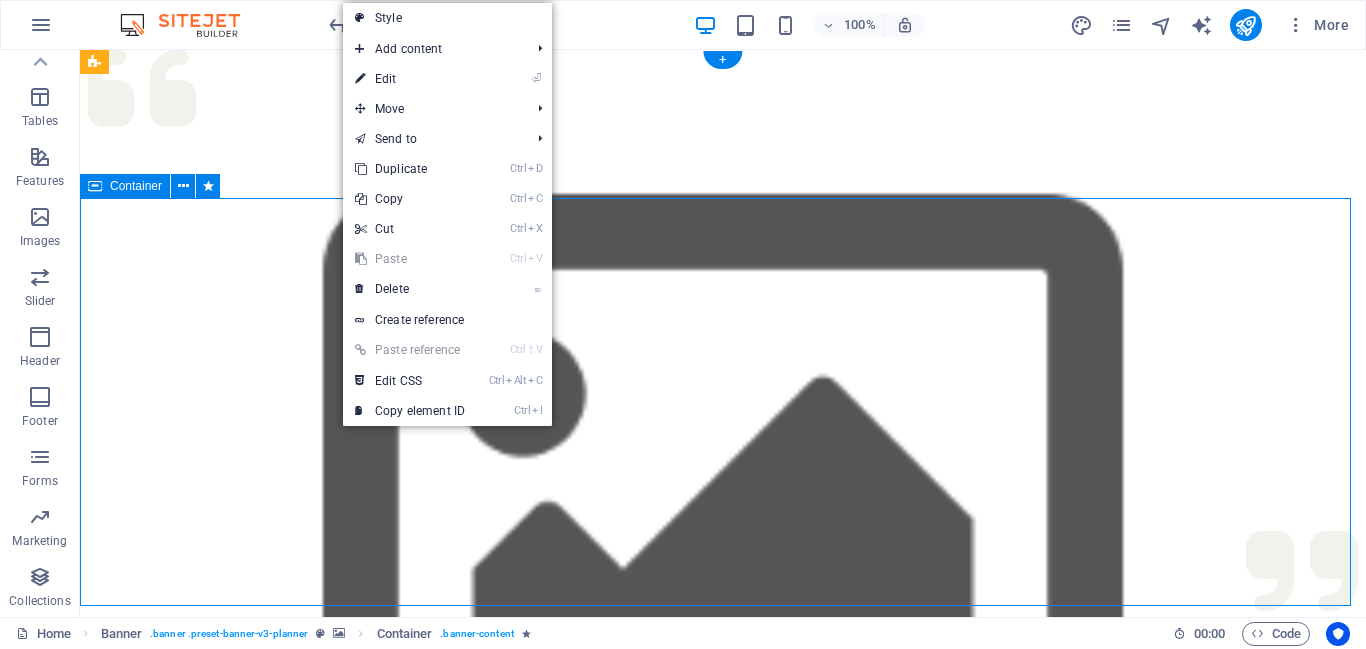 click on "Experience extraordinary life moments Plan your next event with us" at bounding box center (723, 1389) 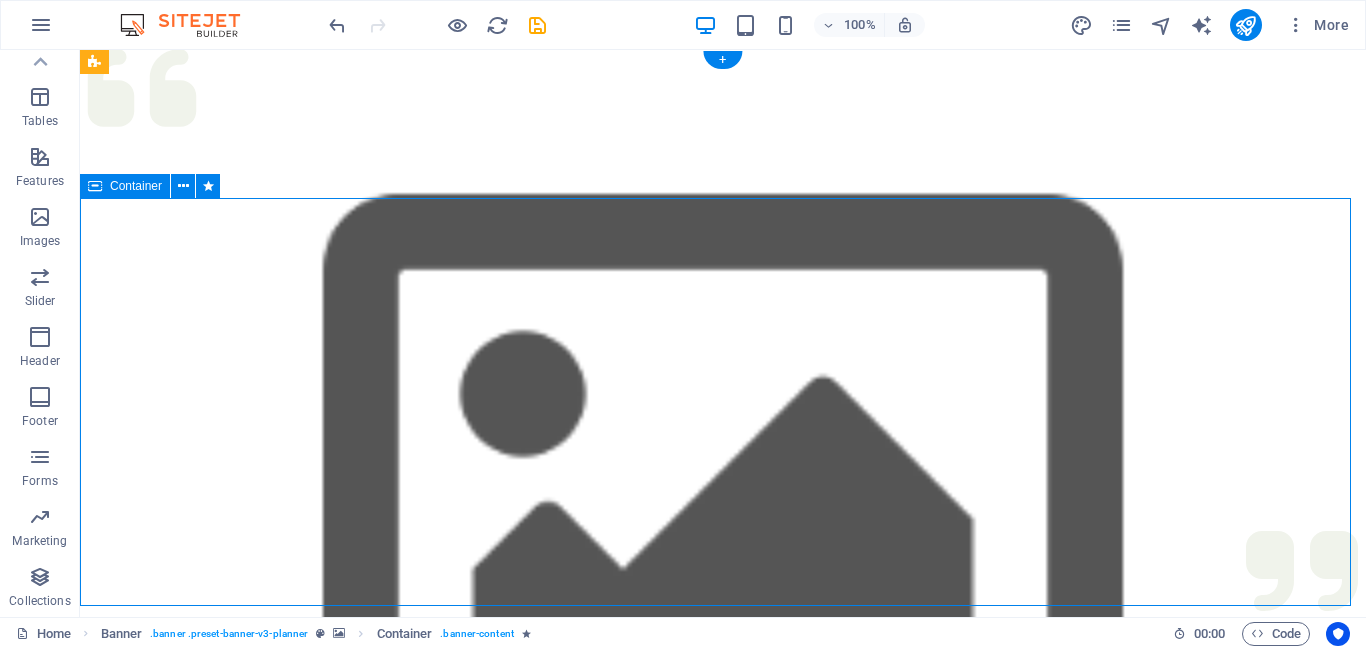 click on "Experience extraordinary life moments Plan your next event with us" at bounding box center [723, 1389] 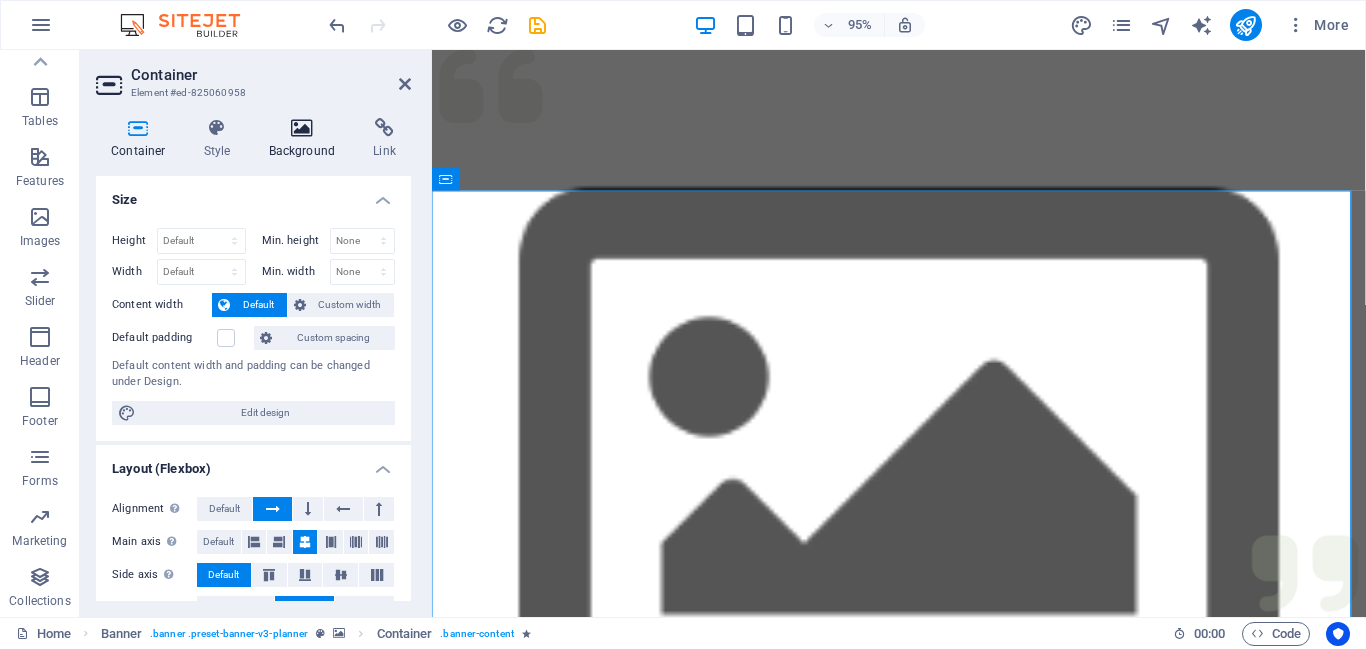 click on "Background" at bounding box center [306, 139] 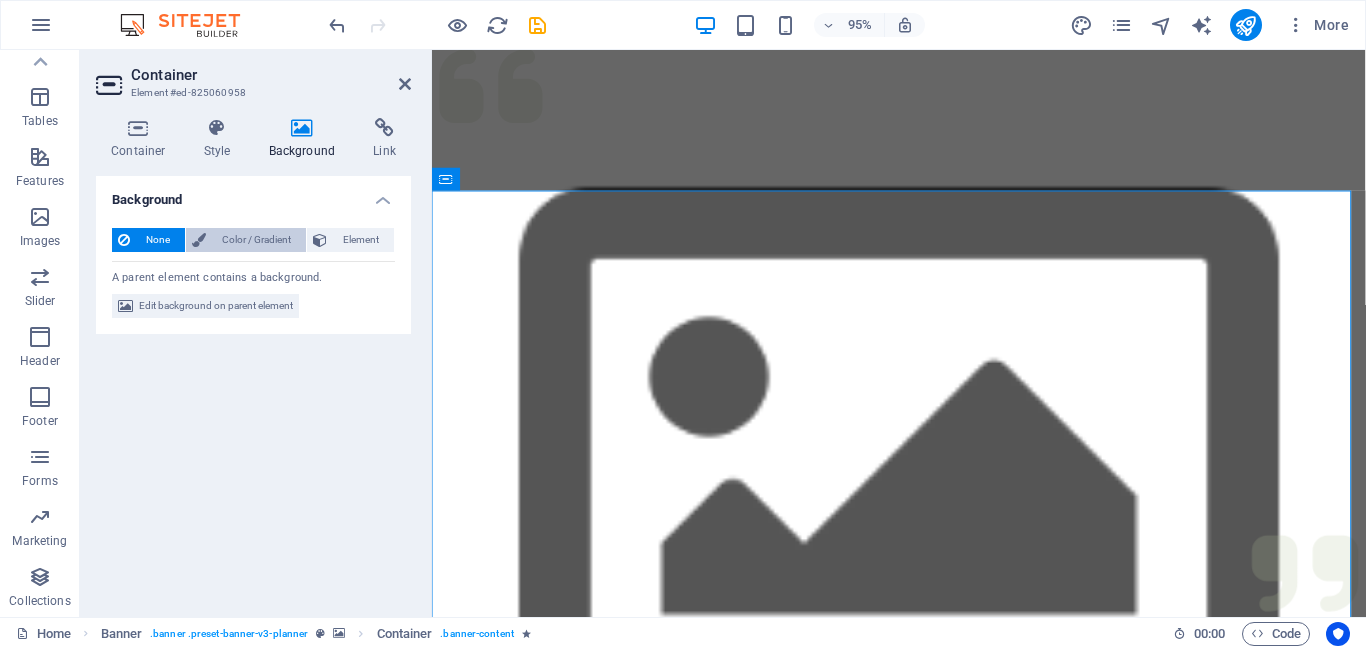click on "Color / Gradient" at bounding box center (256, 240) 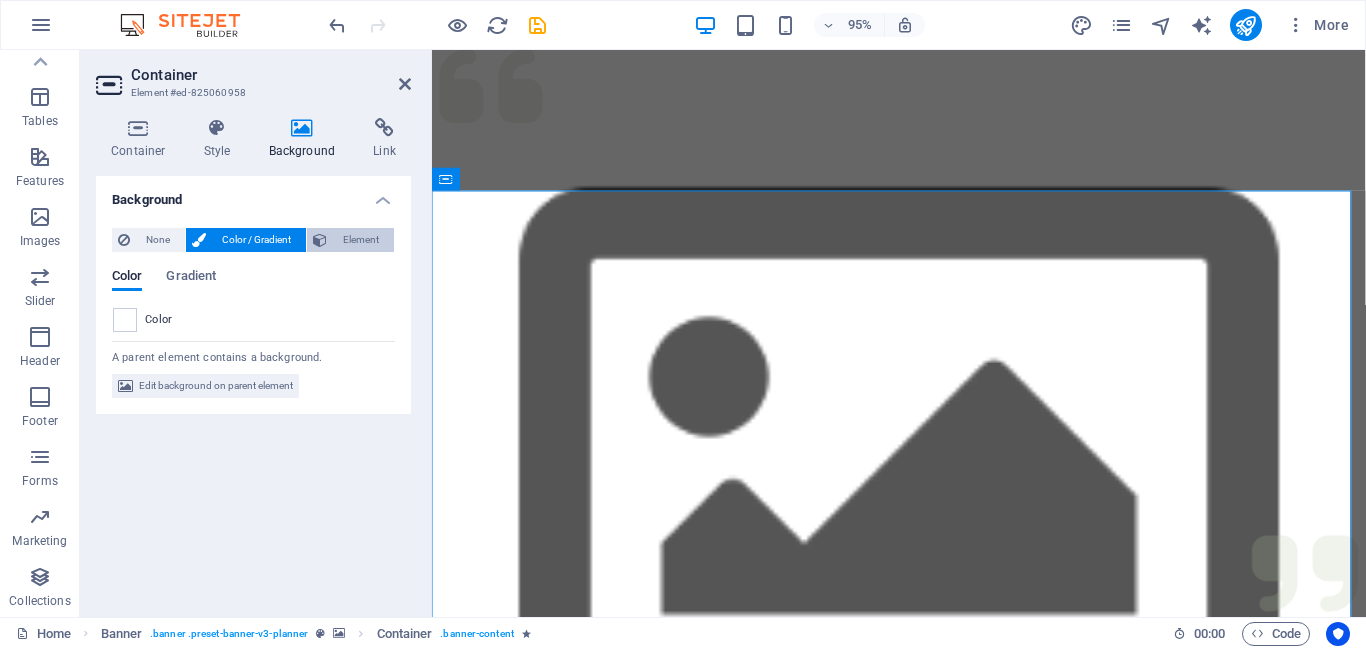 click on "Element" at bounding box center [360, 240] 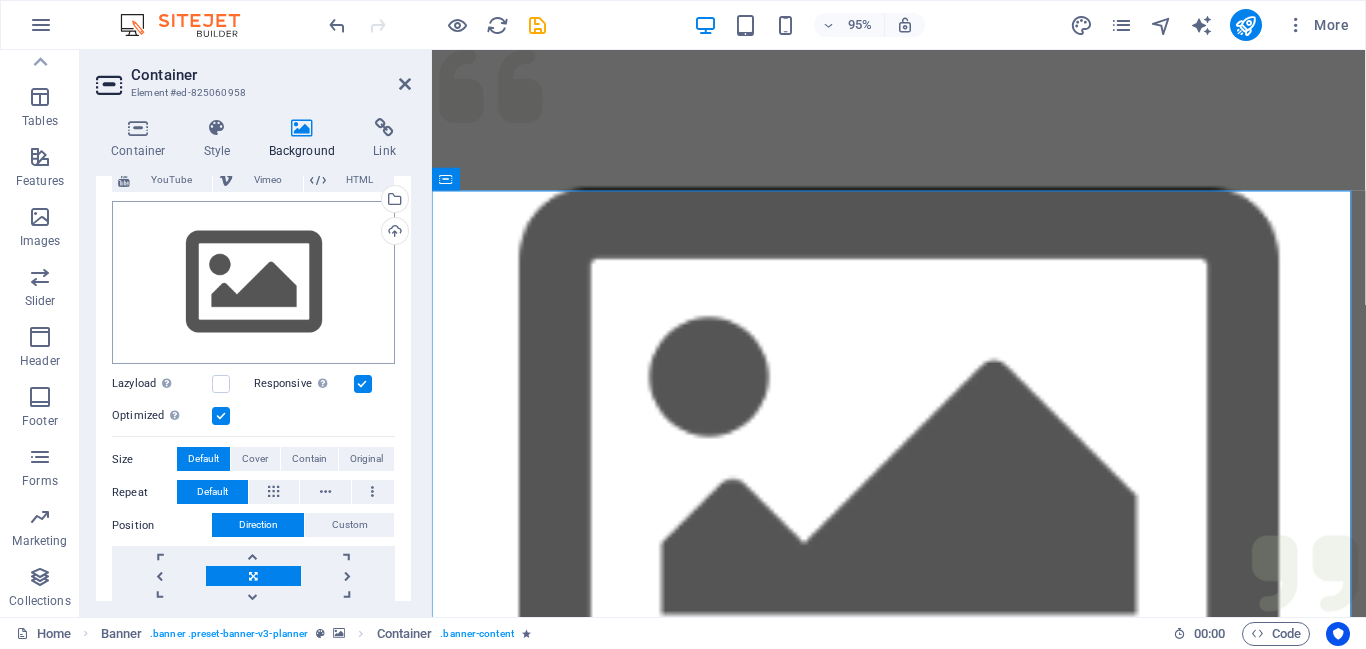 scroll, scrollTop: 0, scrollLeft: 0, axis: both 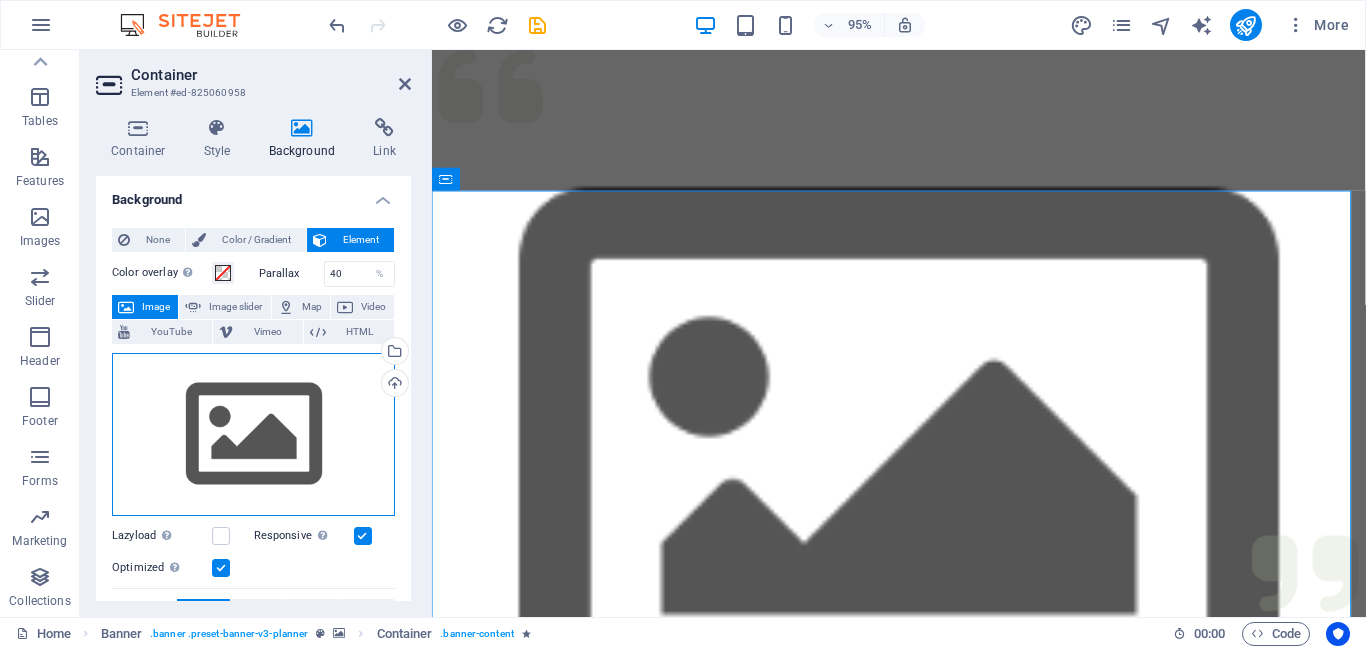 click on "Drag files here, click to choose files or select files from Files or our free stock photos & videos" at bounding box center (253, 435) 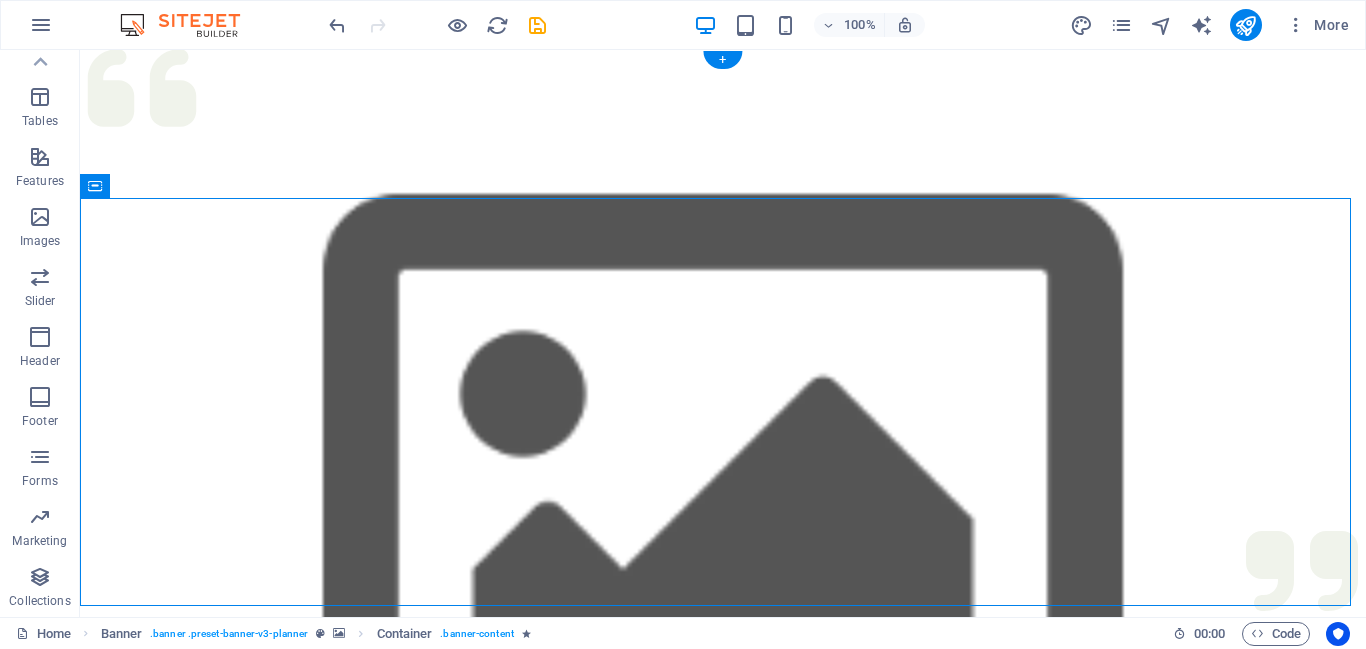 click at bounding box center (723, 1404) 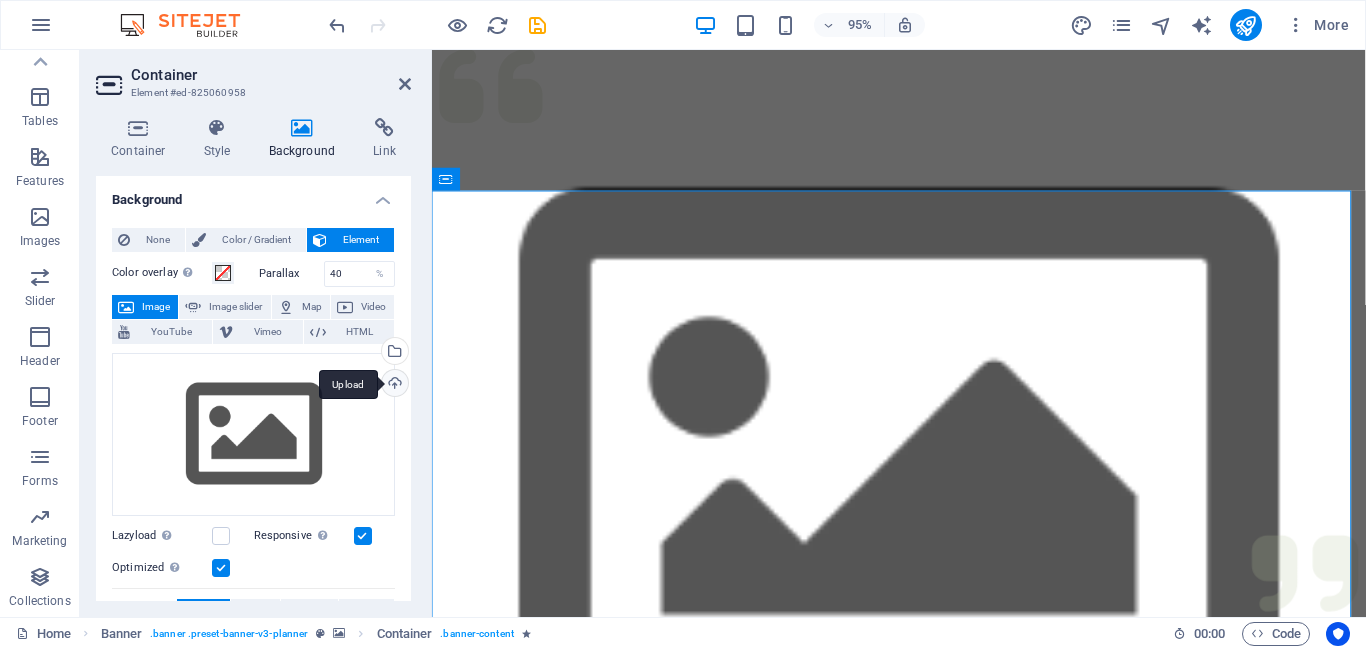 click on "Upload" at bounding box center [393, 385] 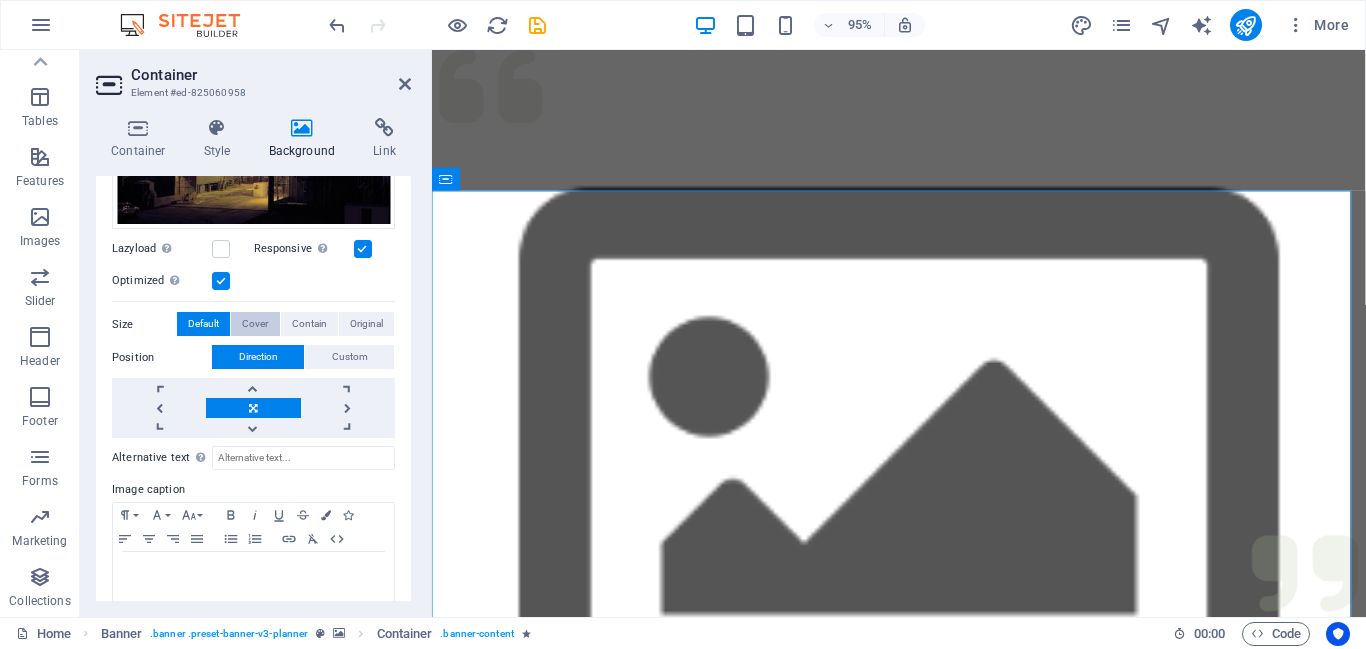 scroll, scrollTop: 437, scrollLeft: 0, axis: vertical 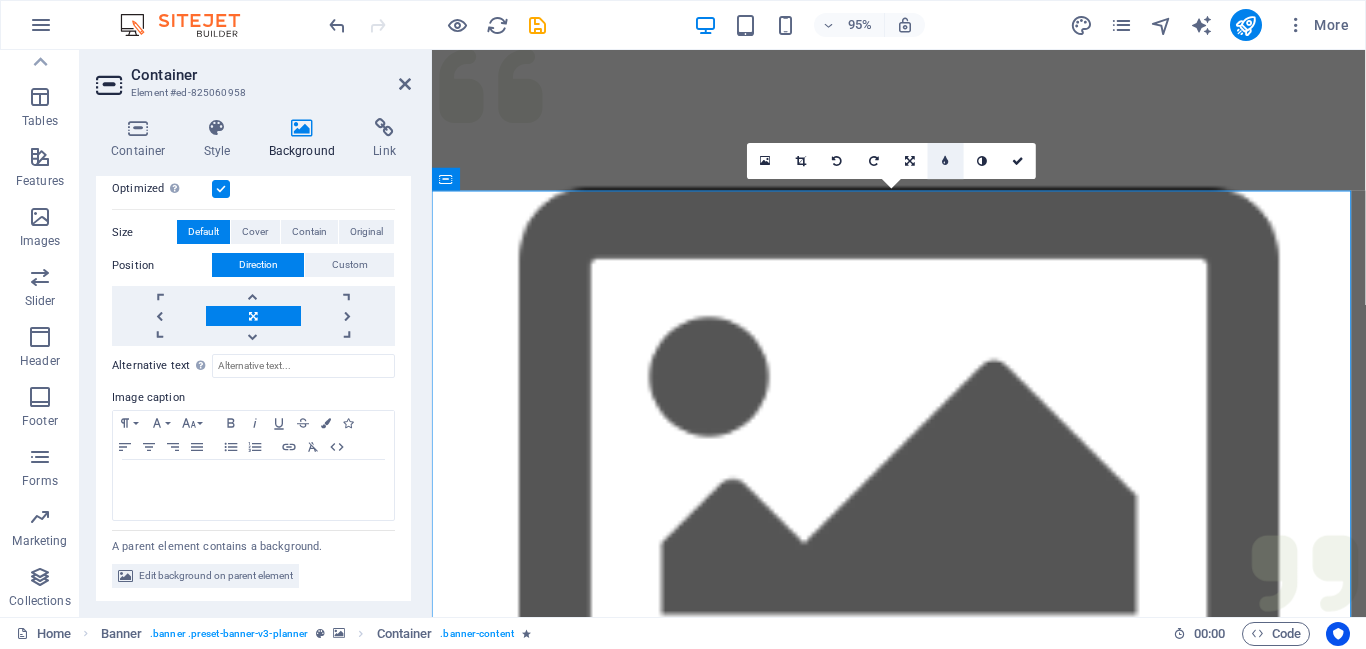 click at bounding box center (946, 161) 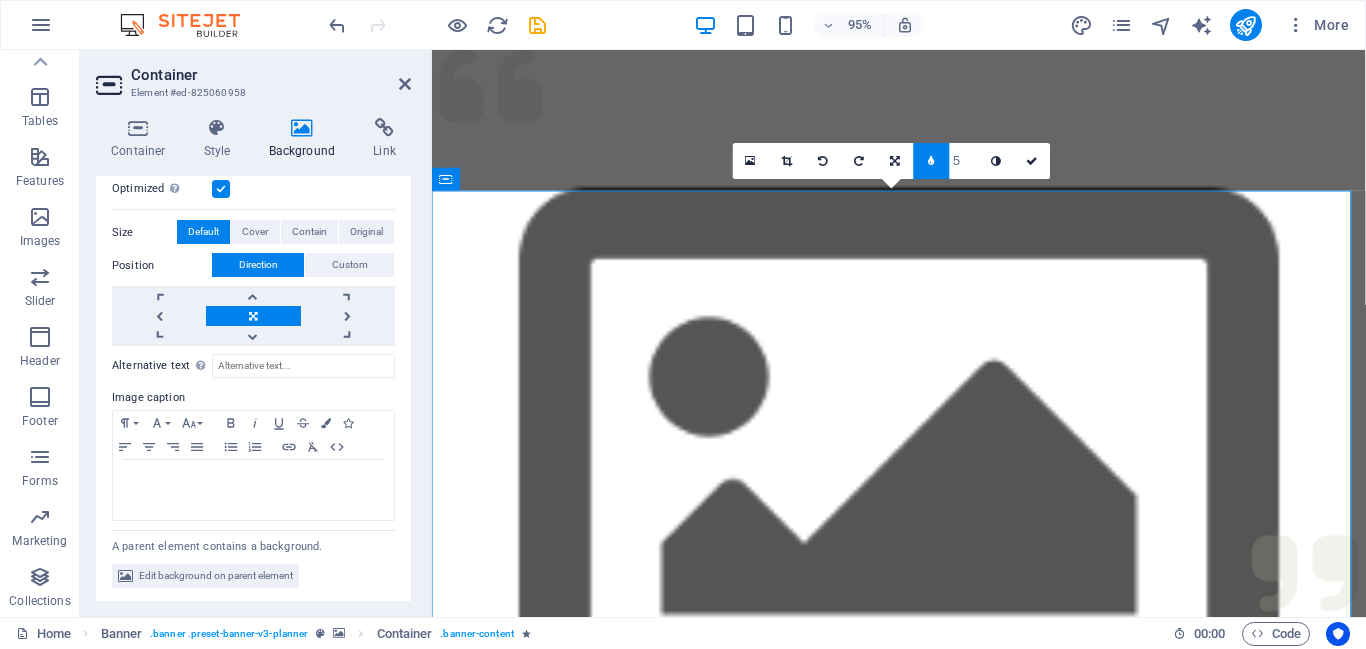 click at bounding box center (932, 161) 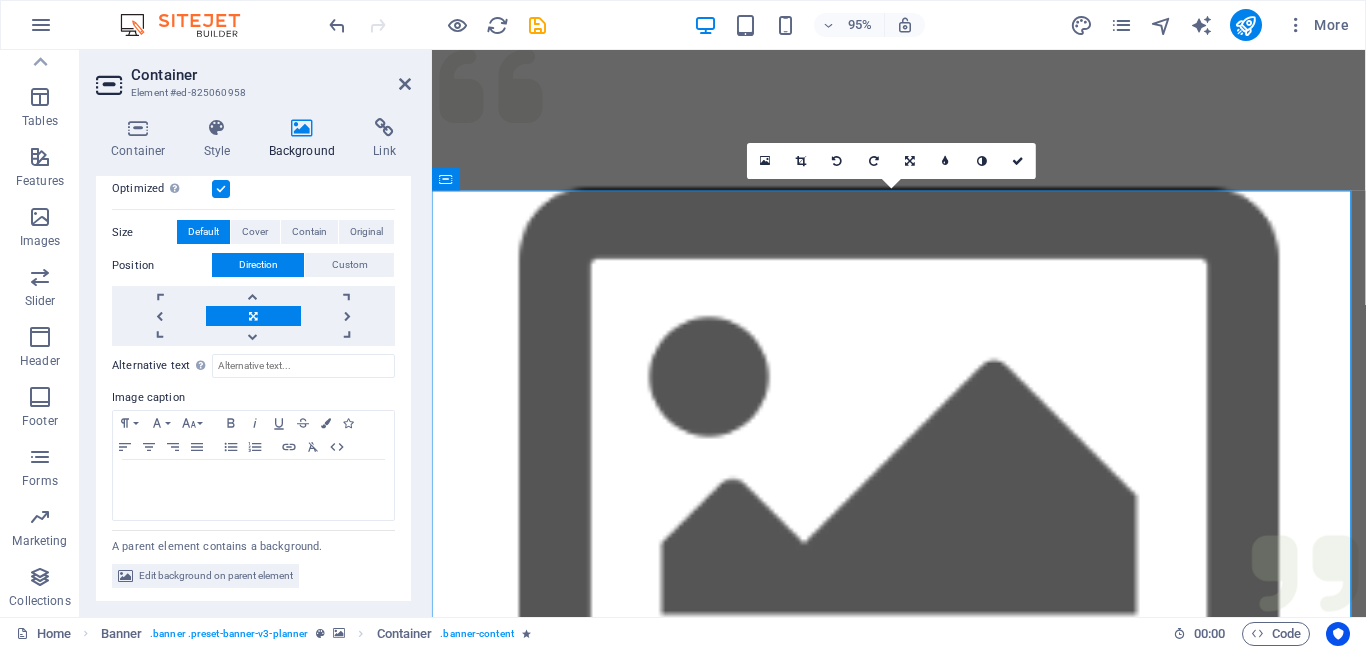 click at bounding box center [946, 161] 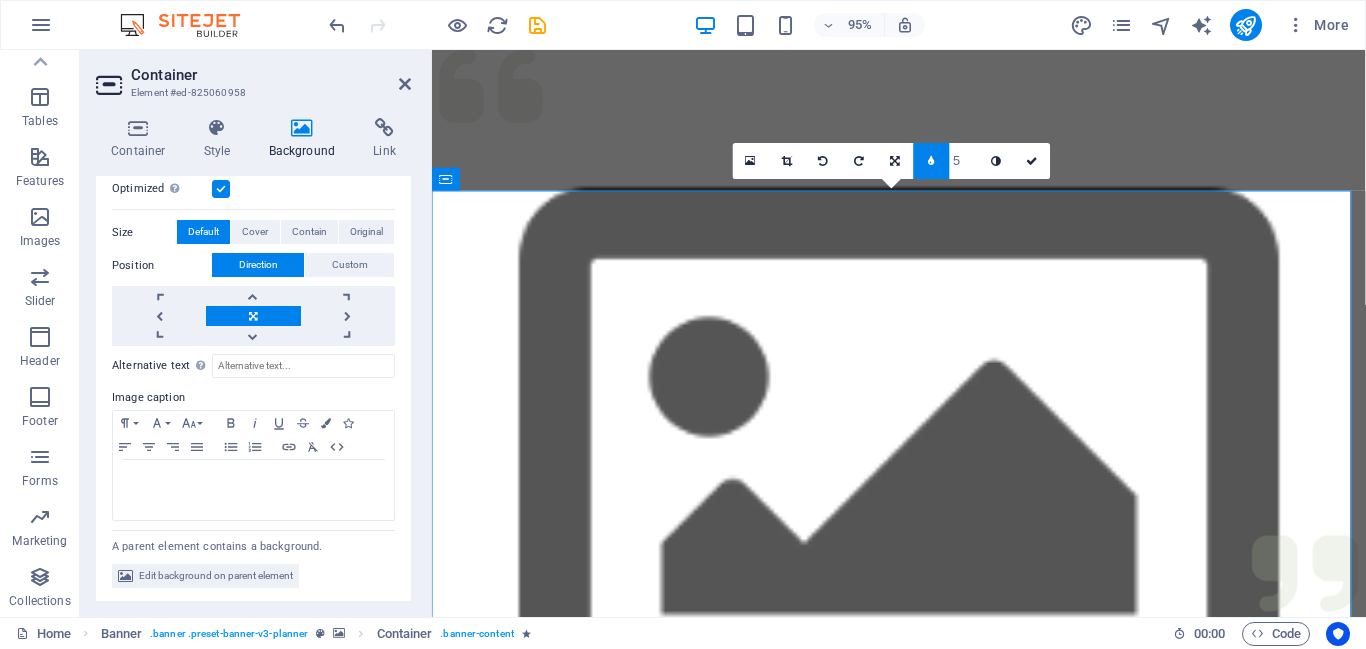 click on "5" at bounding box center (964, 160) 